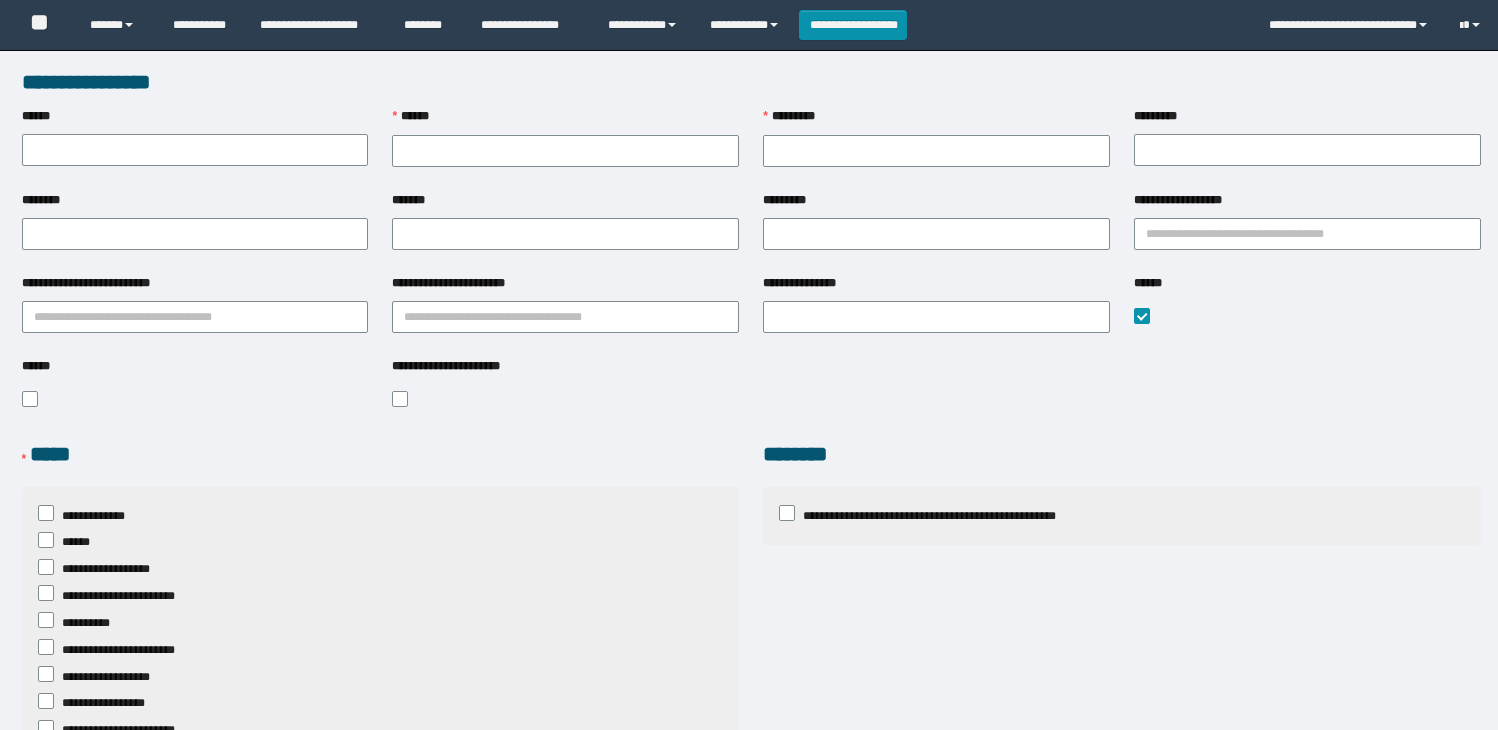 scroll, scrollTop: 0, scrollLeft: 0, axis: both 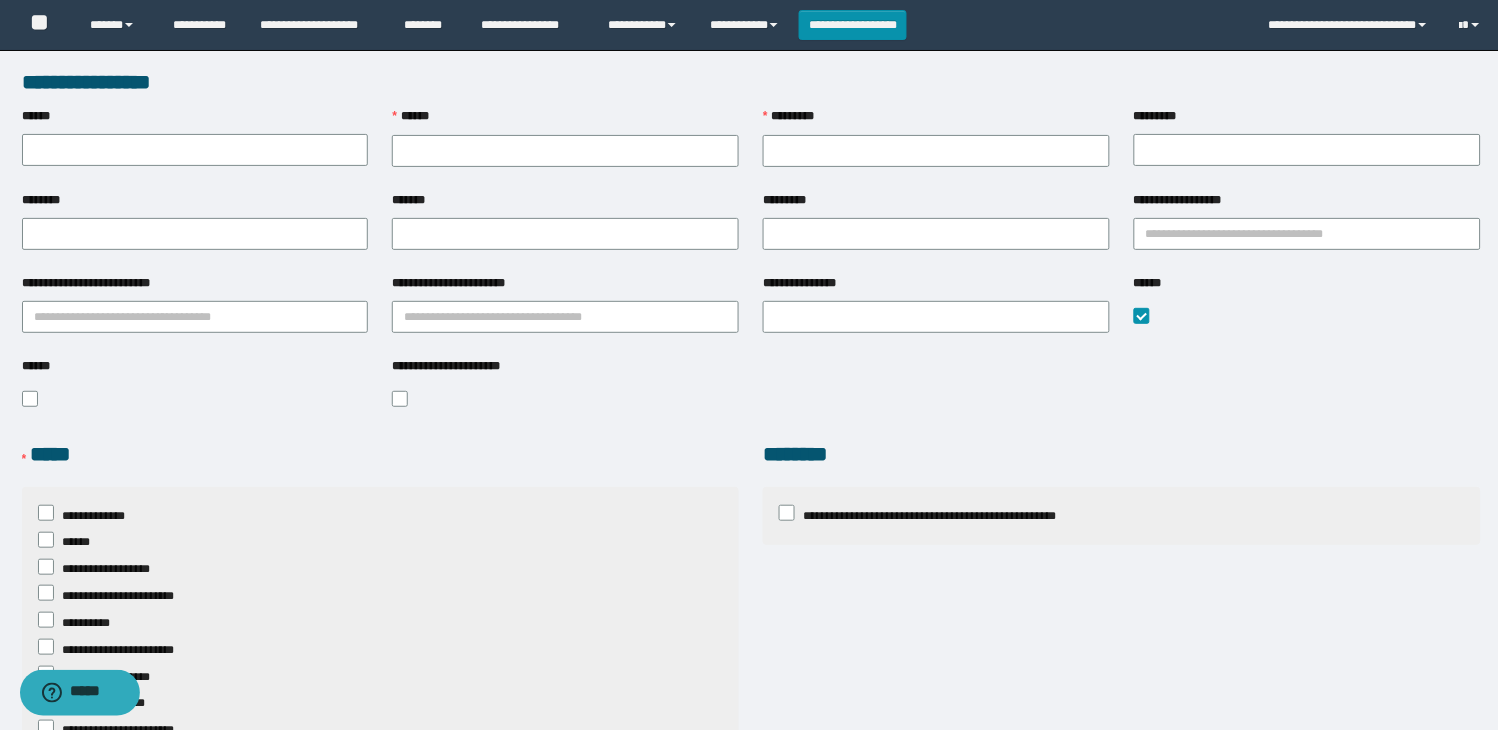 type on "**********" 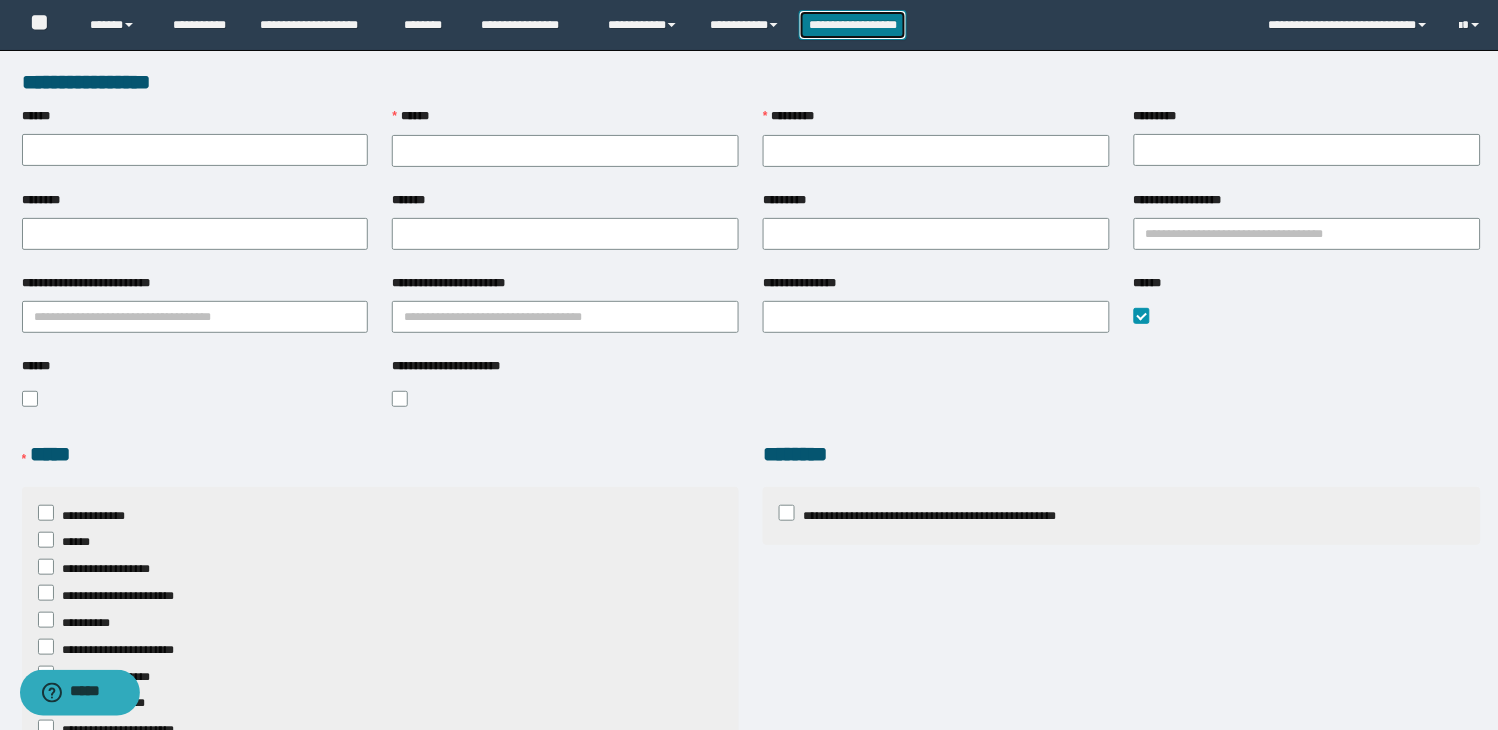 click on "**********" at bounding box center (853, 25) 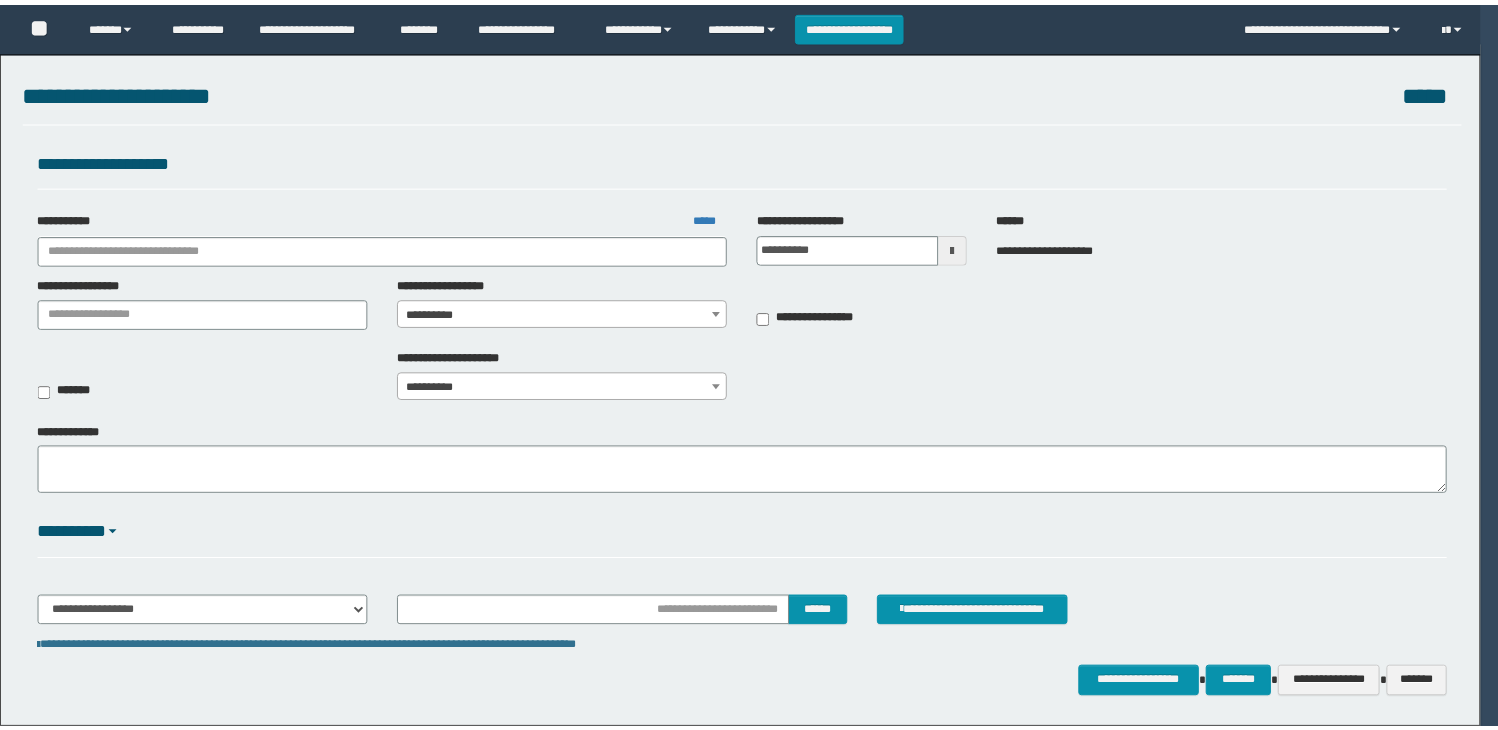 scroll, scrollTop: 0, scrollLeft: 0, axis: both 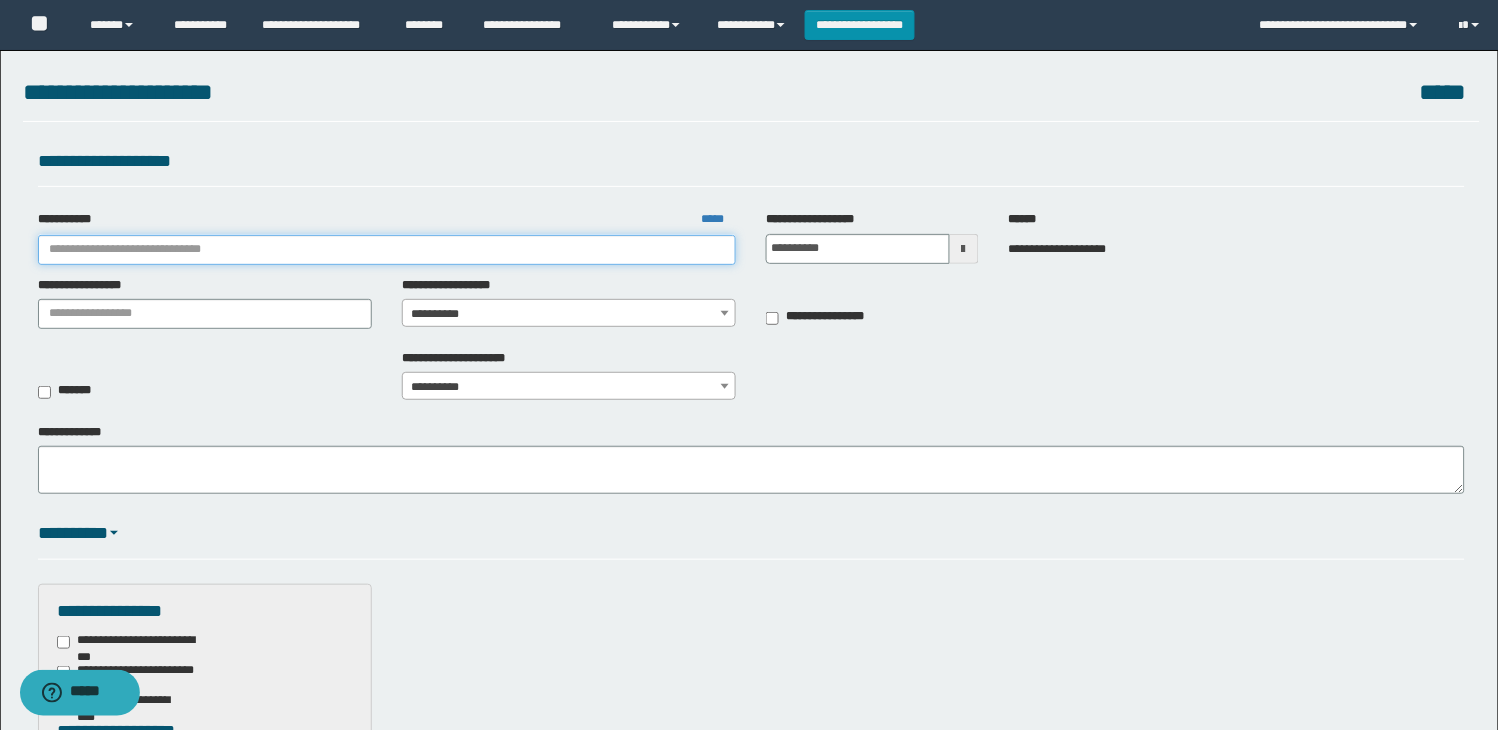 click on "**********" at bounding box center [387, 250] 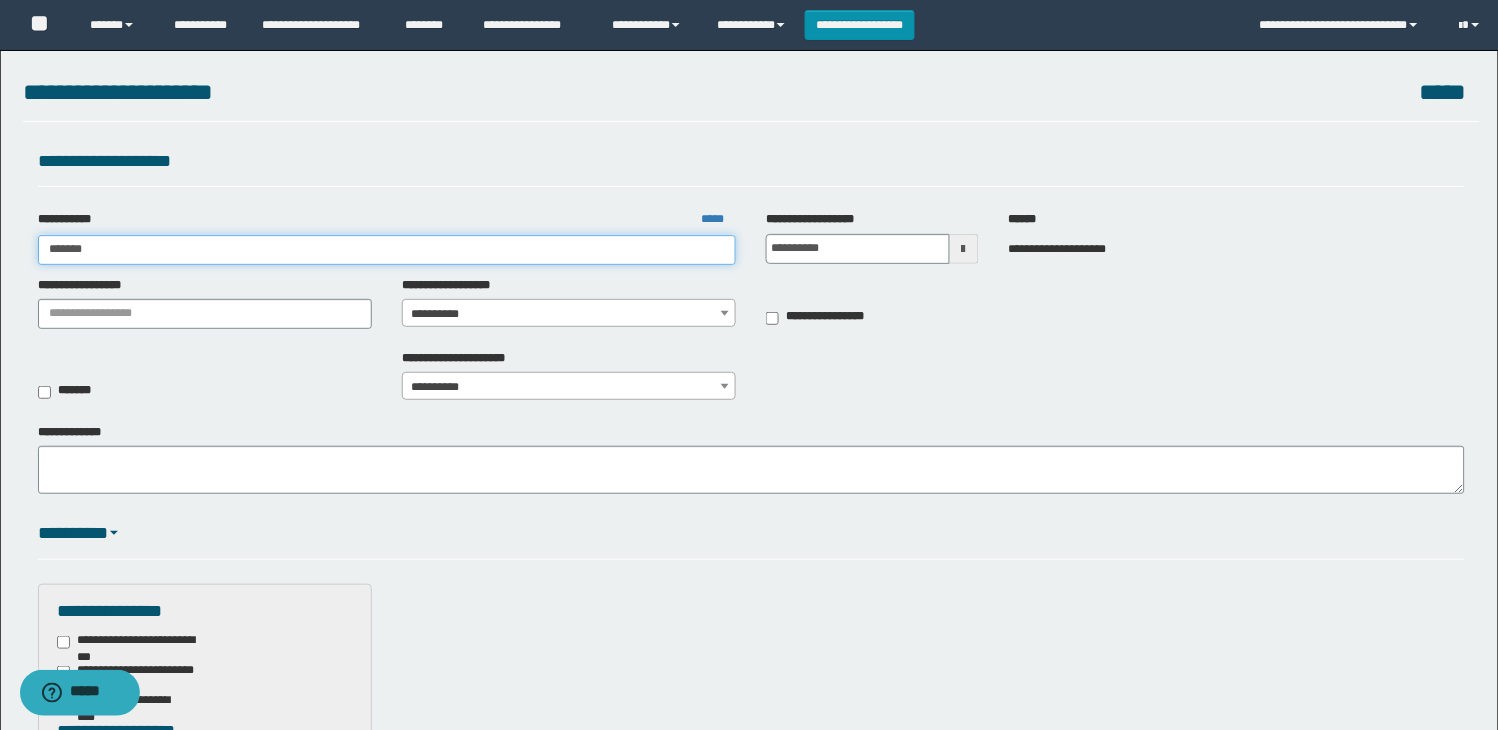 type on "********" 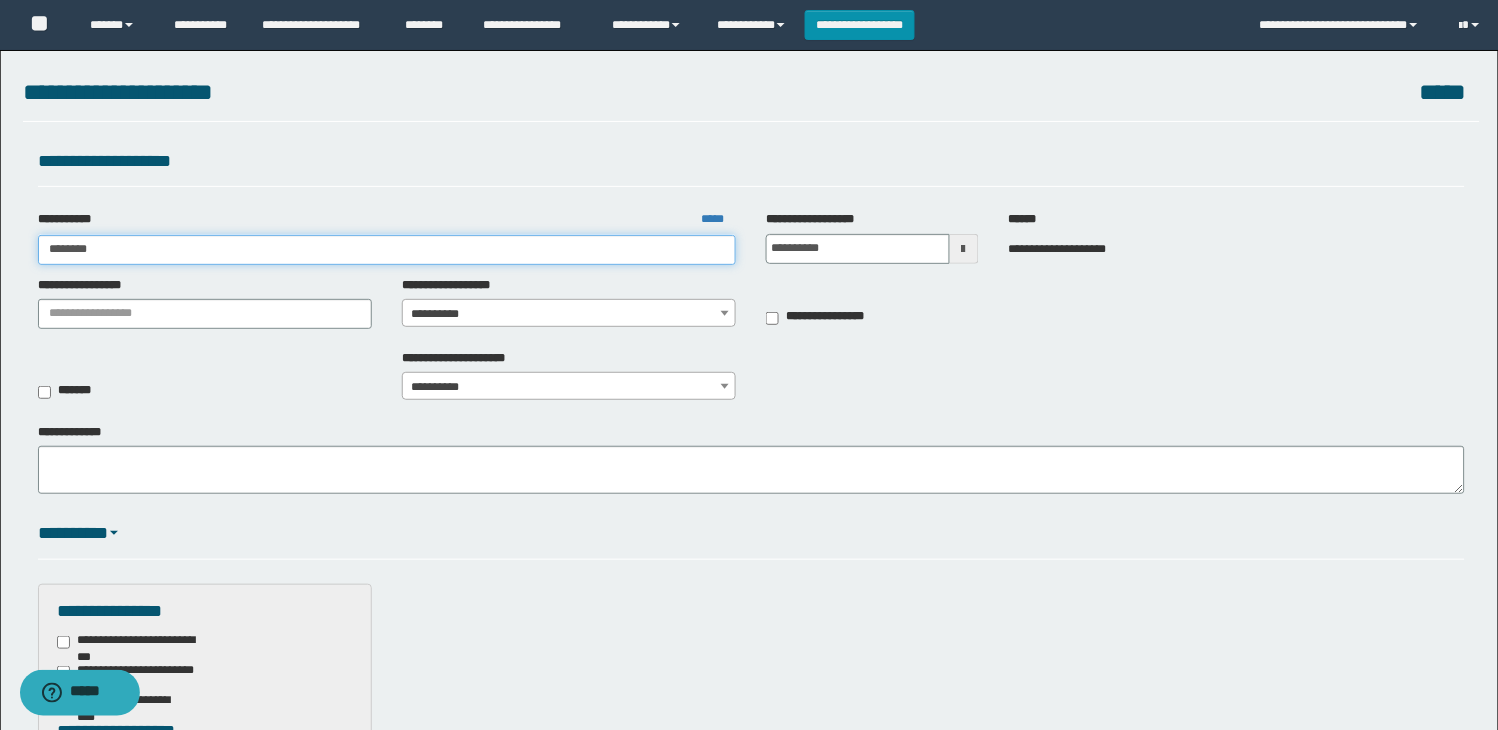 type on "********" 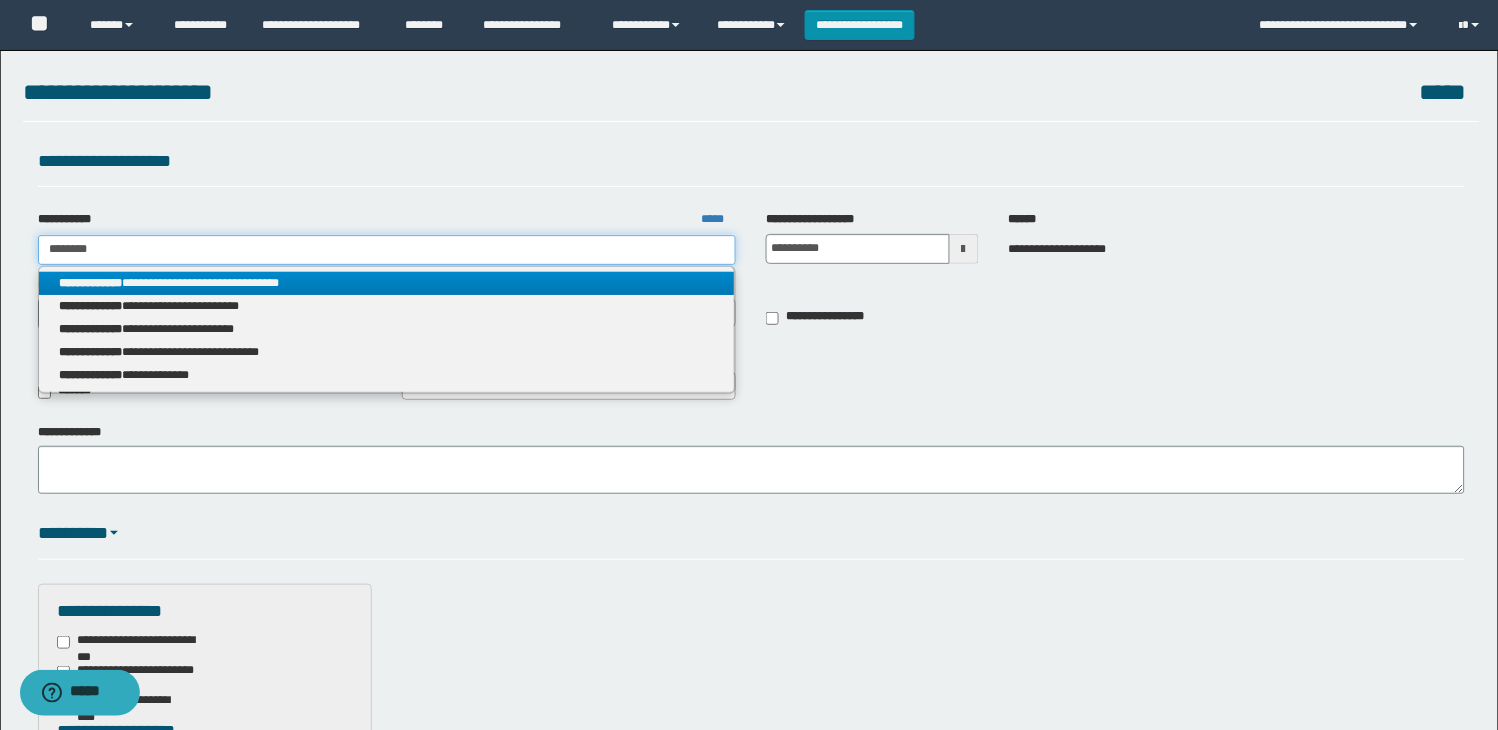 type on "********" 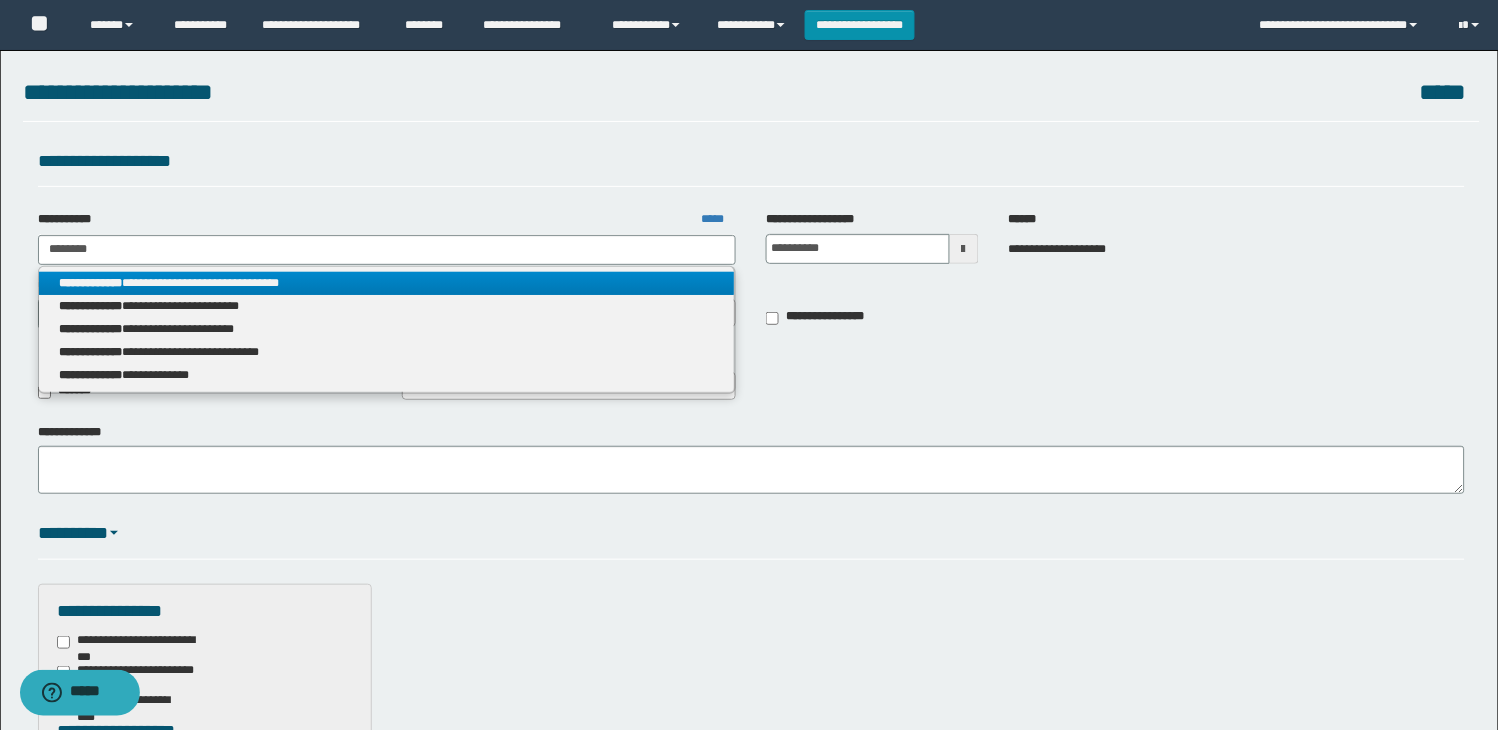 click on "**********" at bounding box center (387, 283) 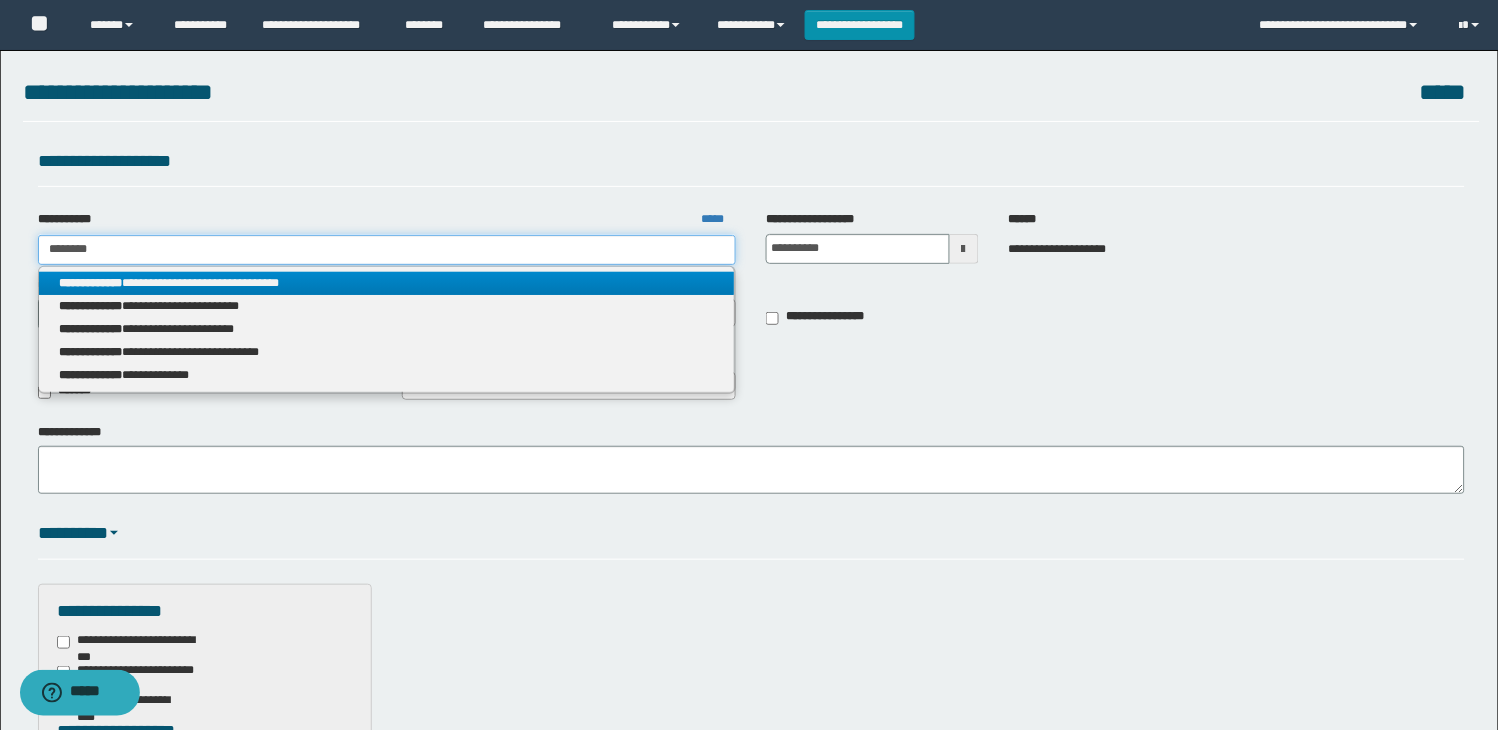 type 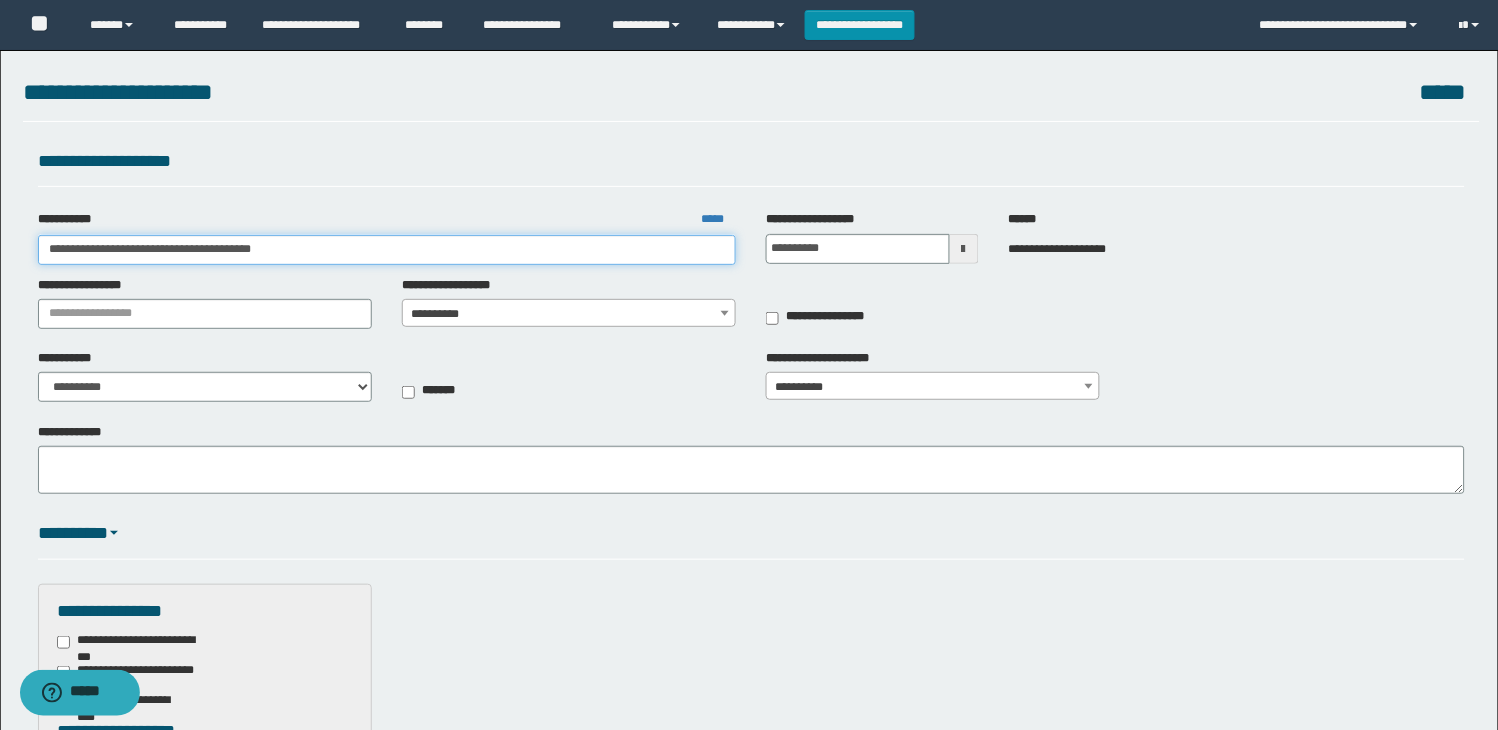 drag, startPoint x: 282, startPoint y: 245, endPoint x: 0, endPoint y: 245, distance: 282 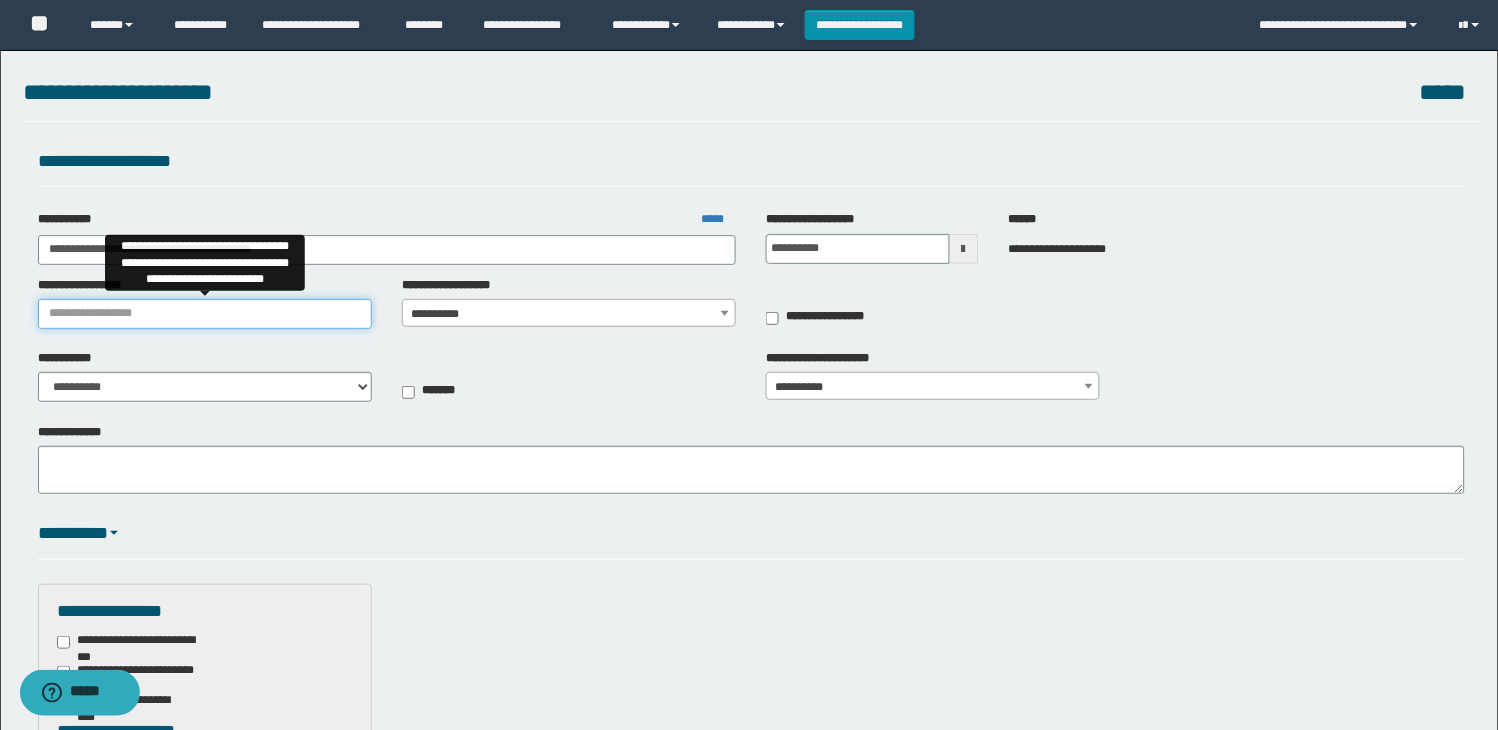click on "**********" at bounding box center (205, 314) 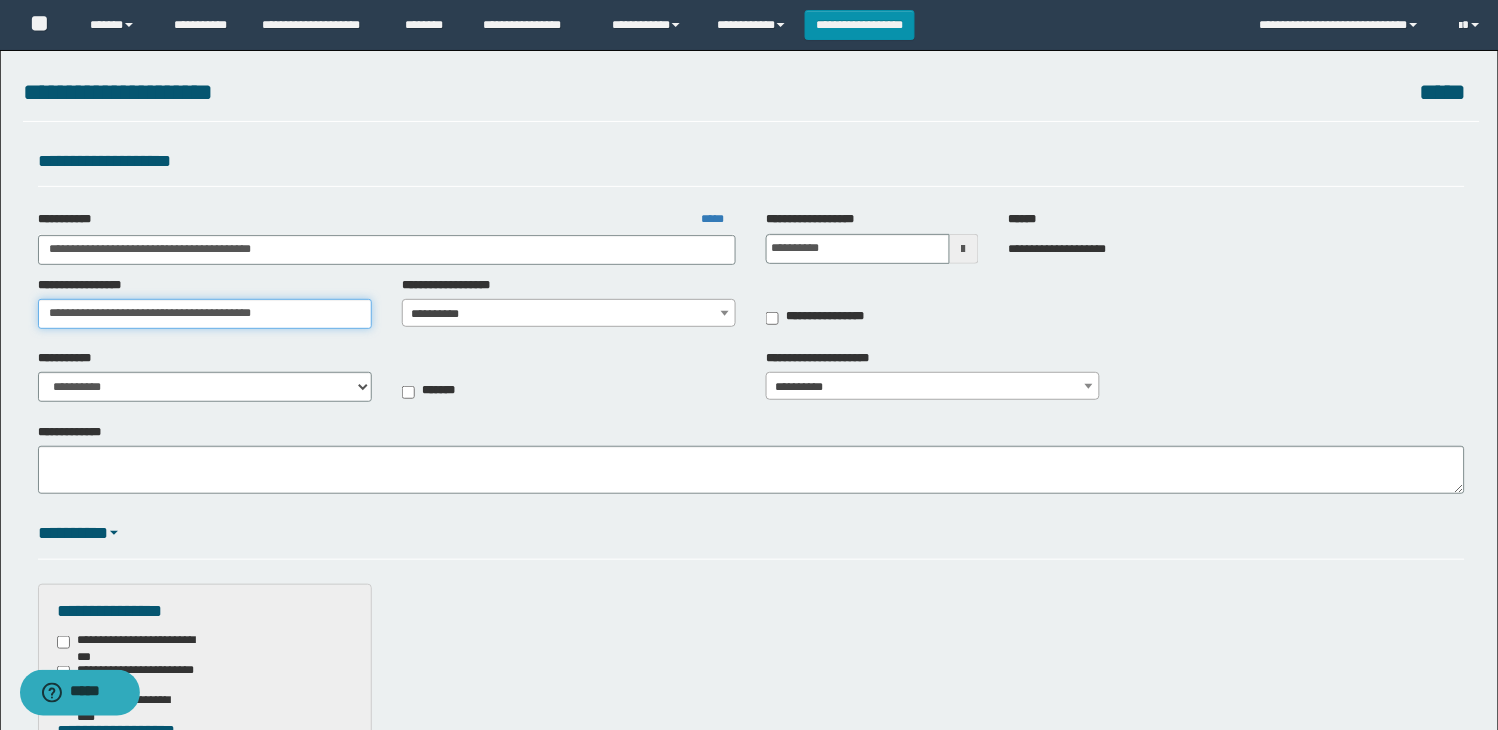 type on "**********" 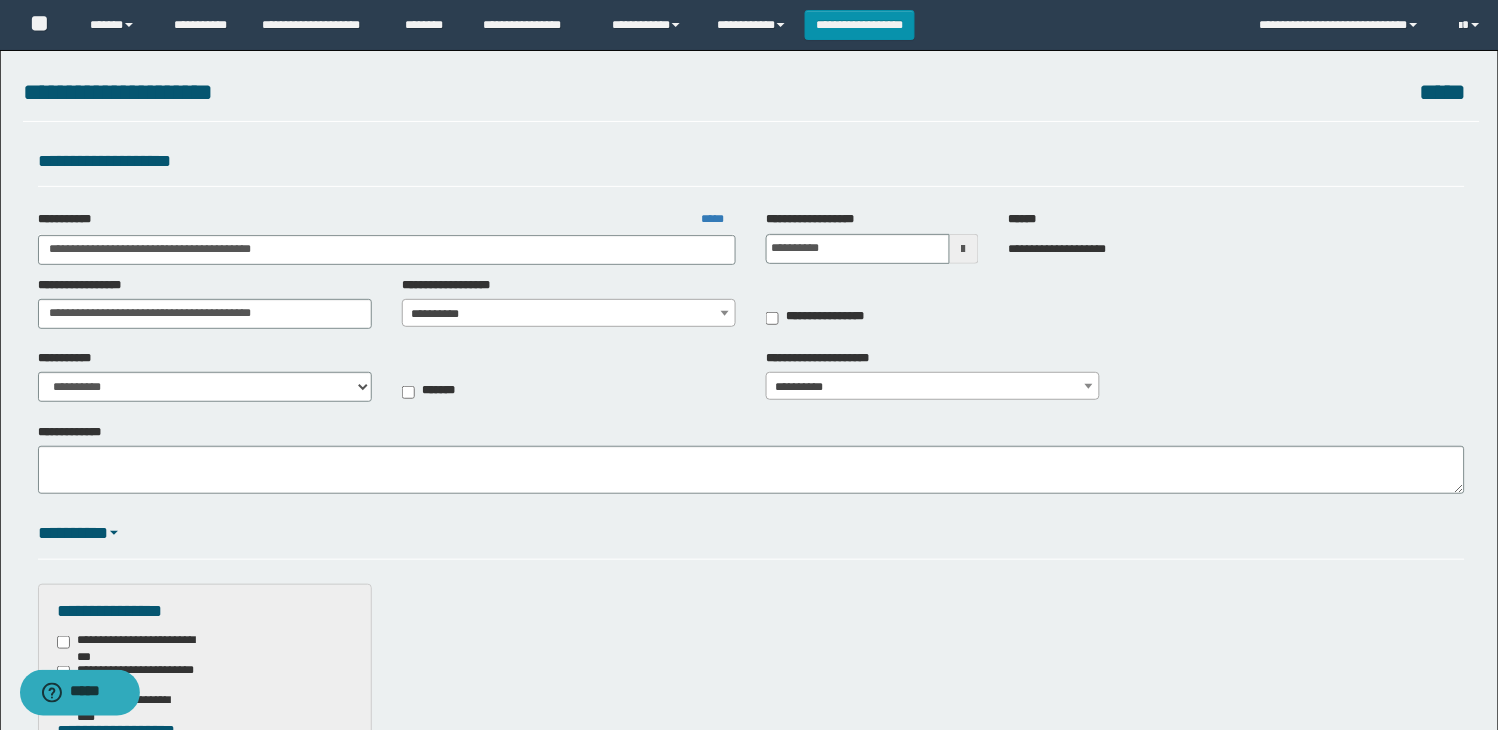 click on "**********" at bounding box center (569, 314) 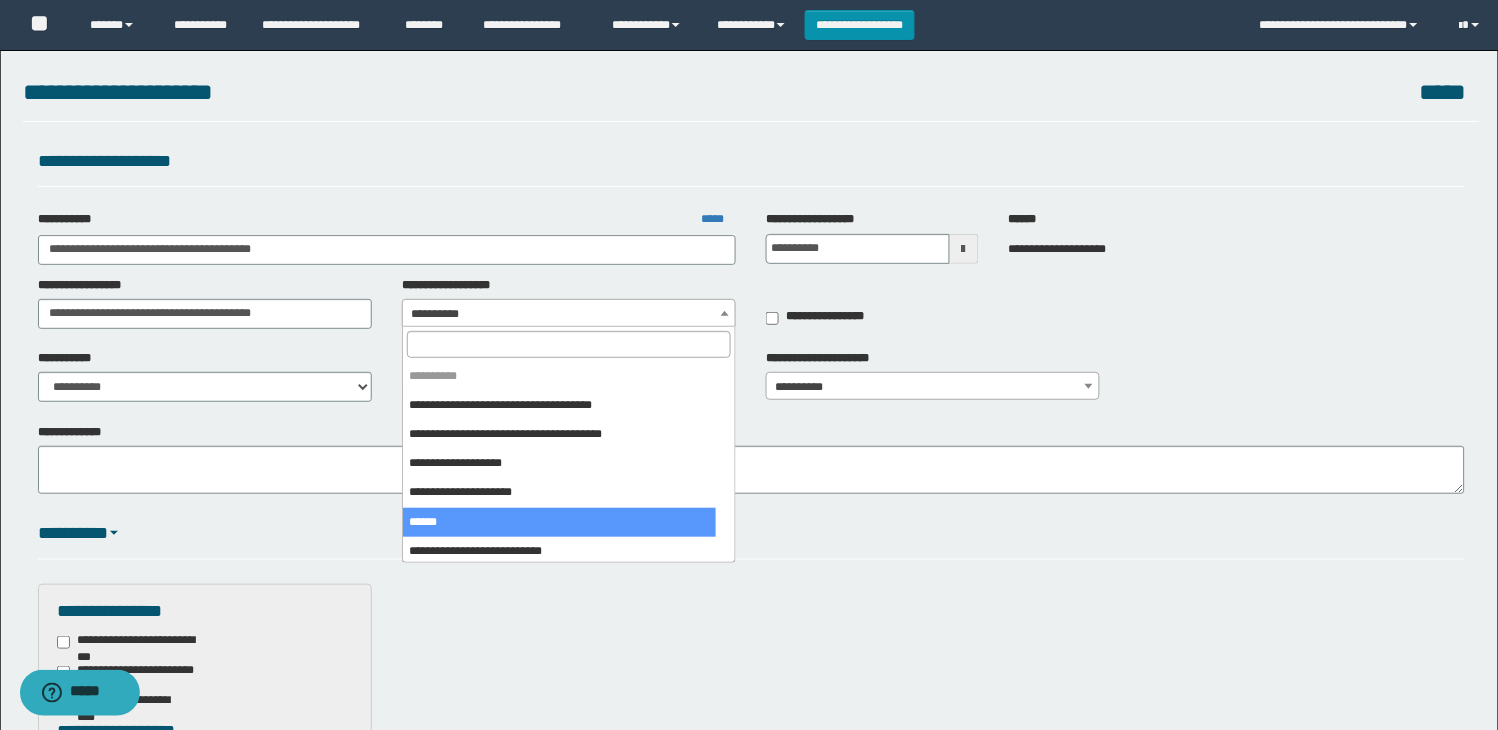 select on "***" 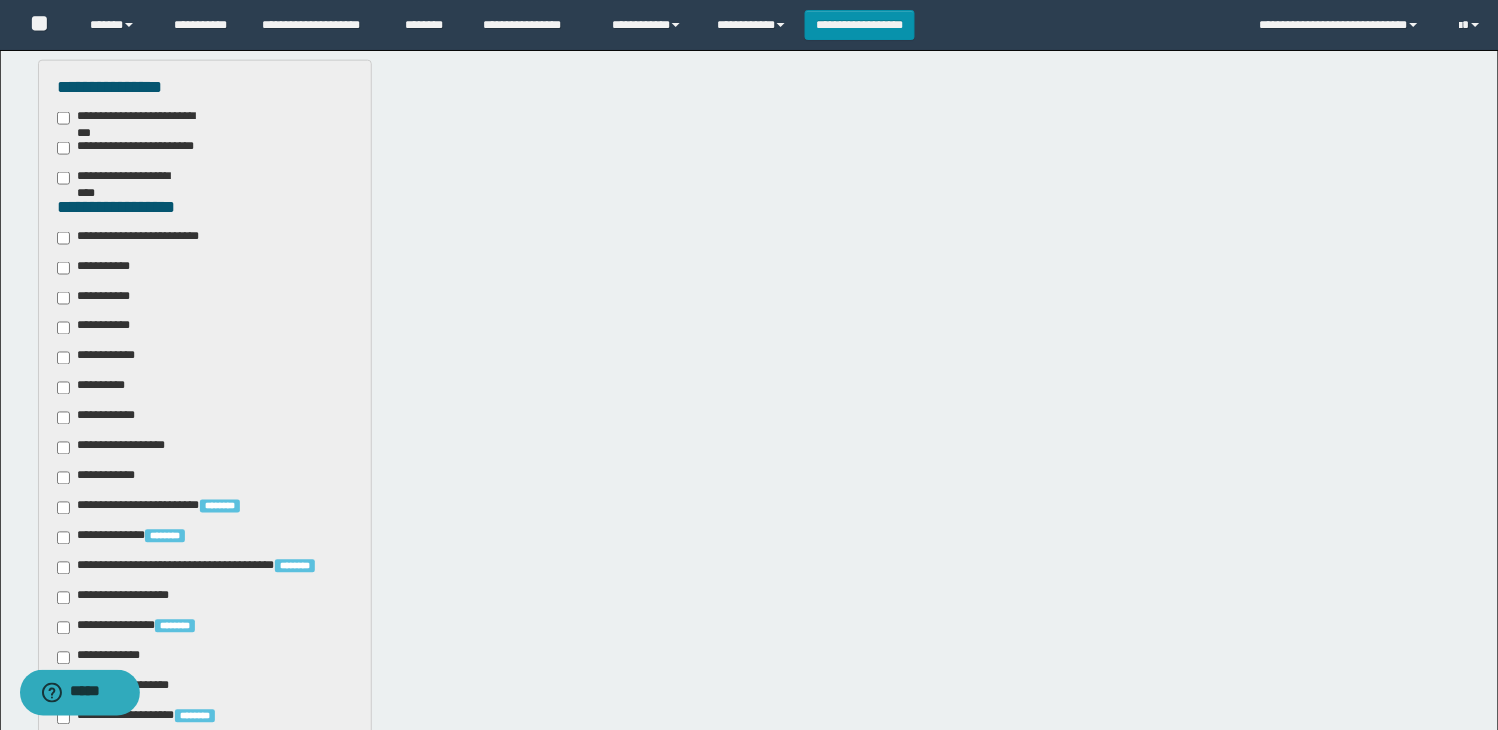 scroll, scrollTop: 555, scrollLeft: 0, axis: vertical 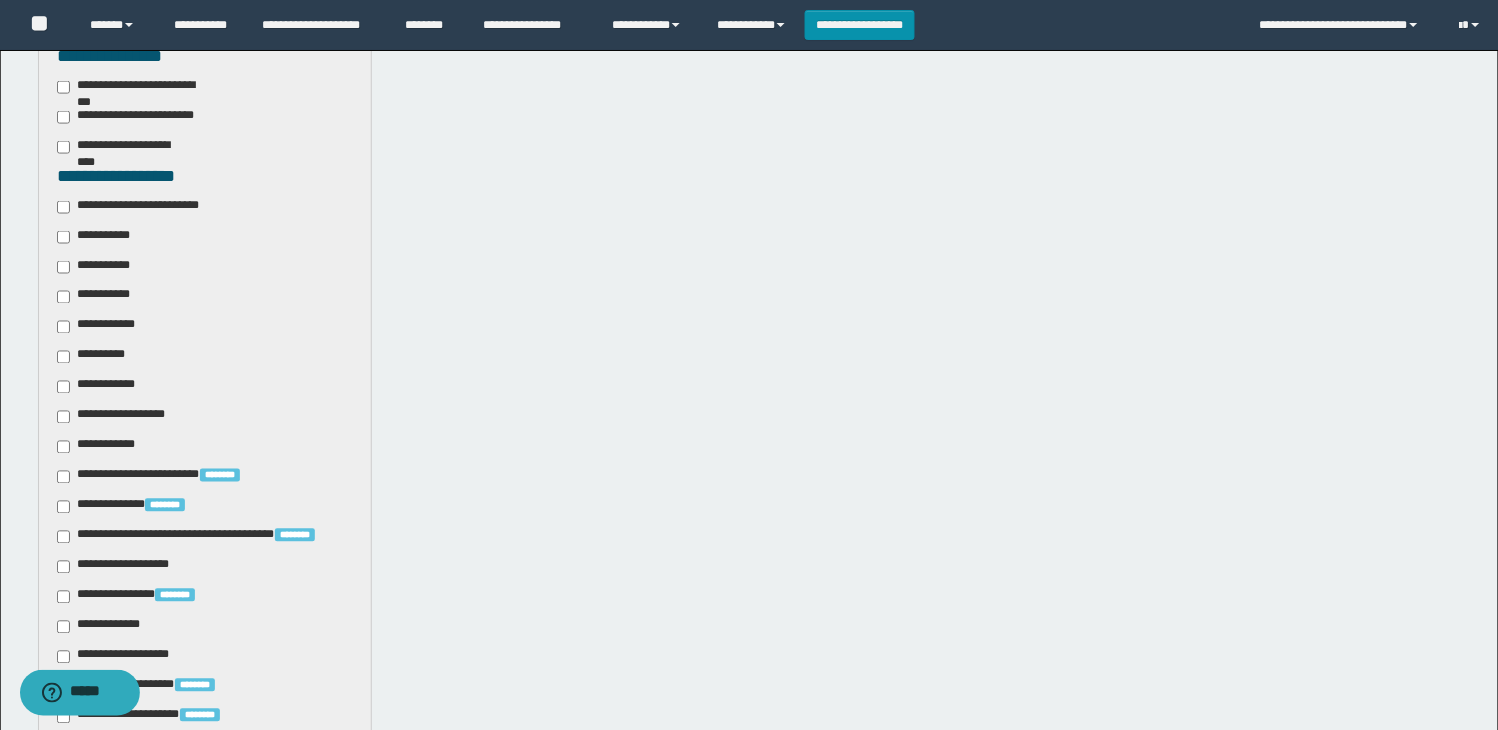 click on "**********" at bounding box center [143, 207] 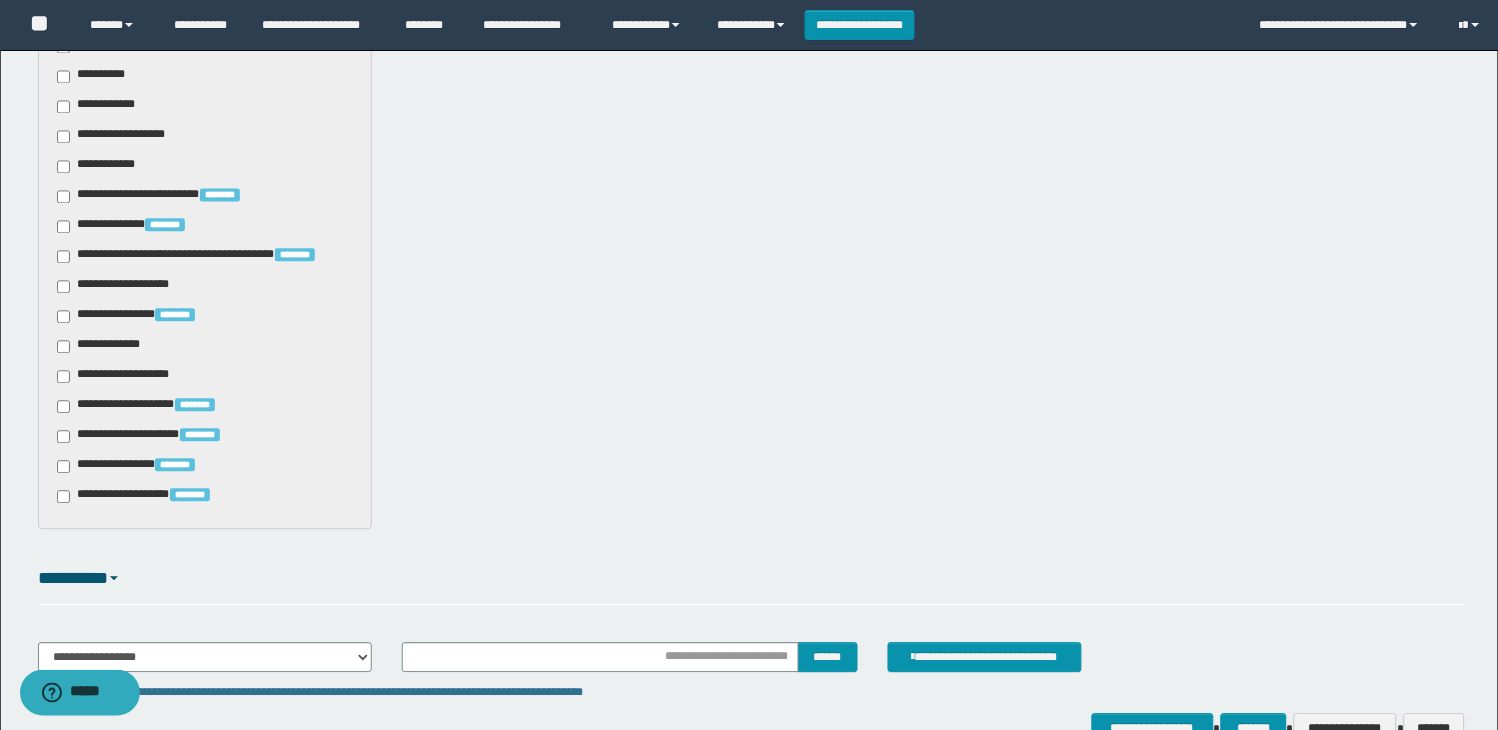 scroll, scrollTop: 954, scrollLeft: 0, axis: vertical 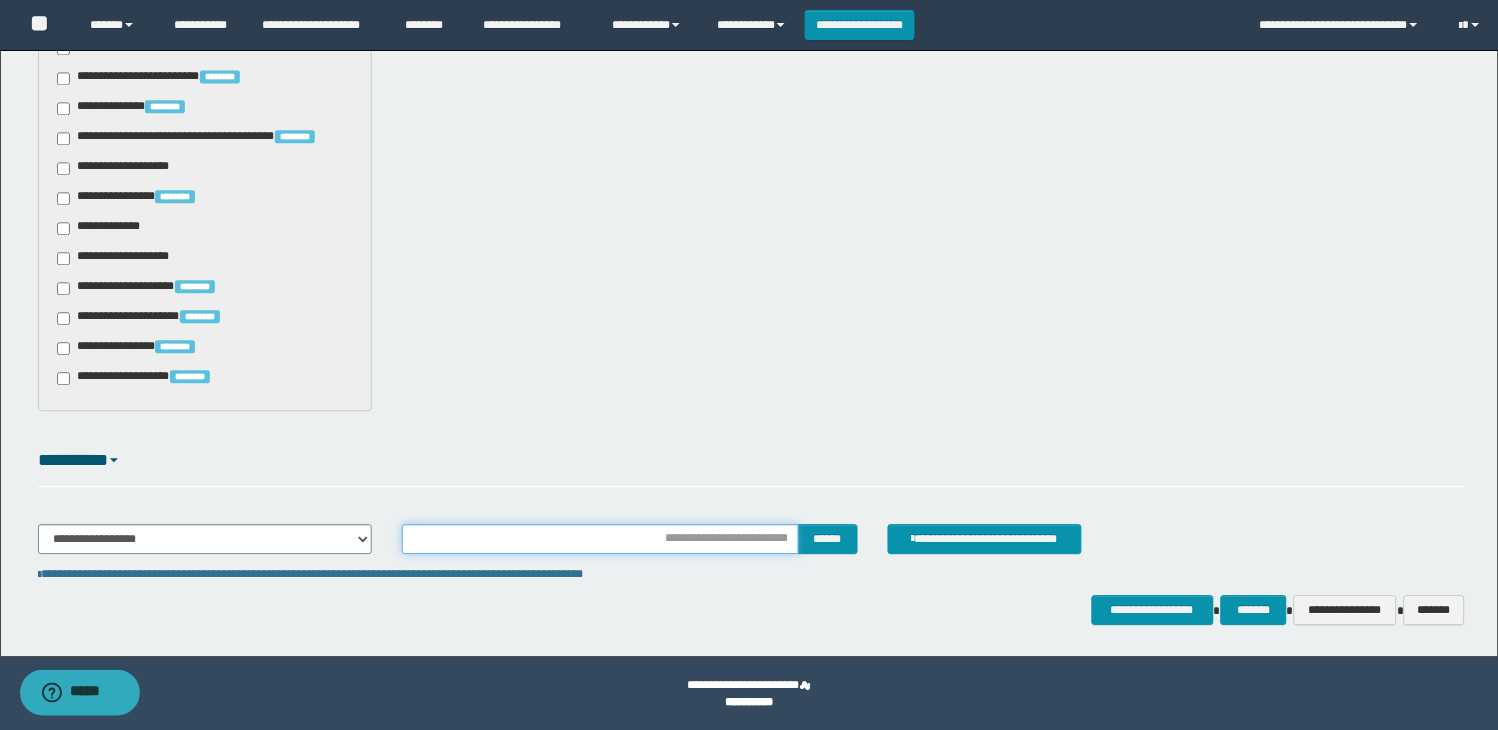 click at bounding box center (600, 539) 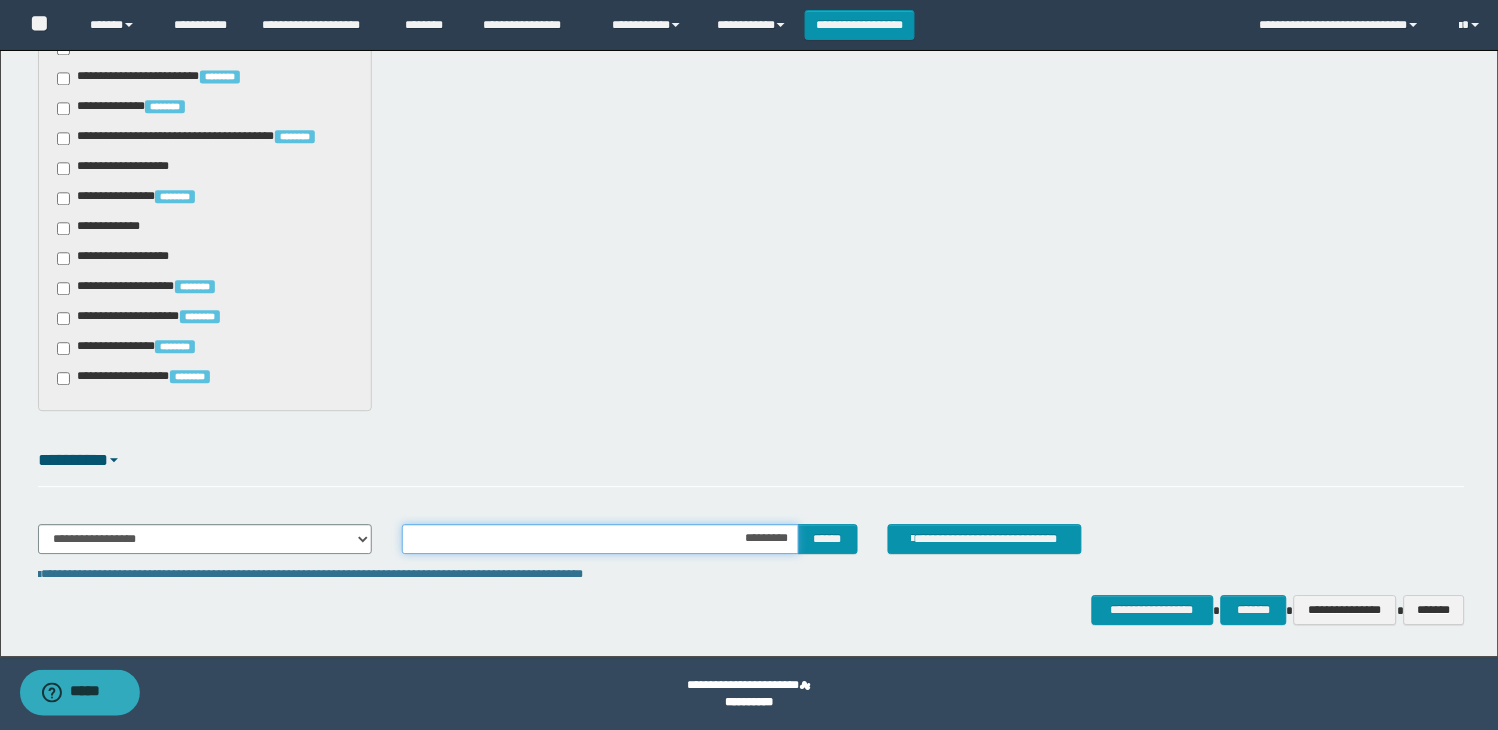 type on "**********" 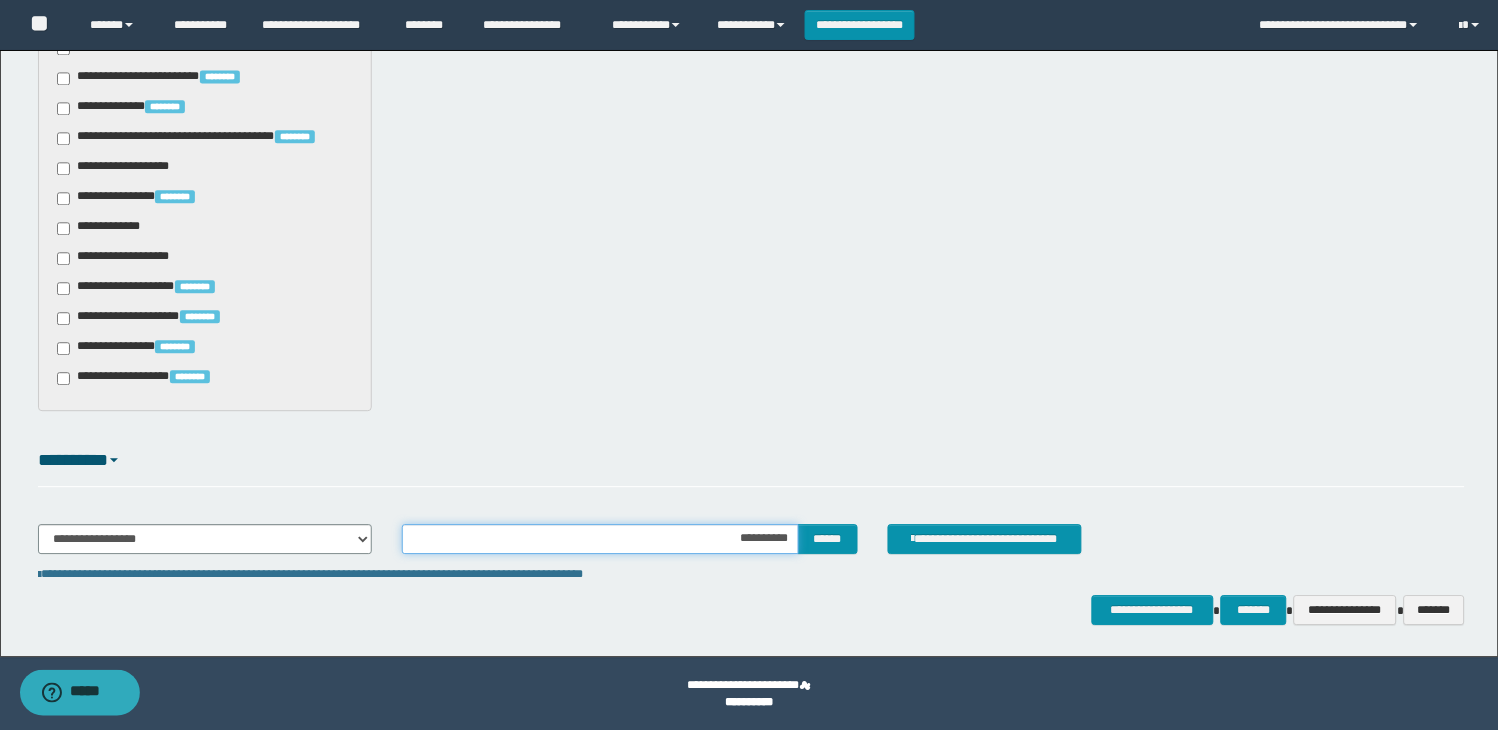 click on "**********" at bounding box center [600, 539] 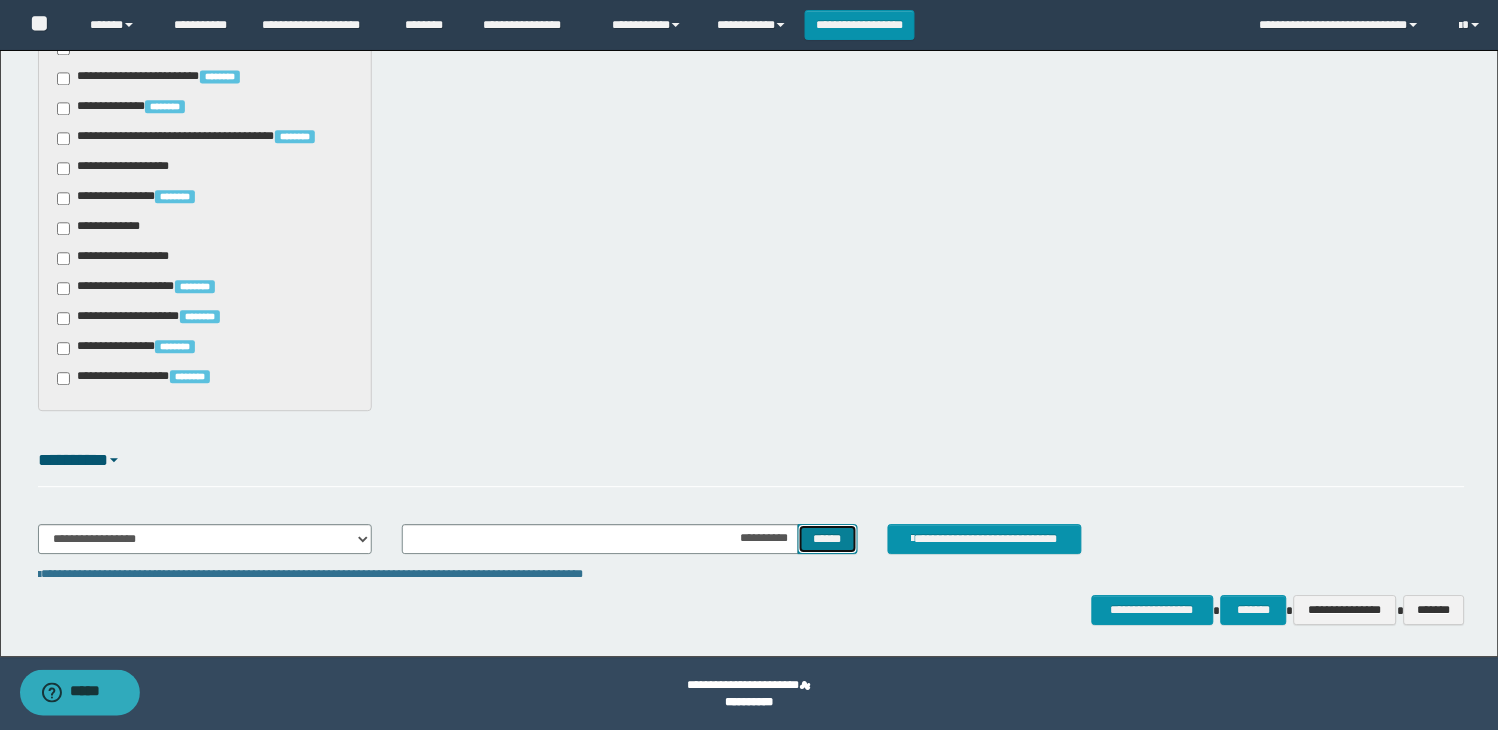 click on "******" at bounding box center [828, 539] 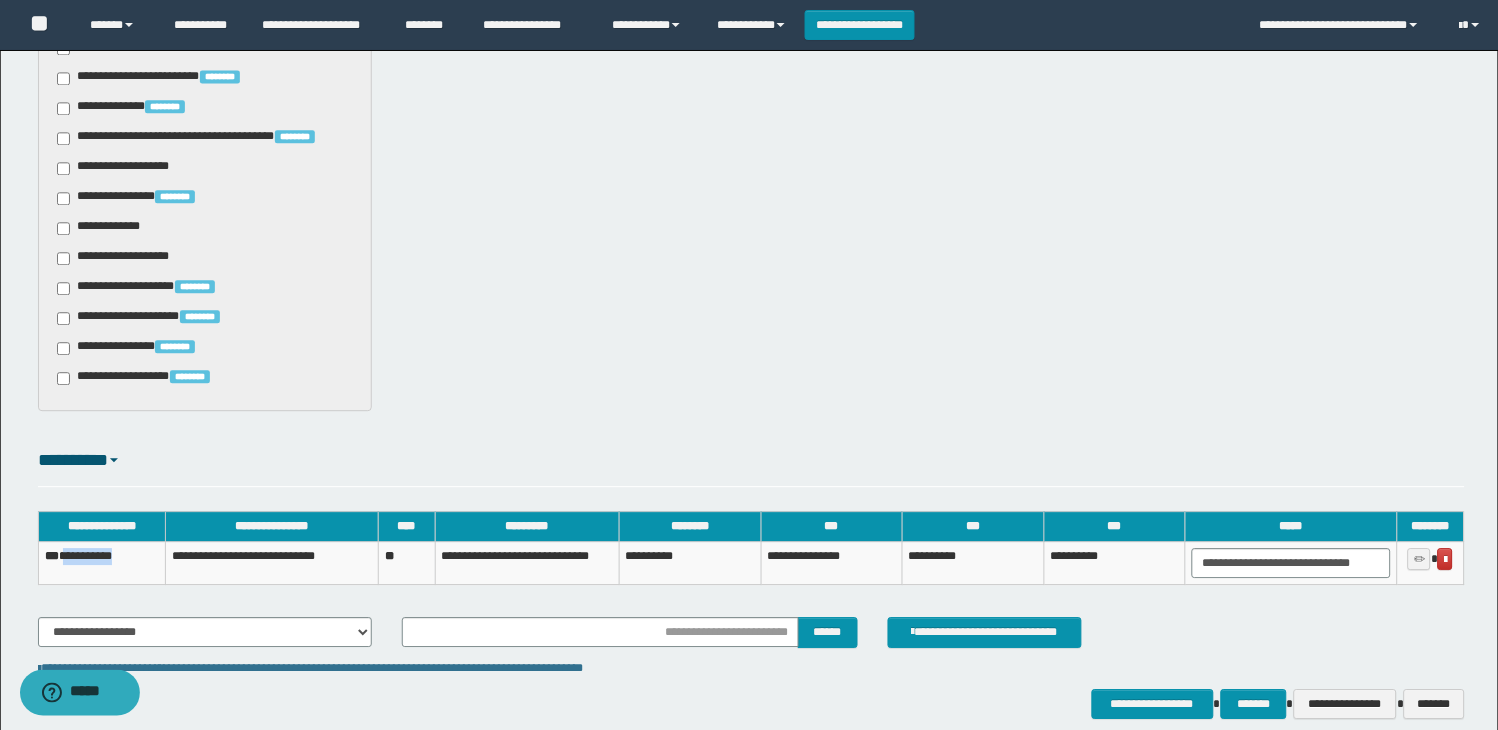 drag, startPoint x: 144, startPoint y: 562, endPoint x: 70, endPoint y: 563, distance: 74.00676 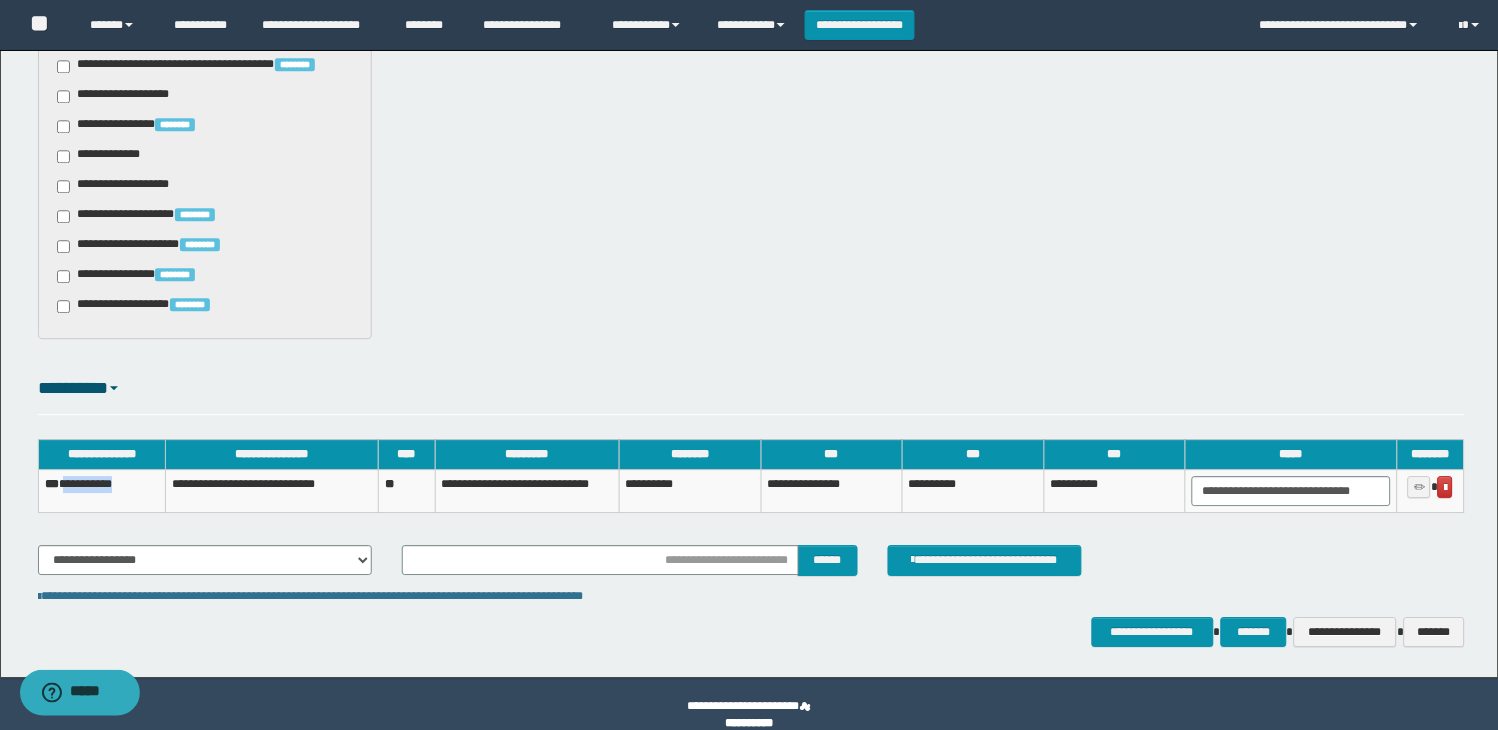 scroll, scrollTop: 1048, scrollLeft: 0, axis: vertical 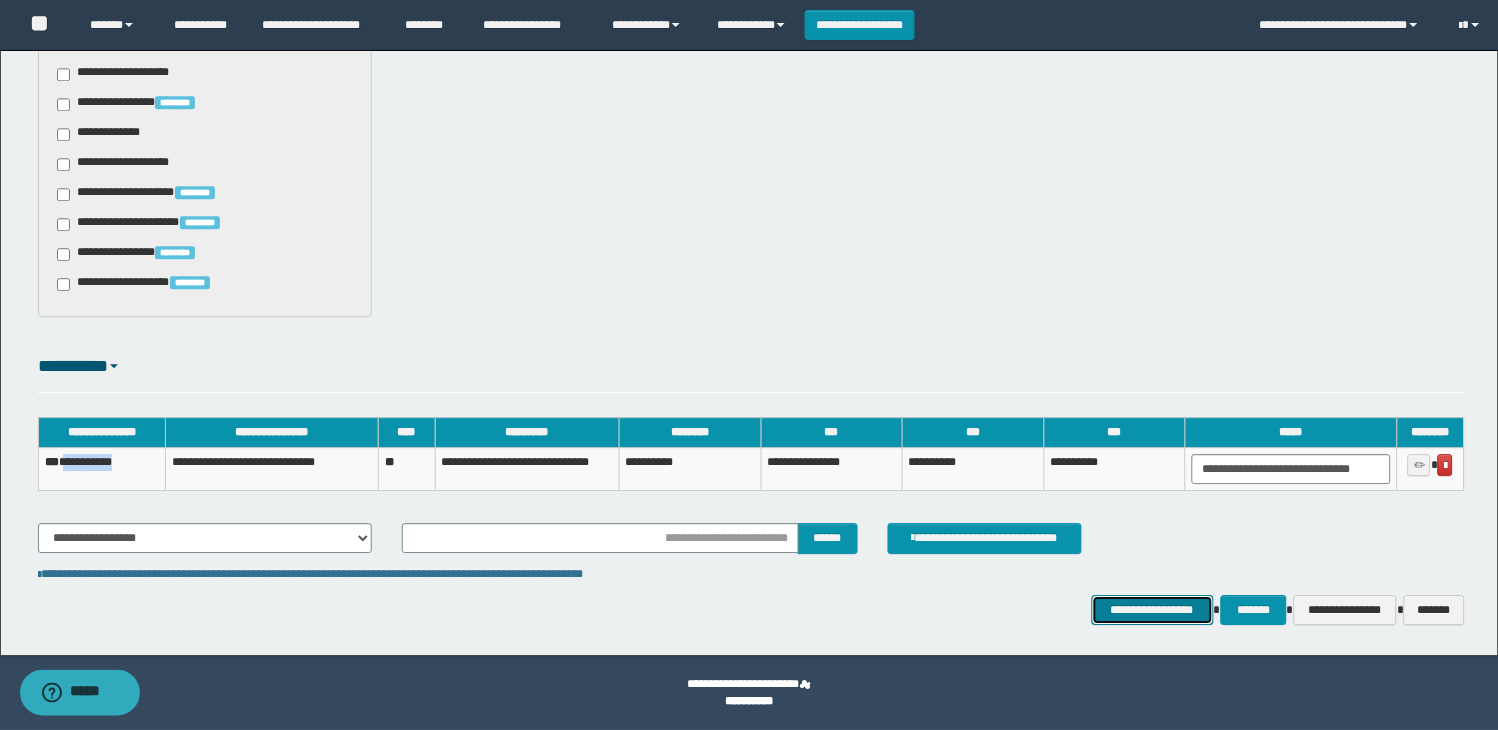 click on "**********" at bounding box center [1153, 610] 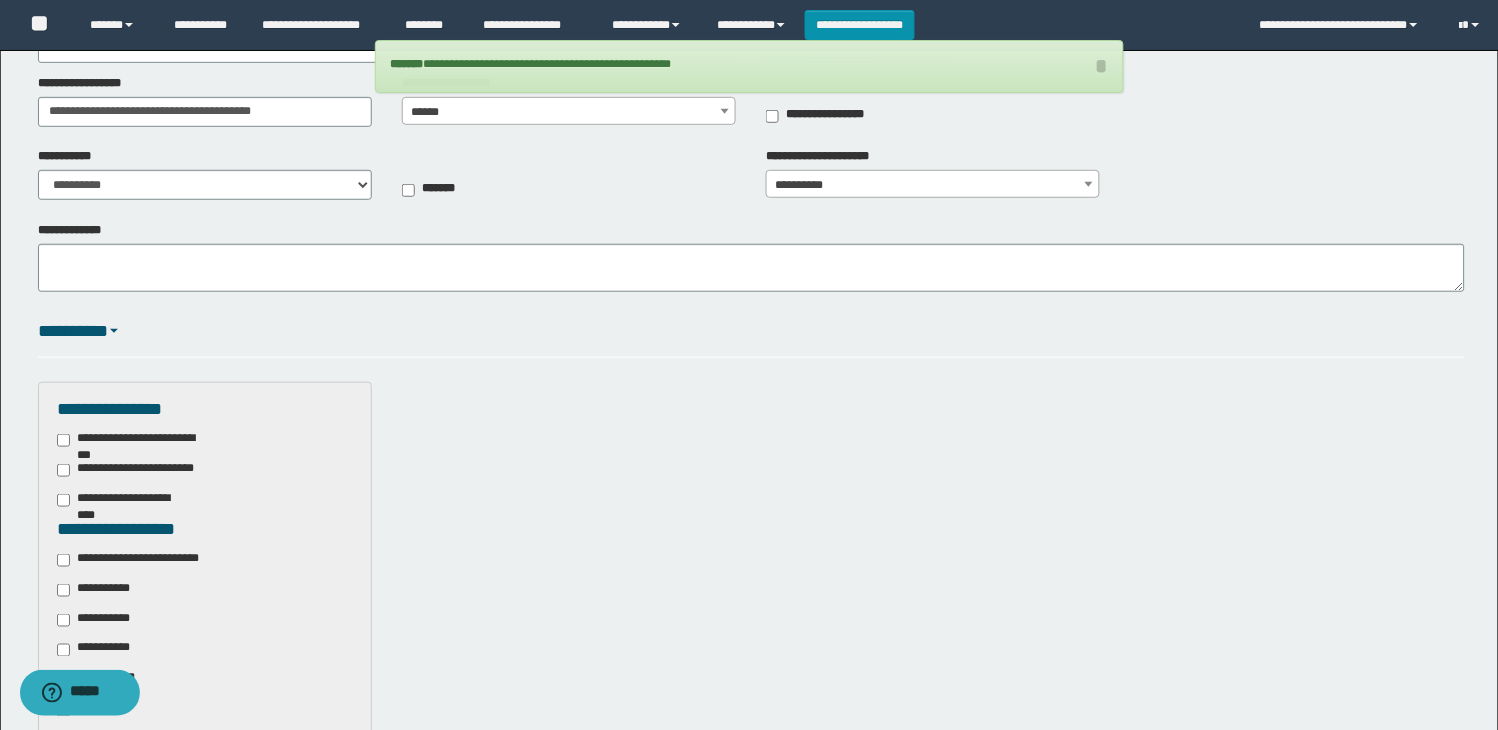 scroll, scrollTop: 0, scrollLeft: 0, axis: both 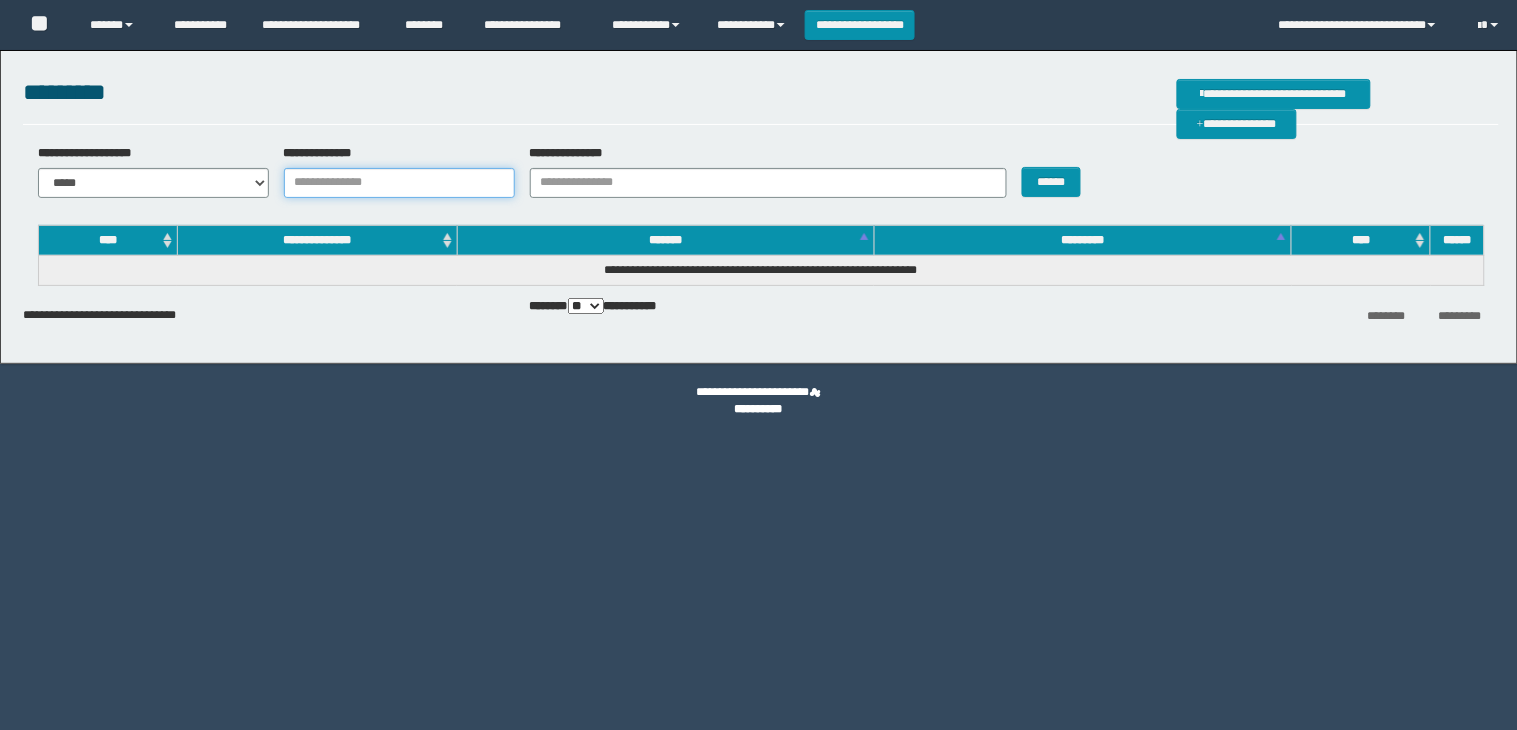click on "**********" at bounding box center (399, 183) 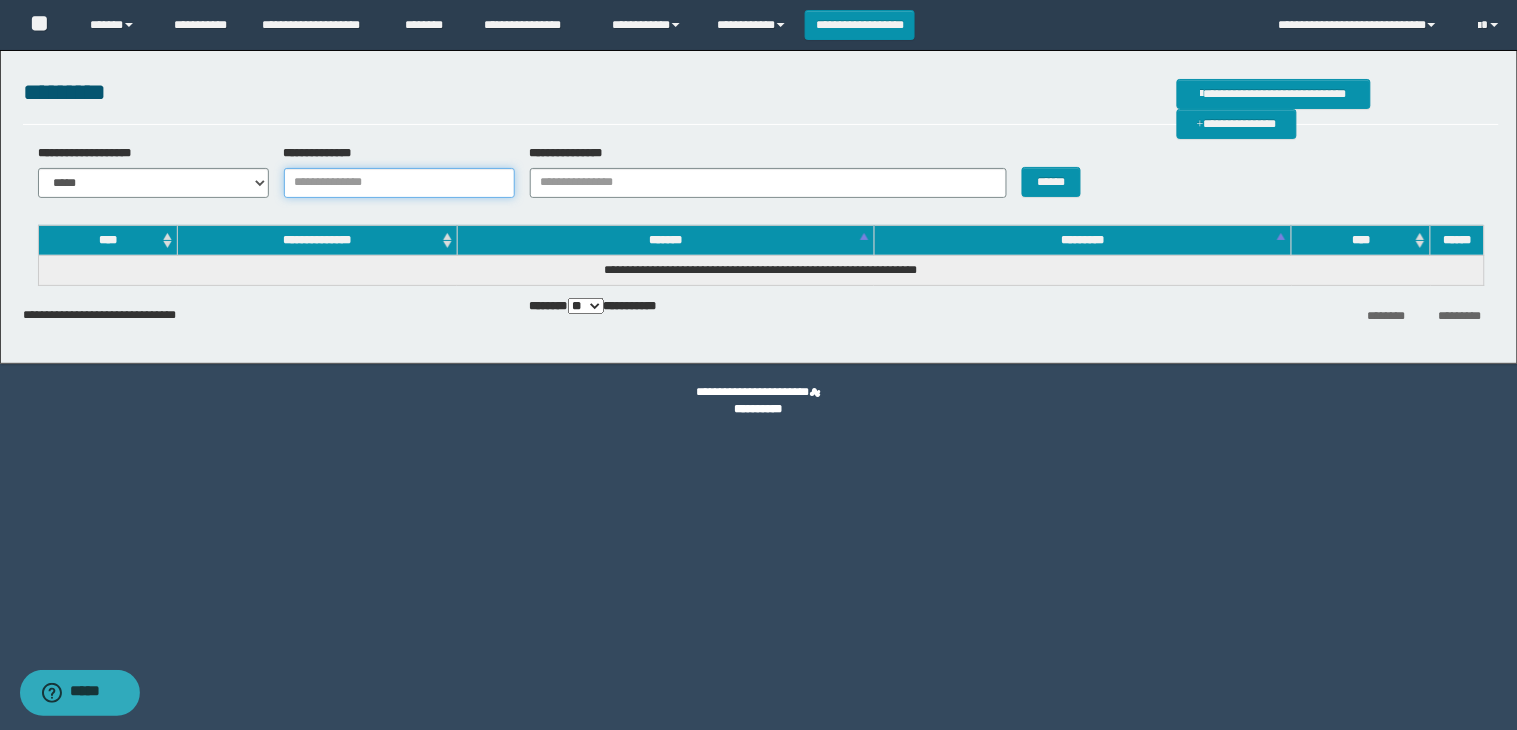 paste on "**********" 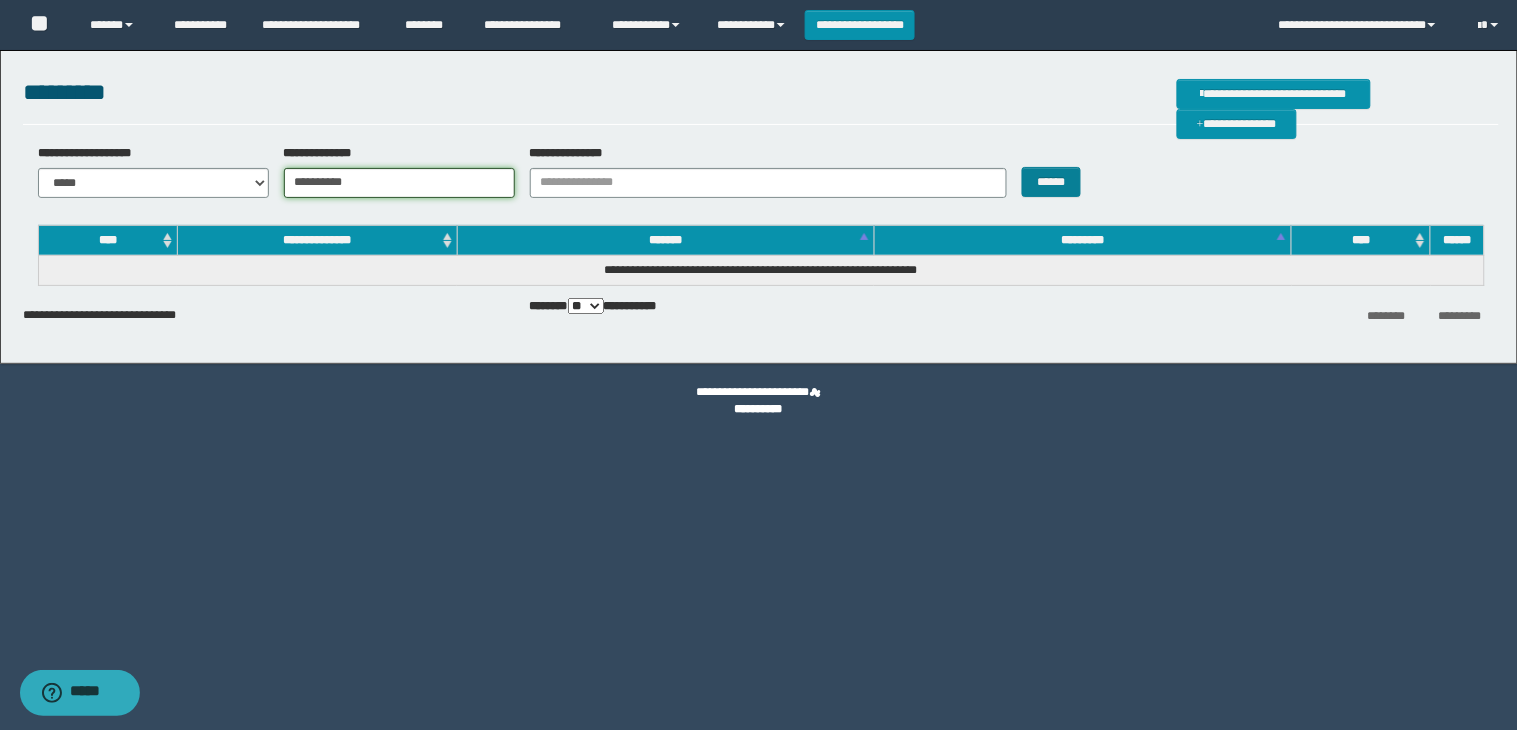 type on "**********" 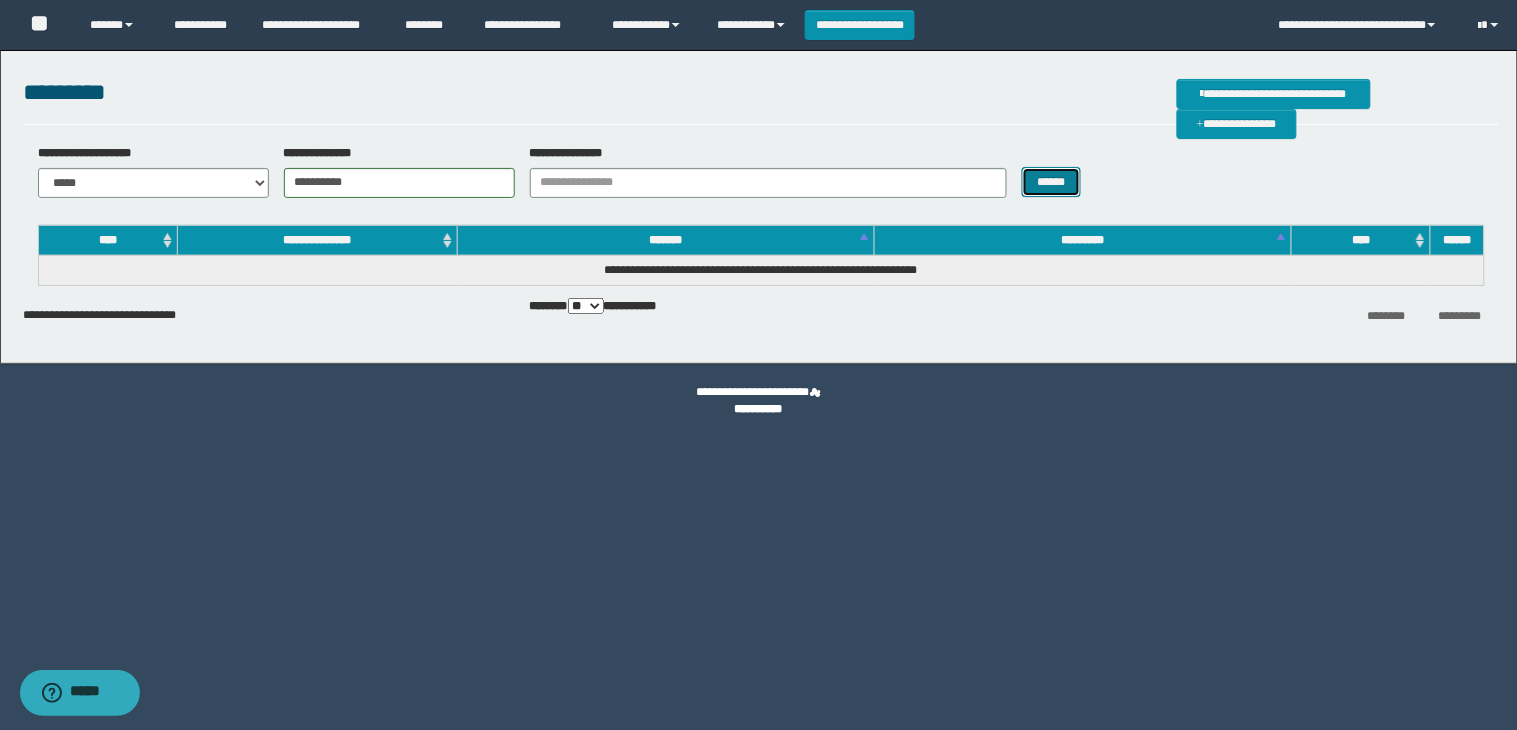 click on "******" at bounding box center (1052, 182) 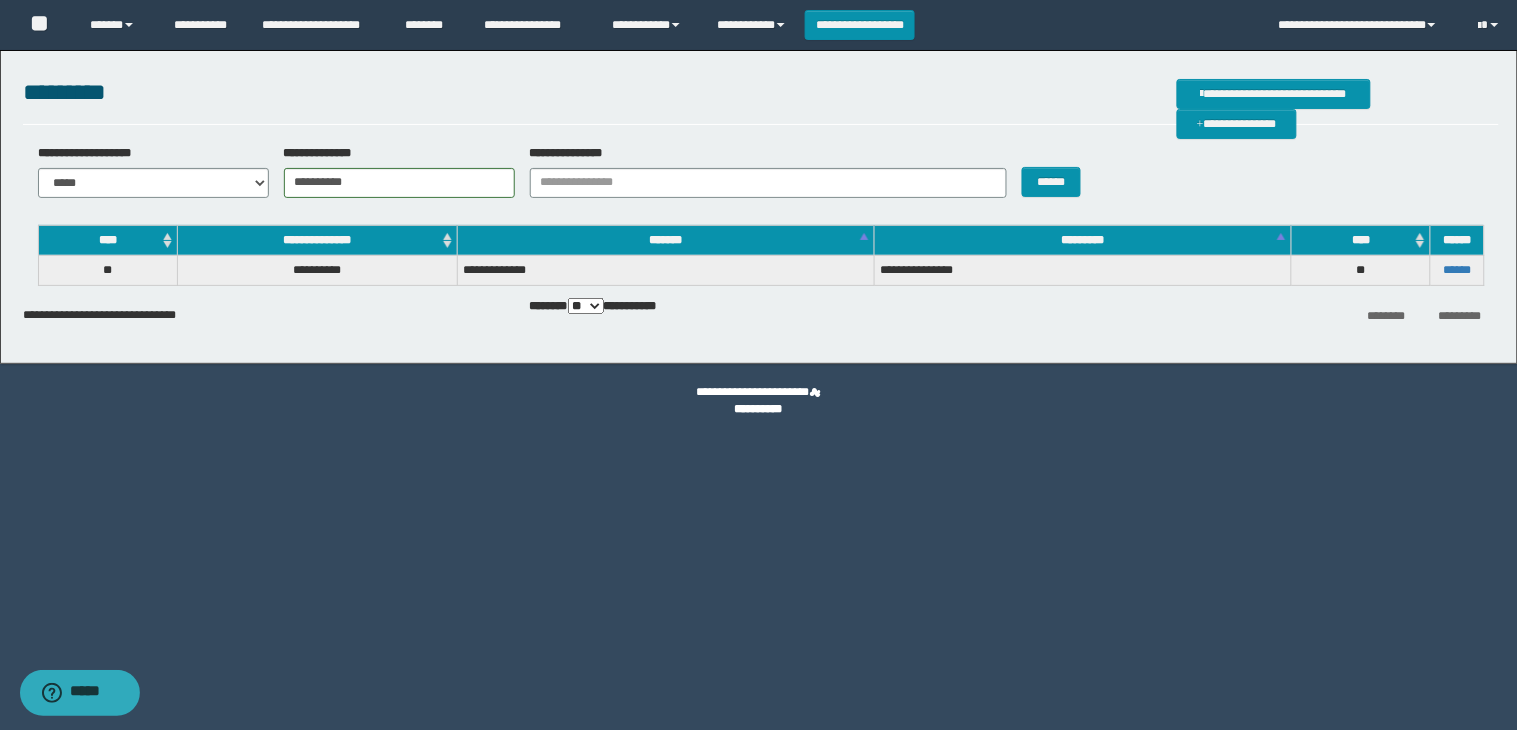 click on "******" at bounding box center [1457, 270] 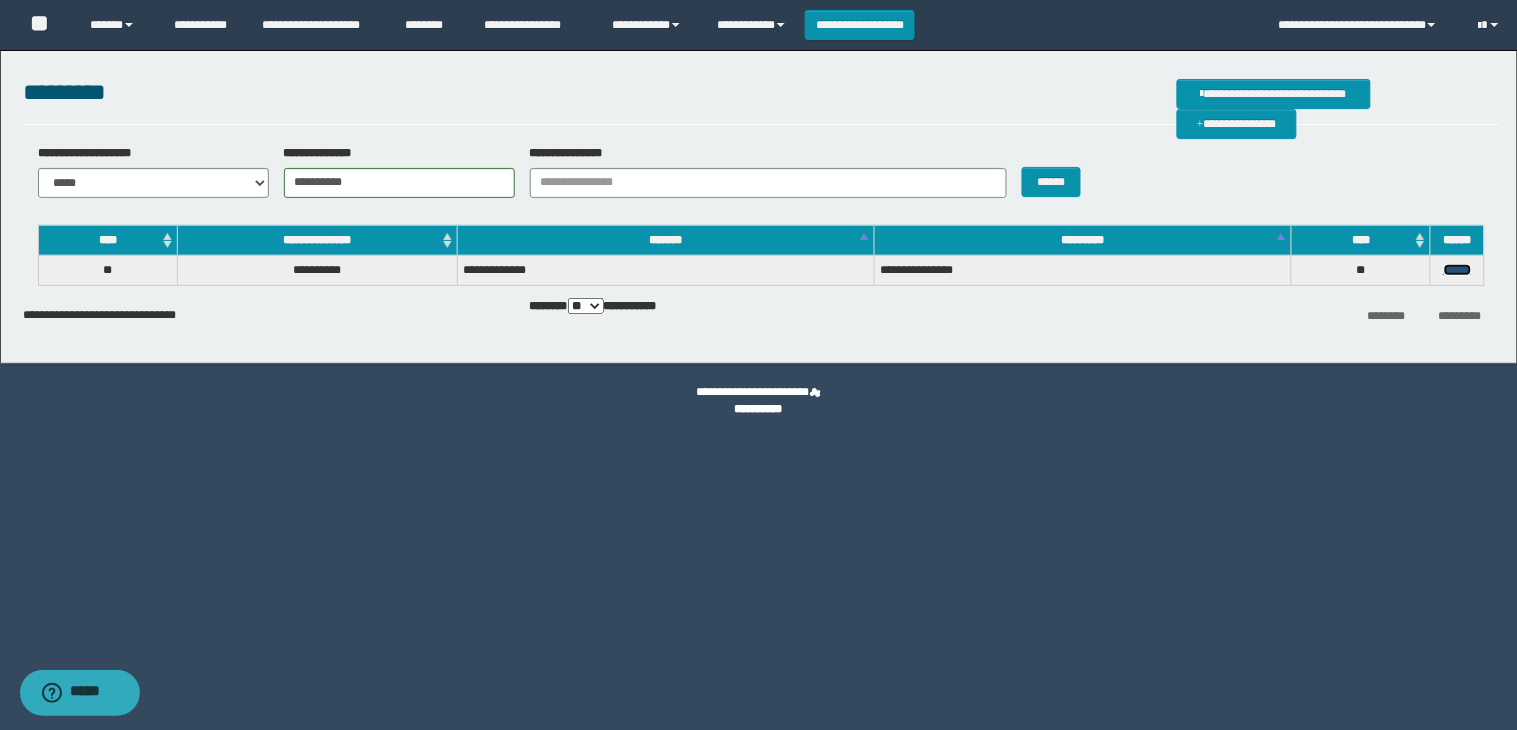click on "******" at bounding box center [1458, 270] 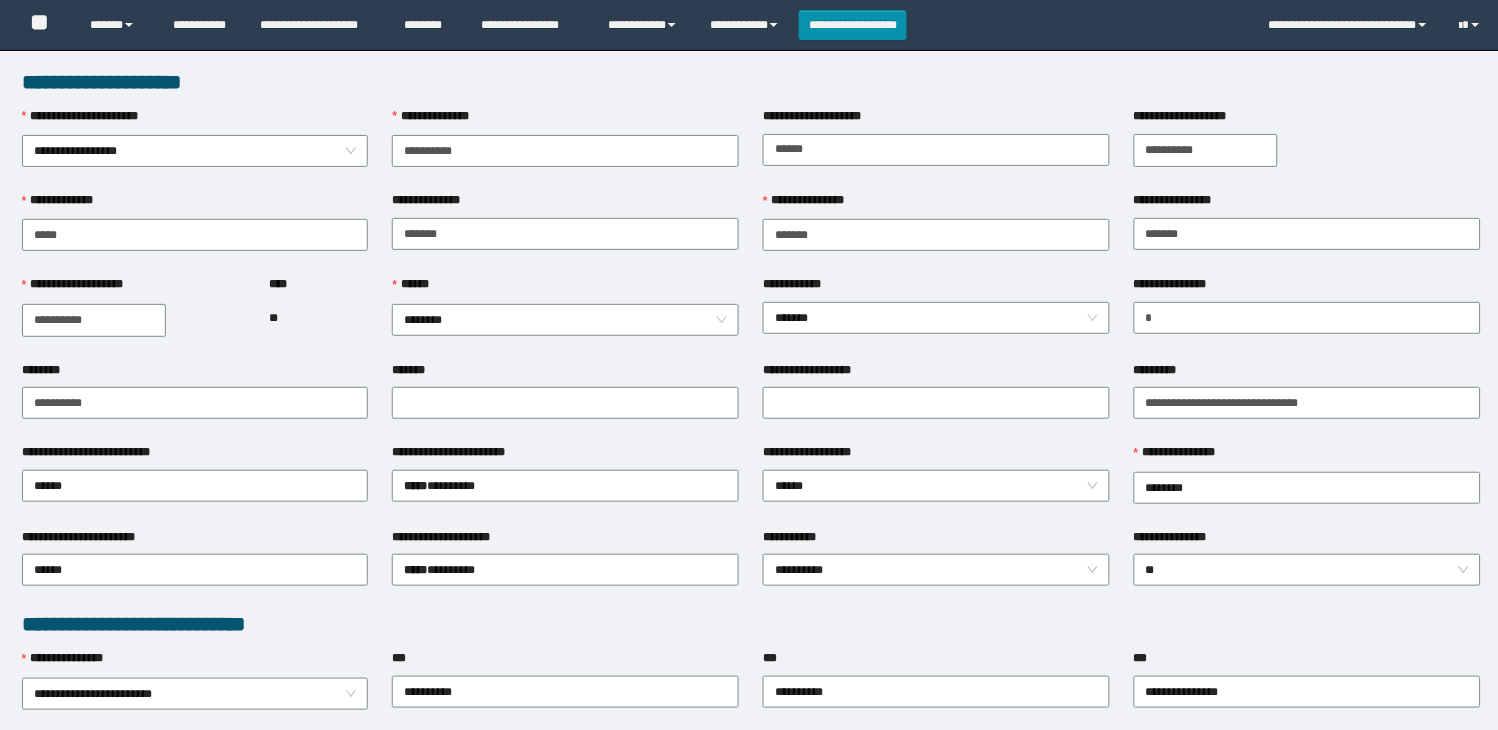 scroll, scrollTop: 222, scrollLeft: 0, axis: vertical 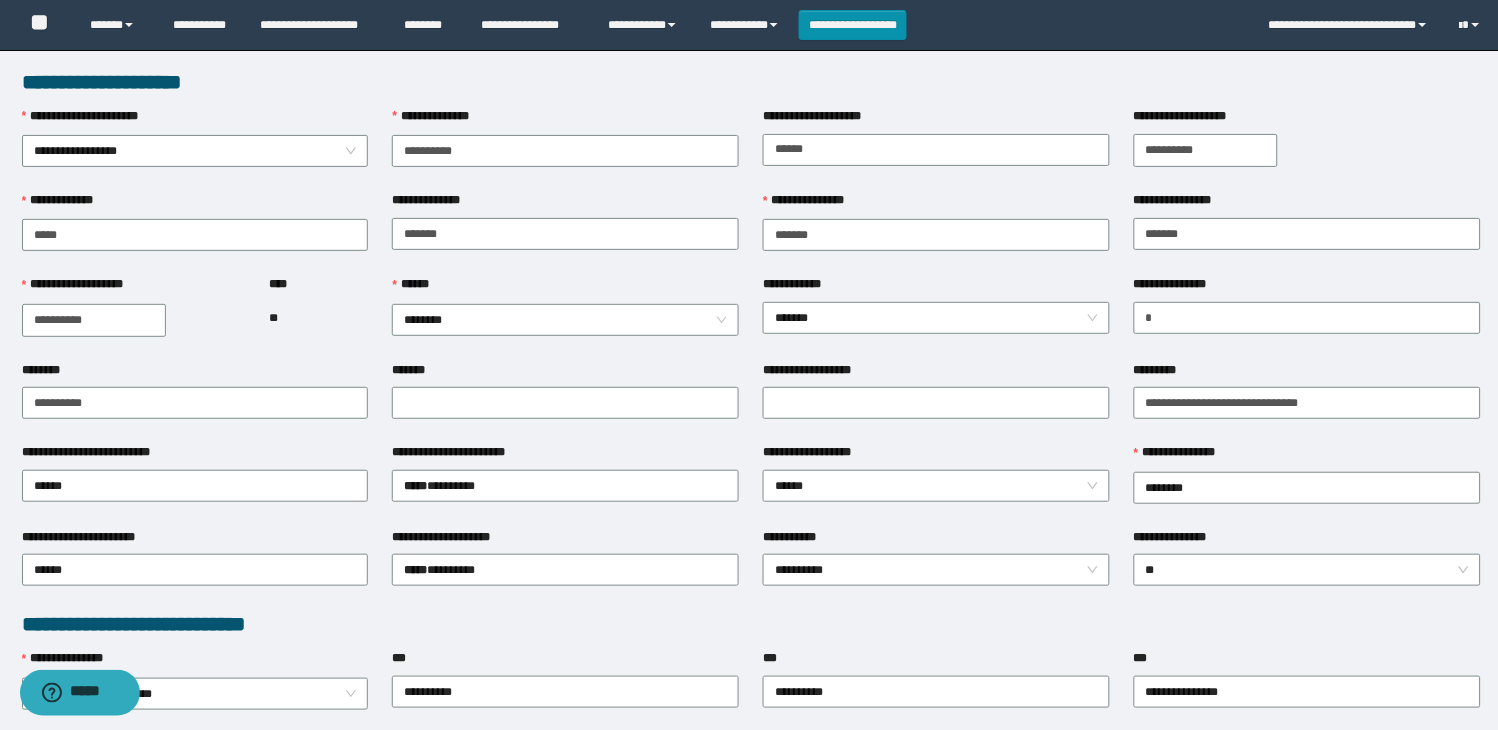 click on "*******" at bounding box center [565, 374] 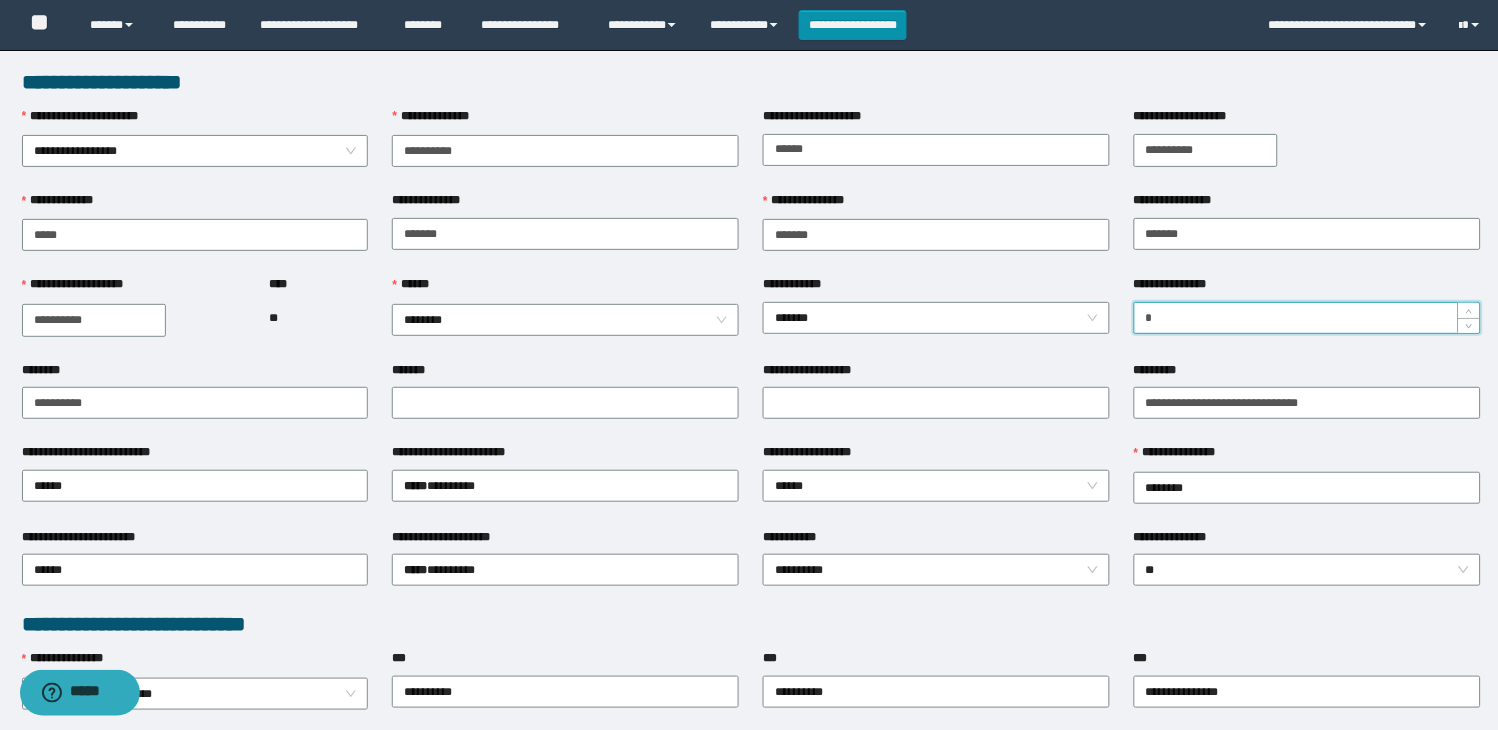 click on "**********" at bounding box center (1307, 318) 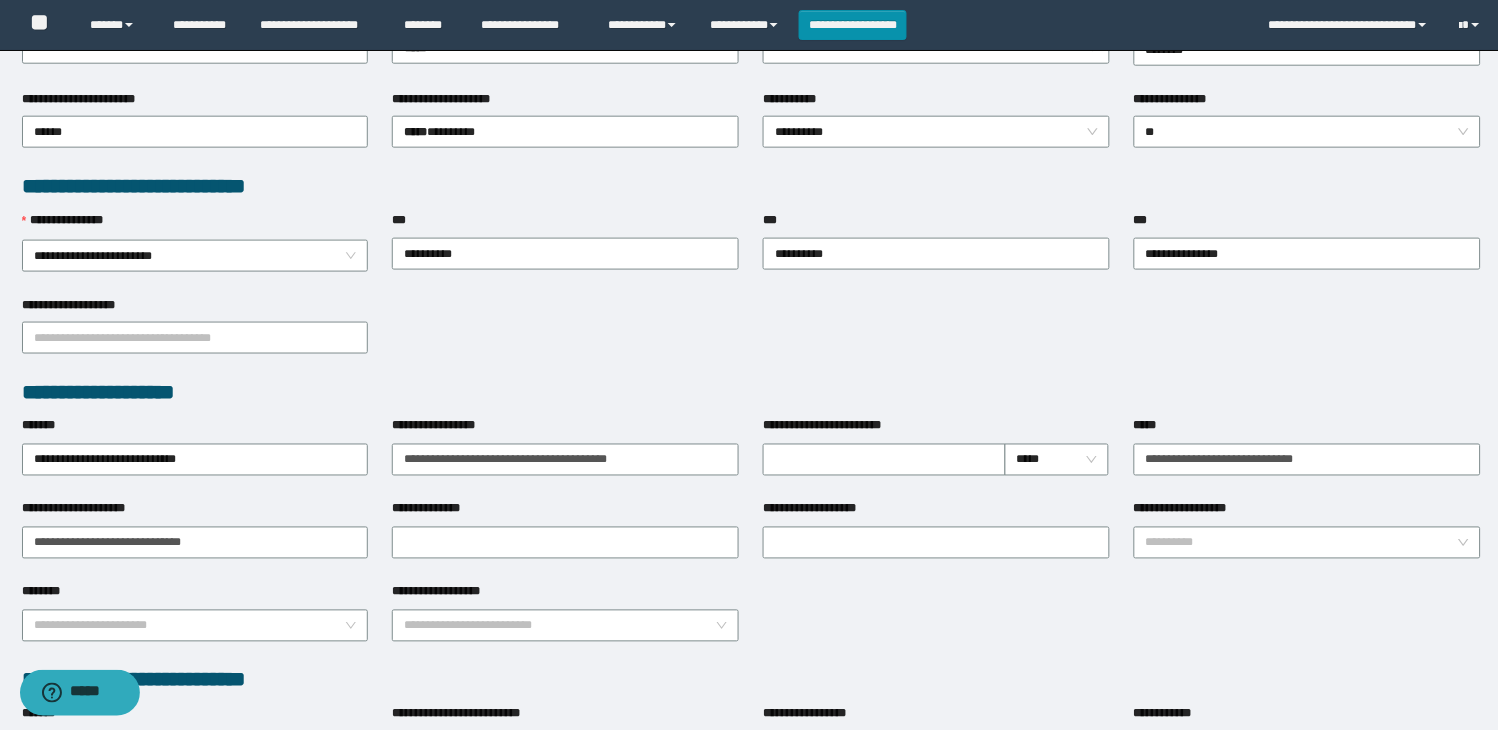 scroll, scrollTop: 444, scrollLeft: 0, axis: vertical 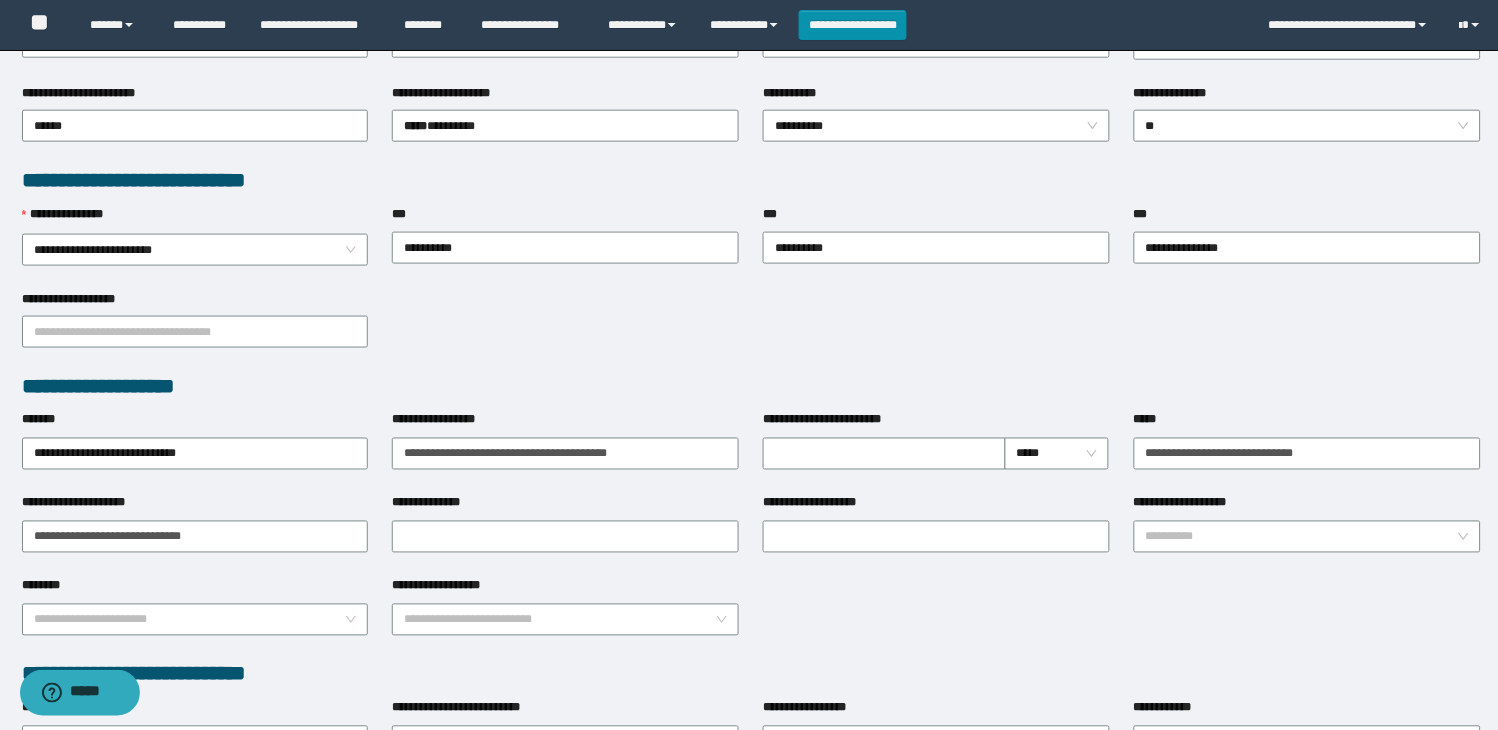 drag, startPoint x: 698, startPoint y: 327, endPoint x: 733, endPoint y: 317, distance: 36.40055 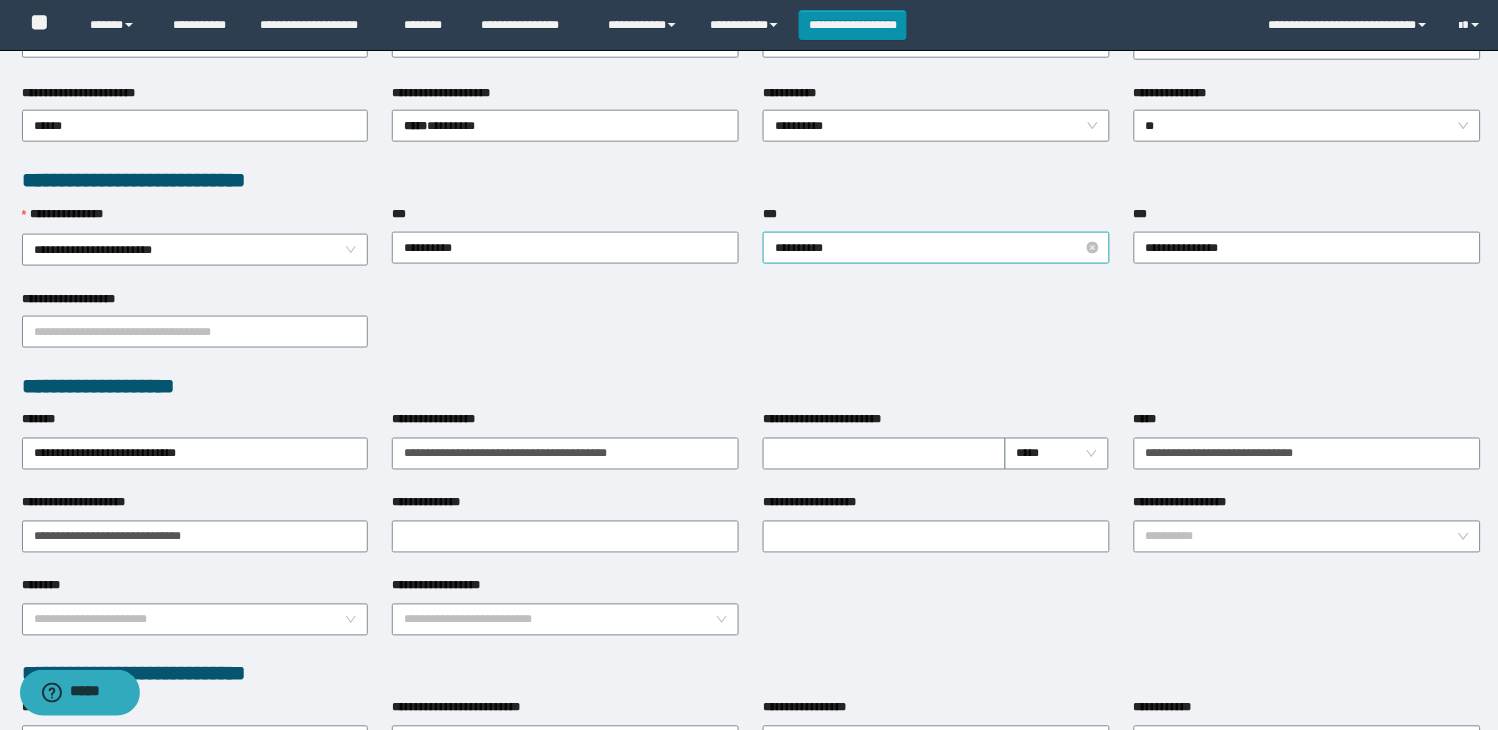 click on "**********" at bounding box center [936, 248] 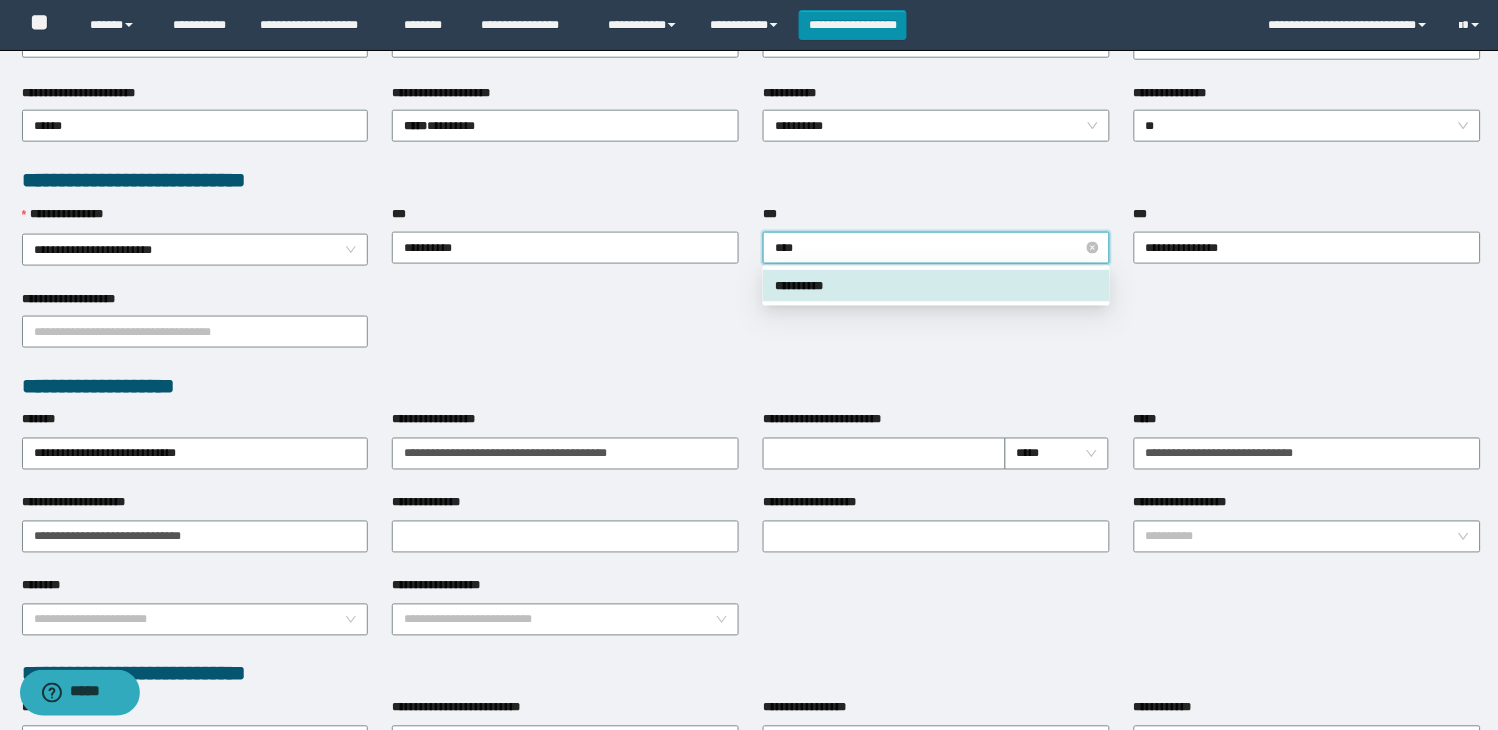 type on "*****" 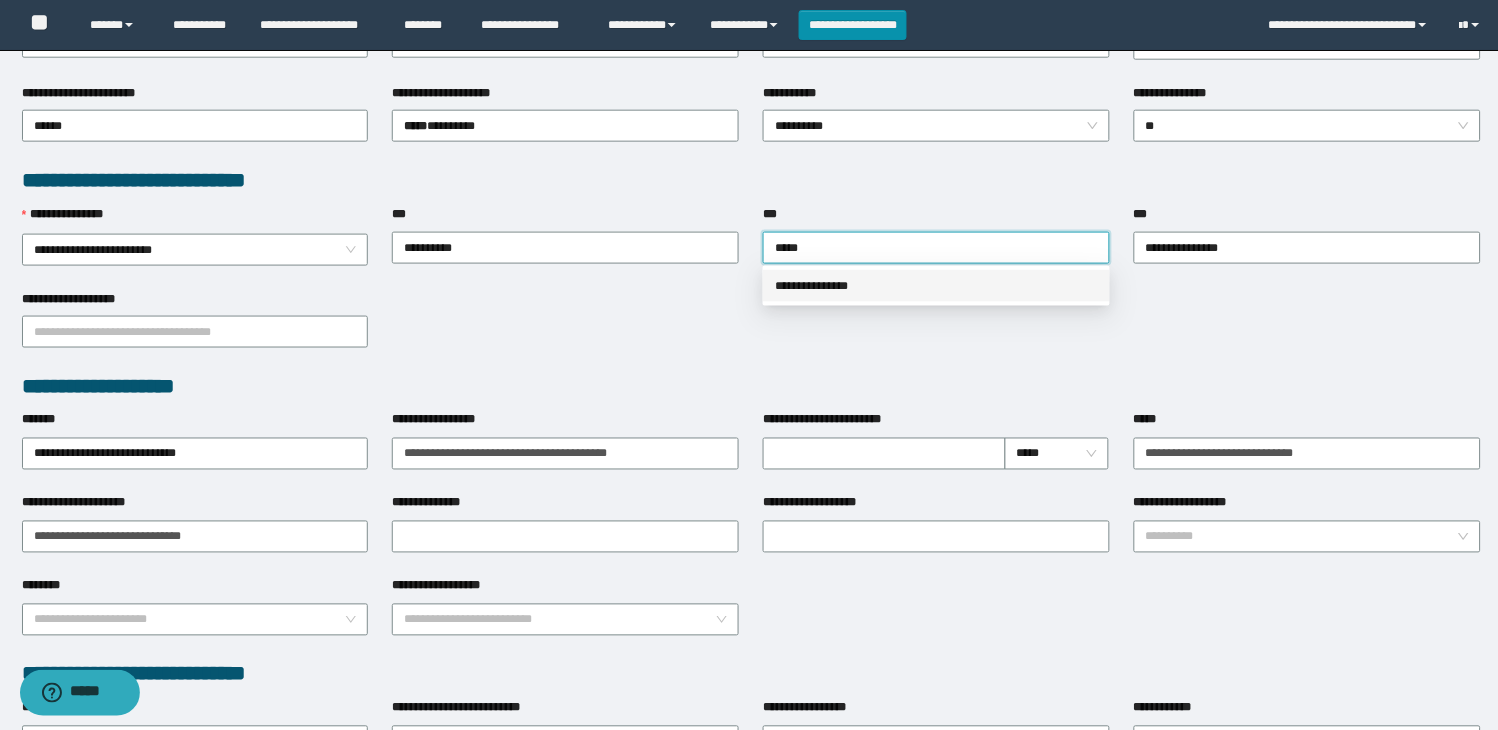 click on "**********" at bounding box center [936, 286] 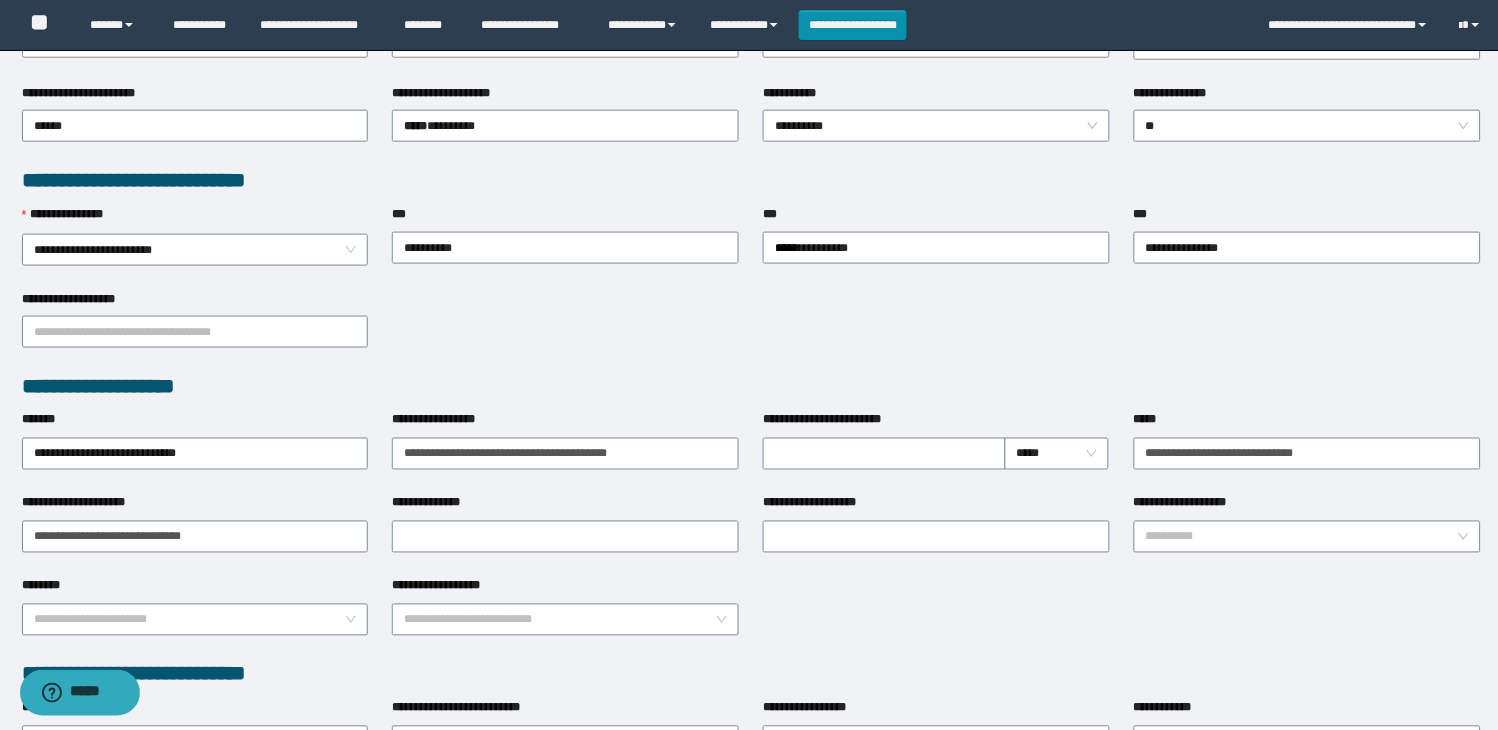click on "**********" at bounding box center [751, 331] 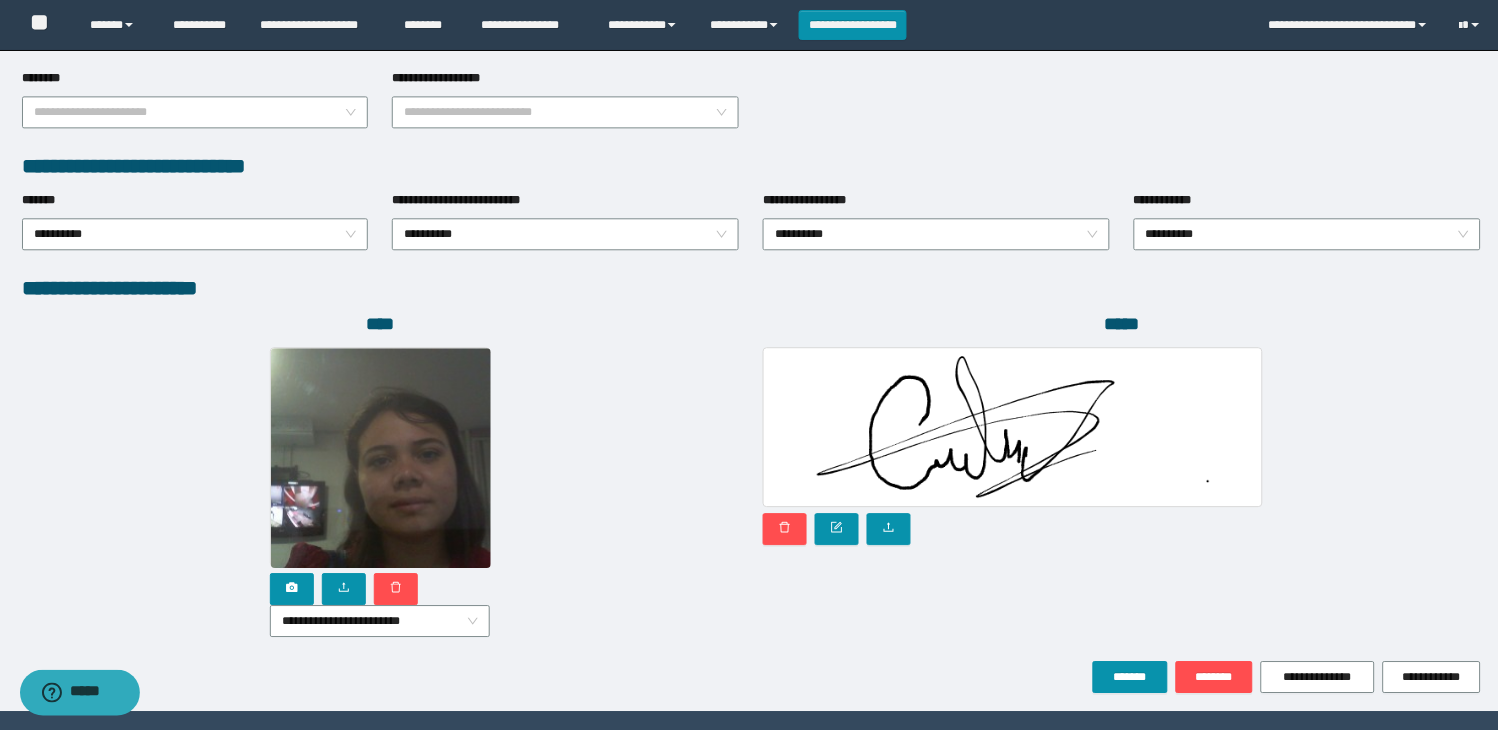 scroll, scrollTop: 1010, scrollLeft: 0, axis: vertical 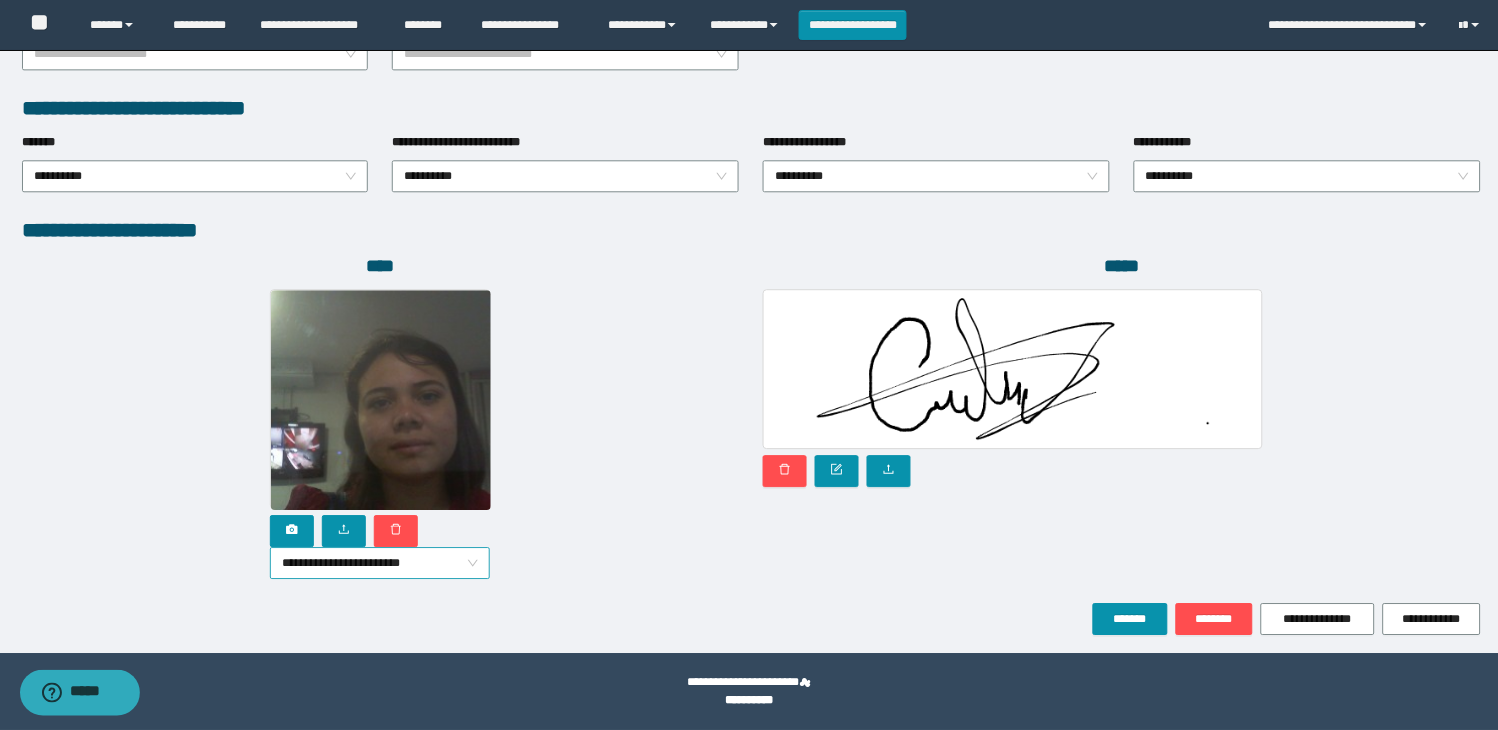click on "**********" at bounding box center [380, 563] 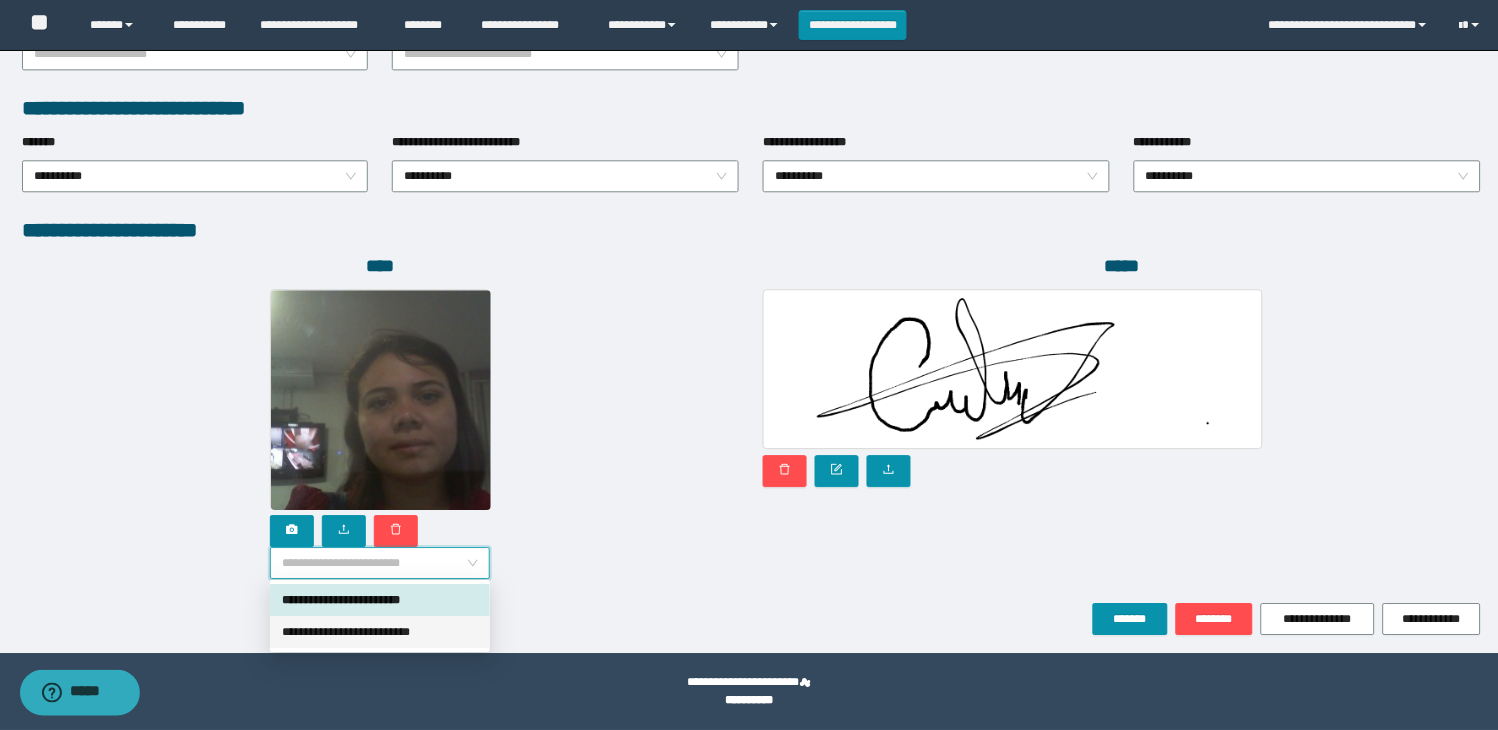 drag, startPoint x: 460, startPoint y: 641, endPoint x: 444, endPoint y: 634, distance: 17.464249 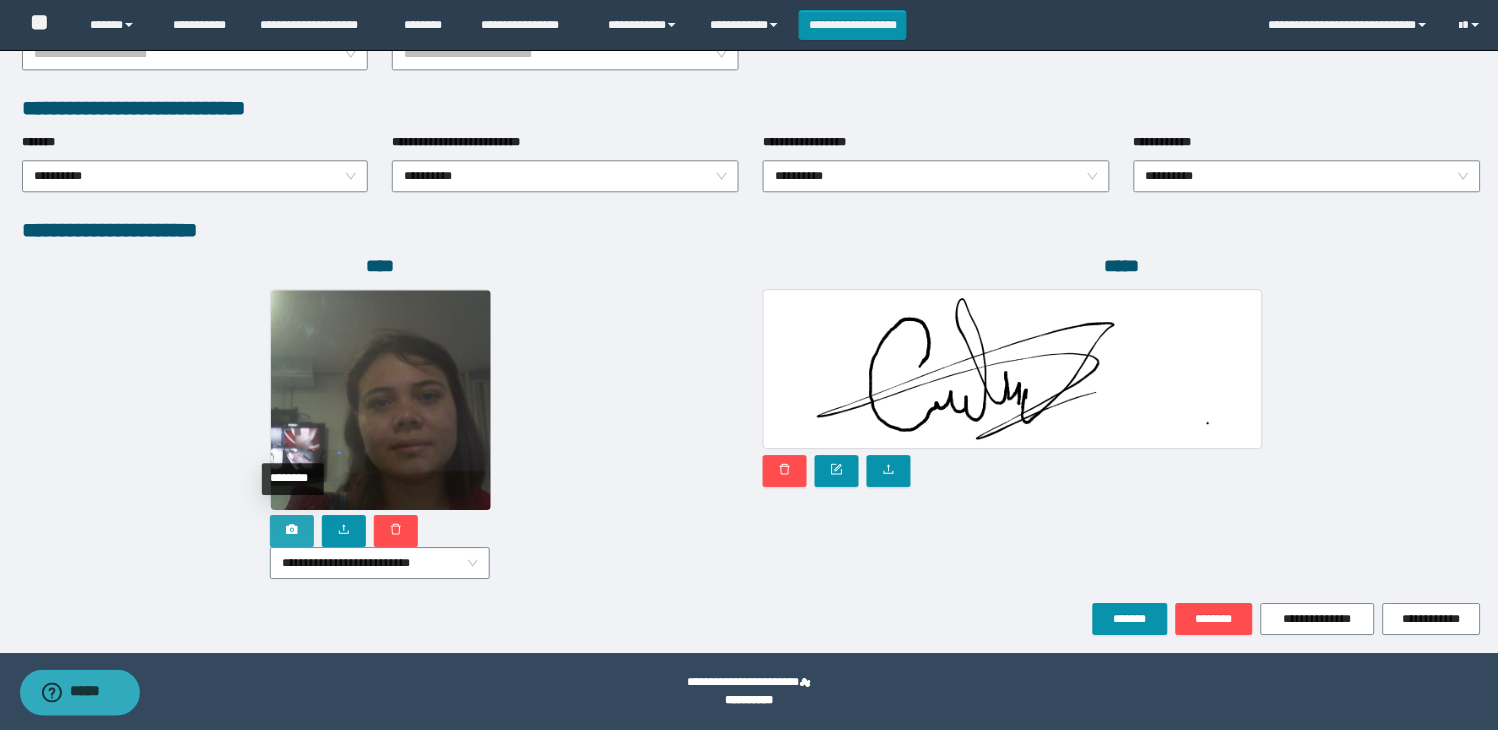 click at bounding box center (292, 531) 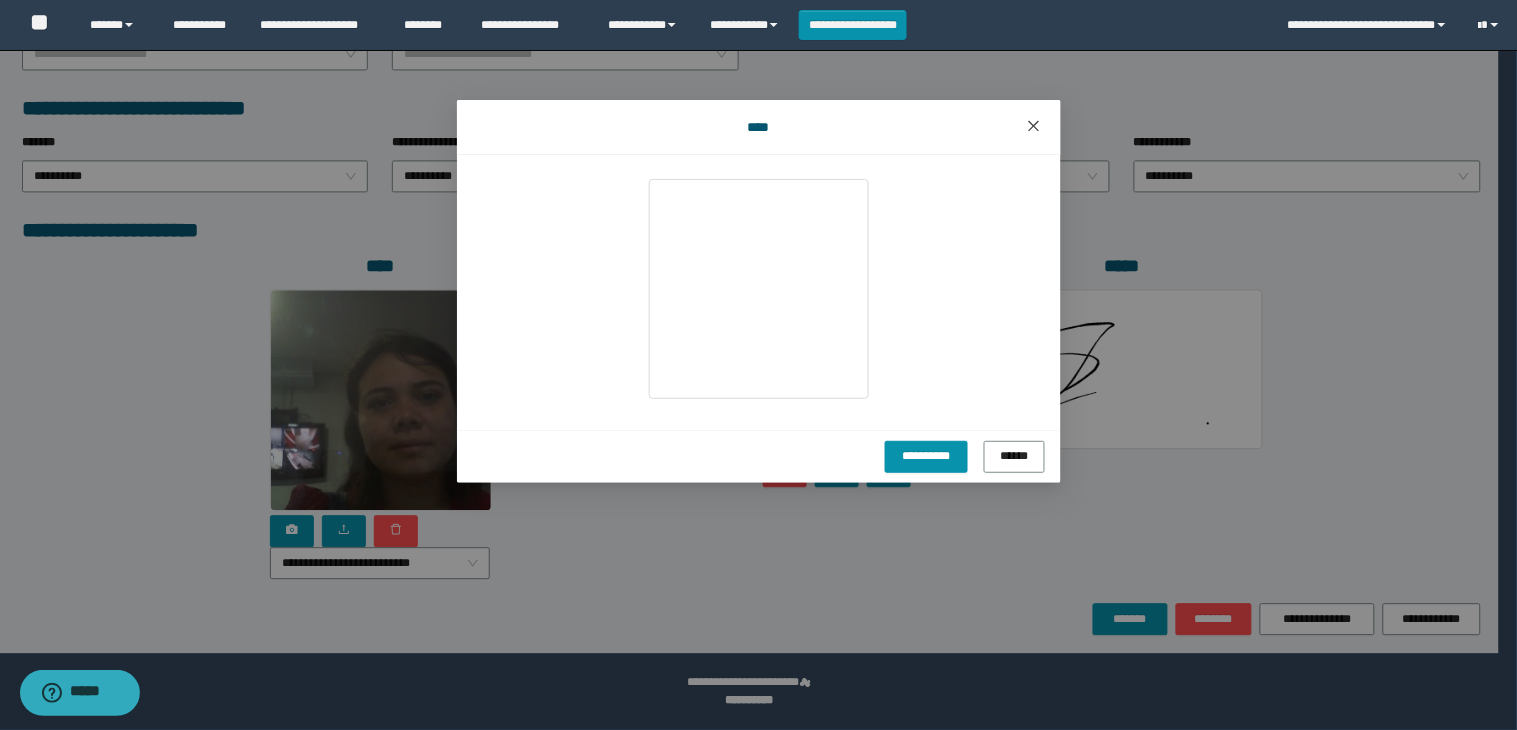 click 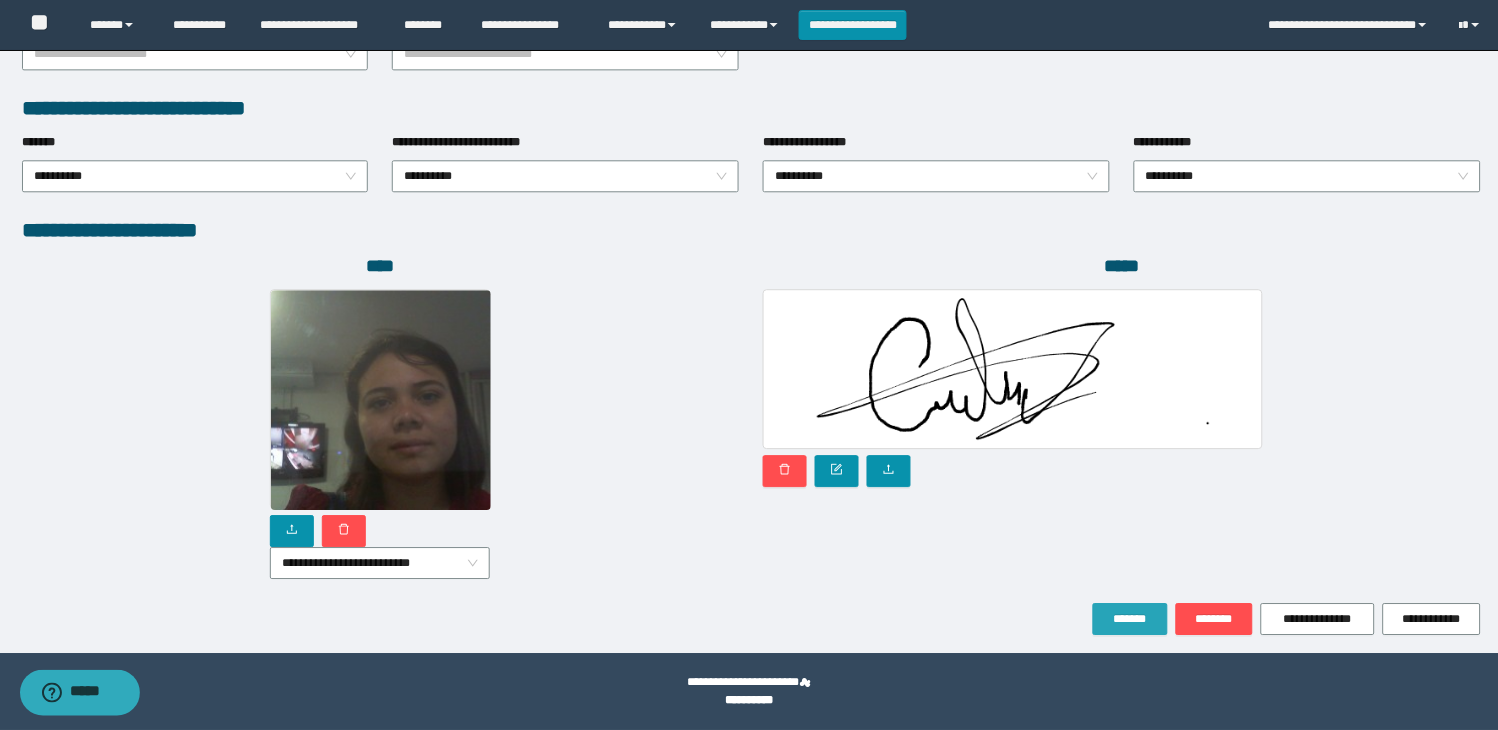 click on "*******" at bounding box center (1130, 619) 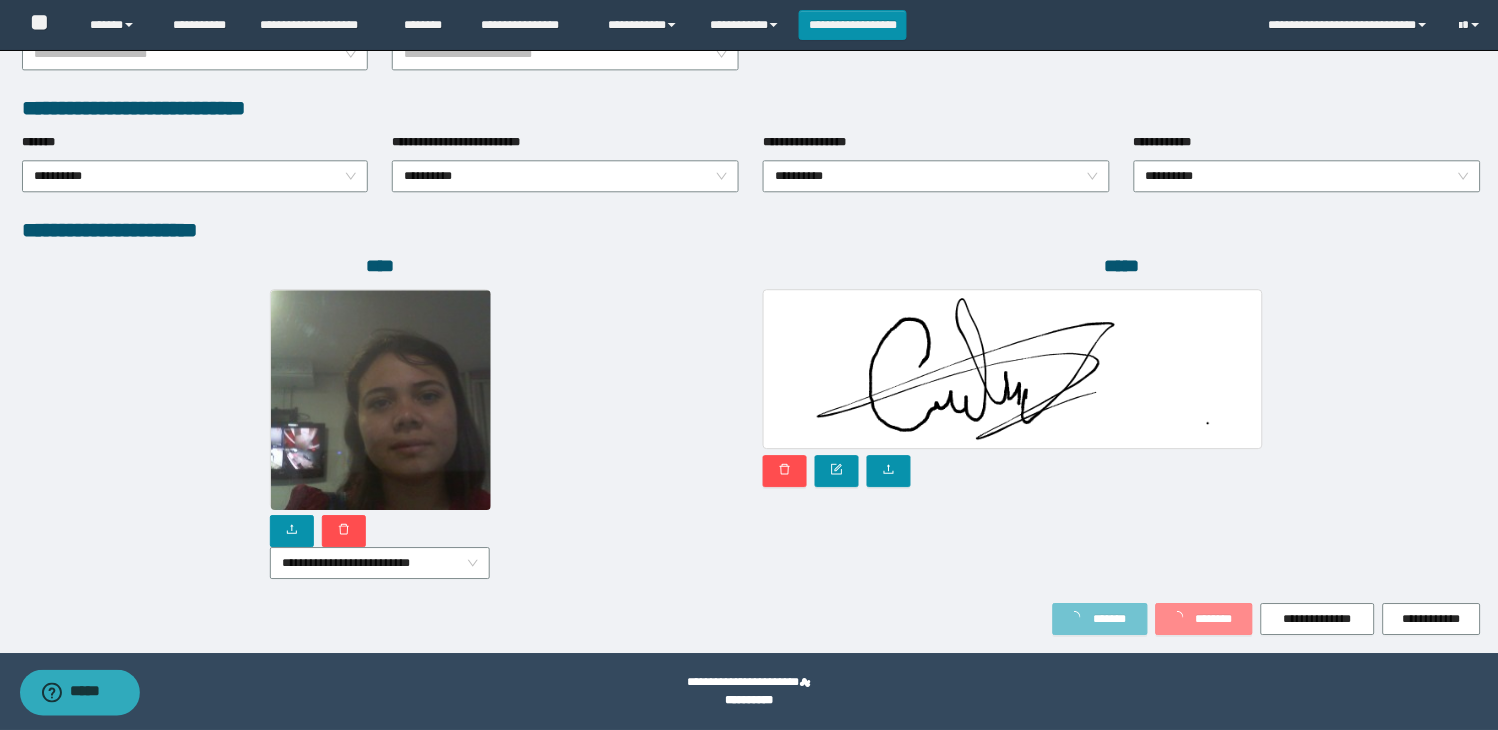 scroll, scrollTop: 0, scrollLeft: 0, axis: both 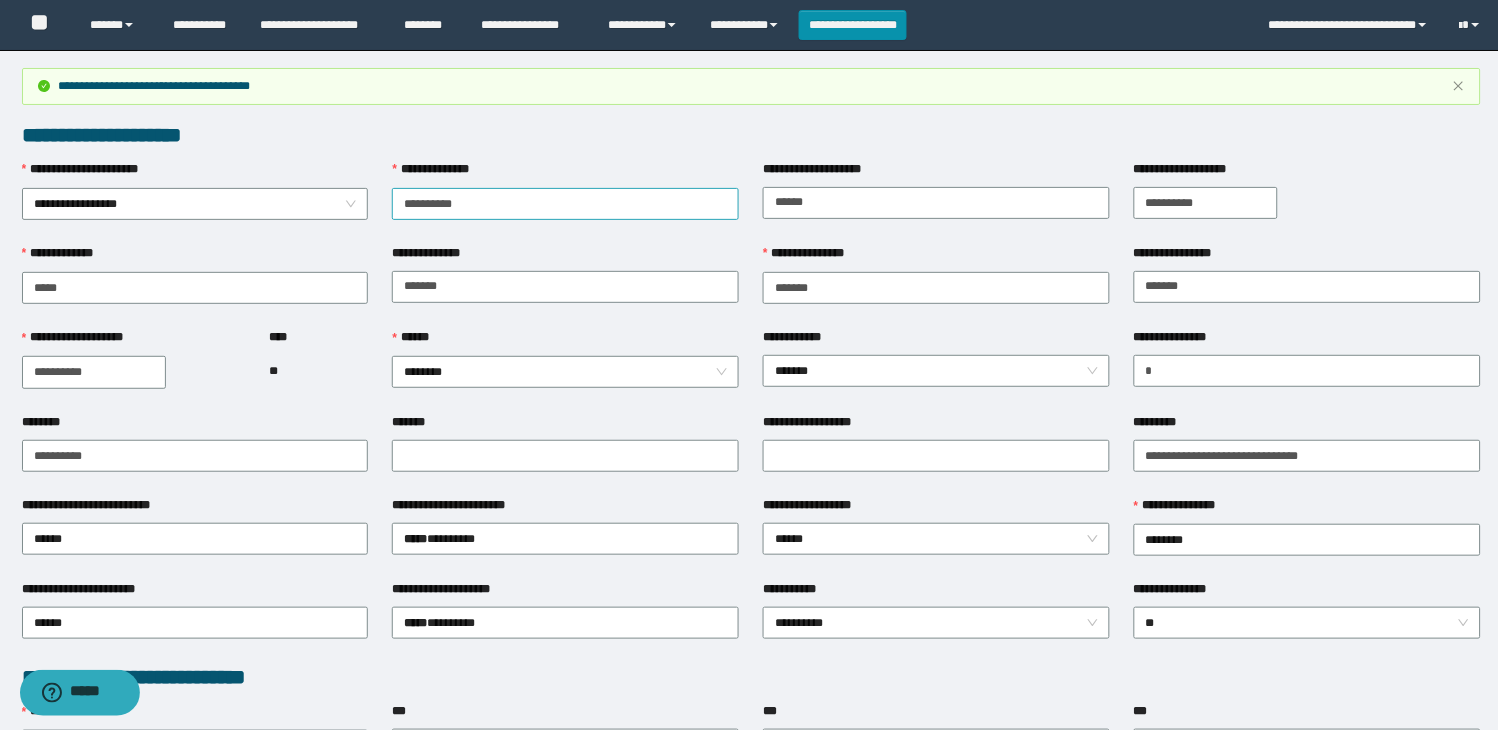 drag, startPoint x: 388, startPoint y: 141, endPoint x: 530, endPoint y: 197, distance: 152.64337 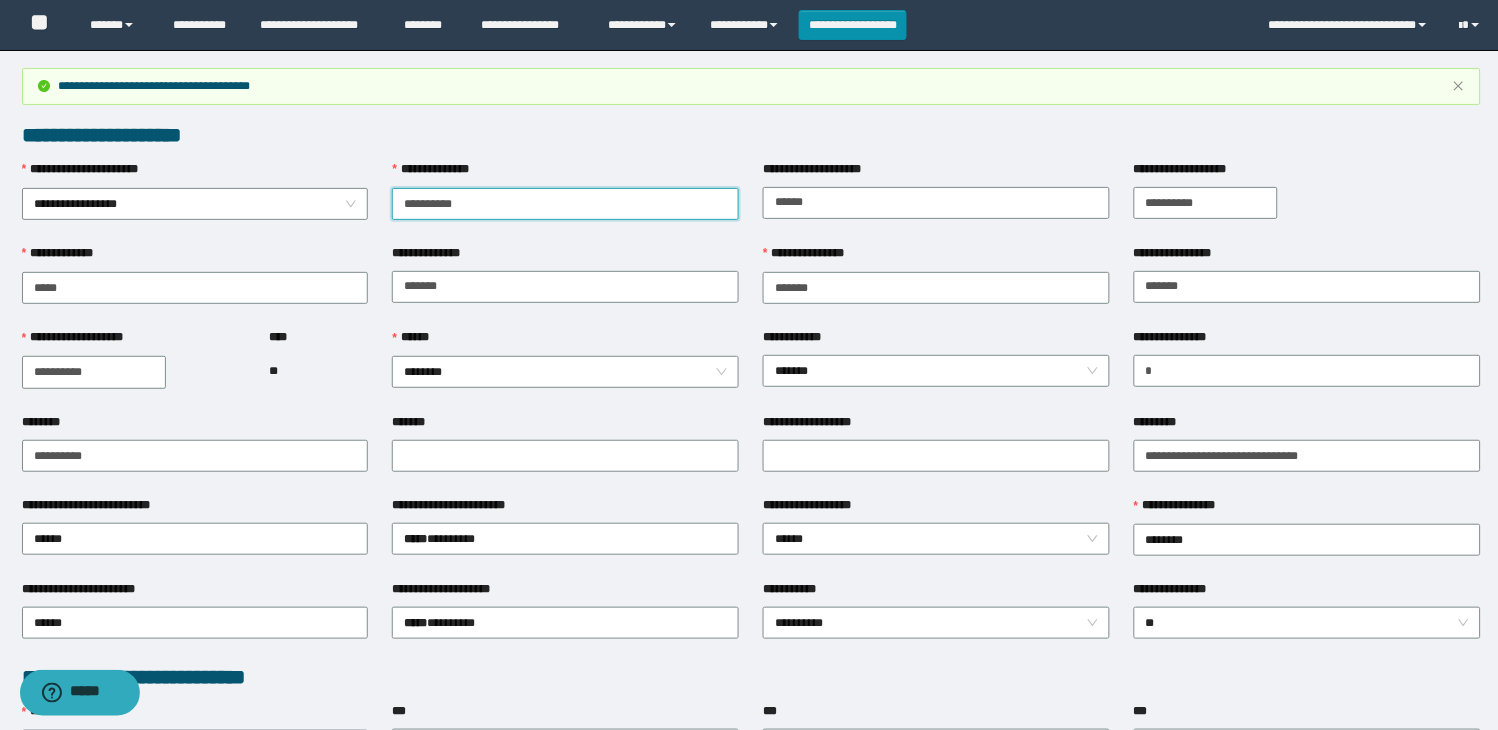 click on "**********" at bounding box center (565, 204) 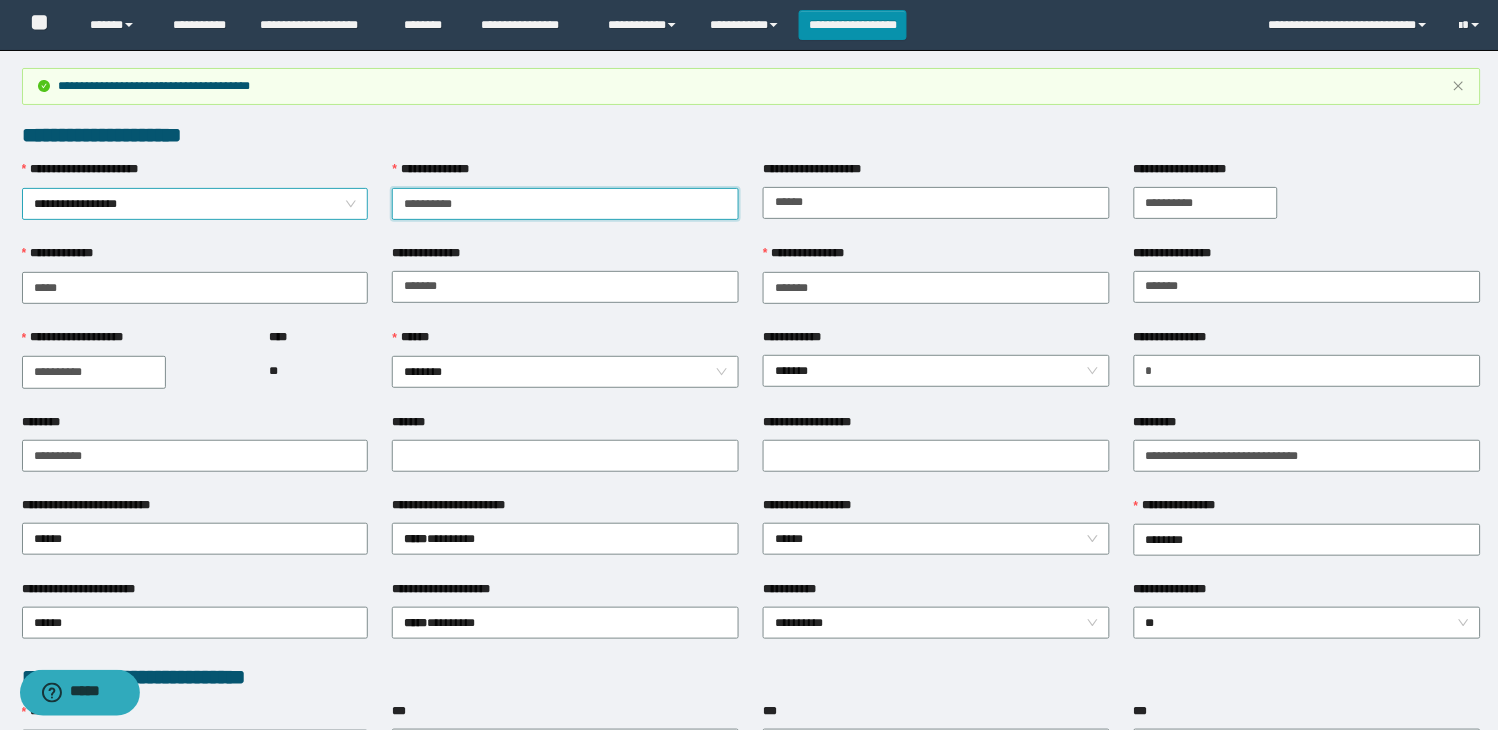 drag, startPoint x: 455, startPoint y: 201, endPoint x: 365, endPoint y: 201, distance: 90 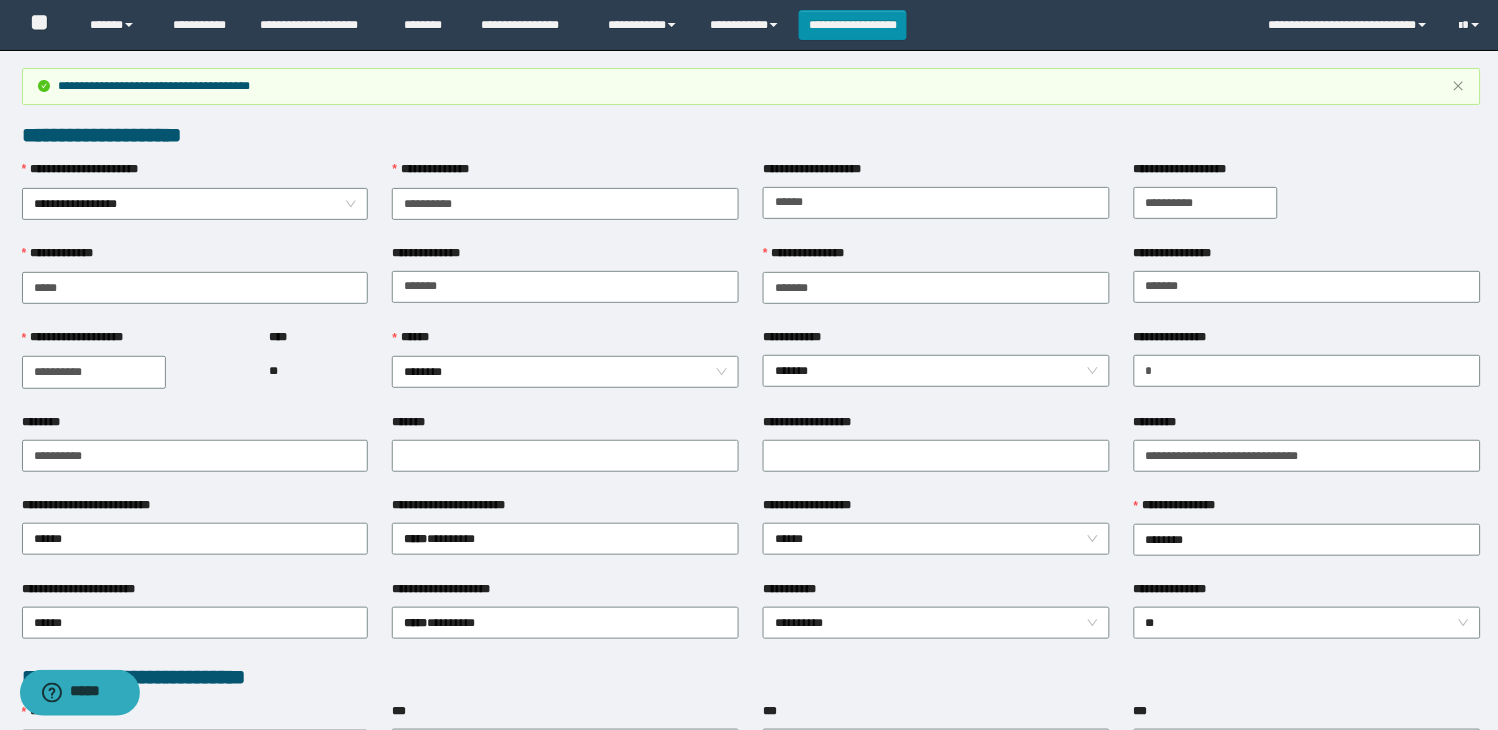 click on "**********" at bounding box center [751, 909] 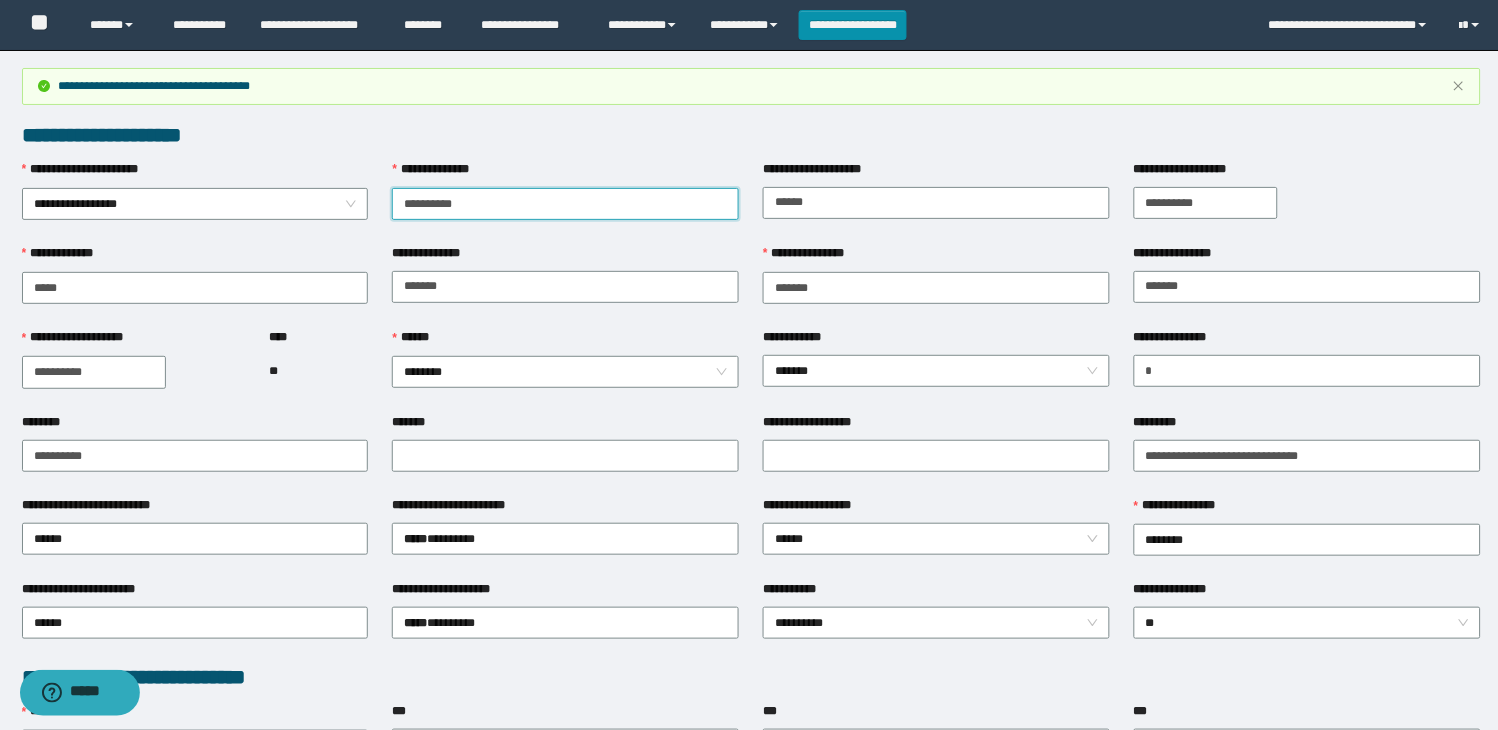 drag, startPoint x: 514, startPoint y: 201, endPoint x: 395, endPoint y: 215, distance: 119.8207 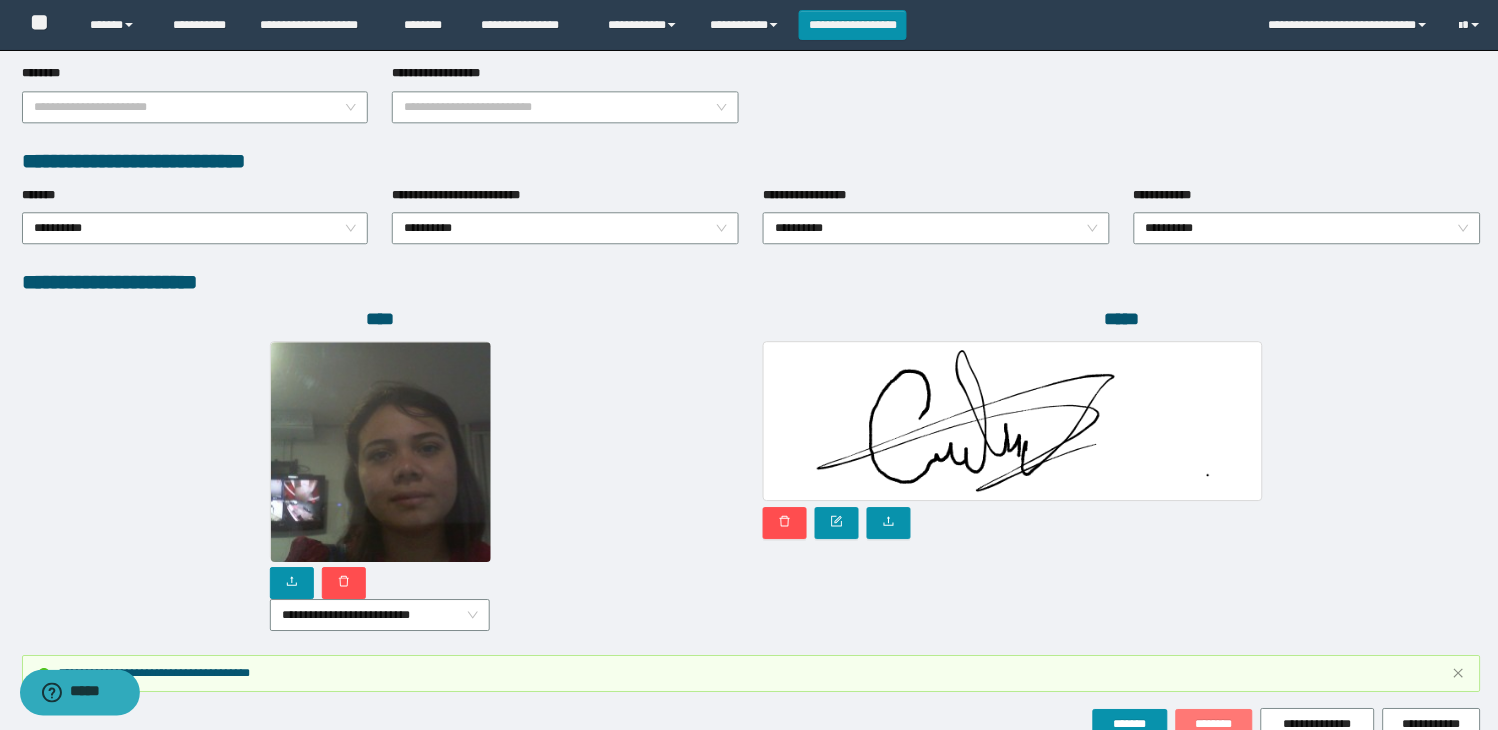 scroll, scrollTop: 1116, scrollLeft: 0, axis: vertical 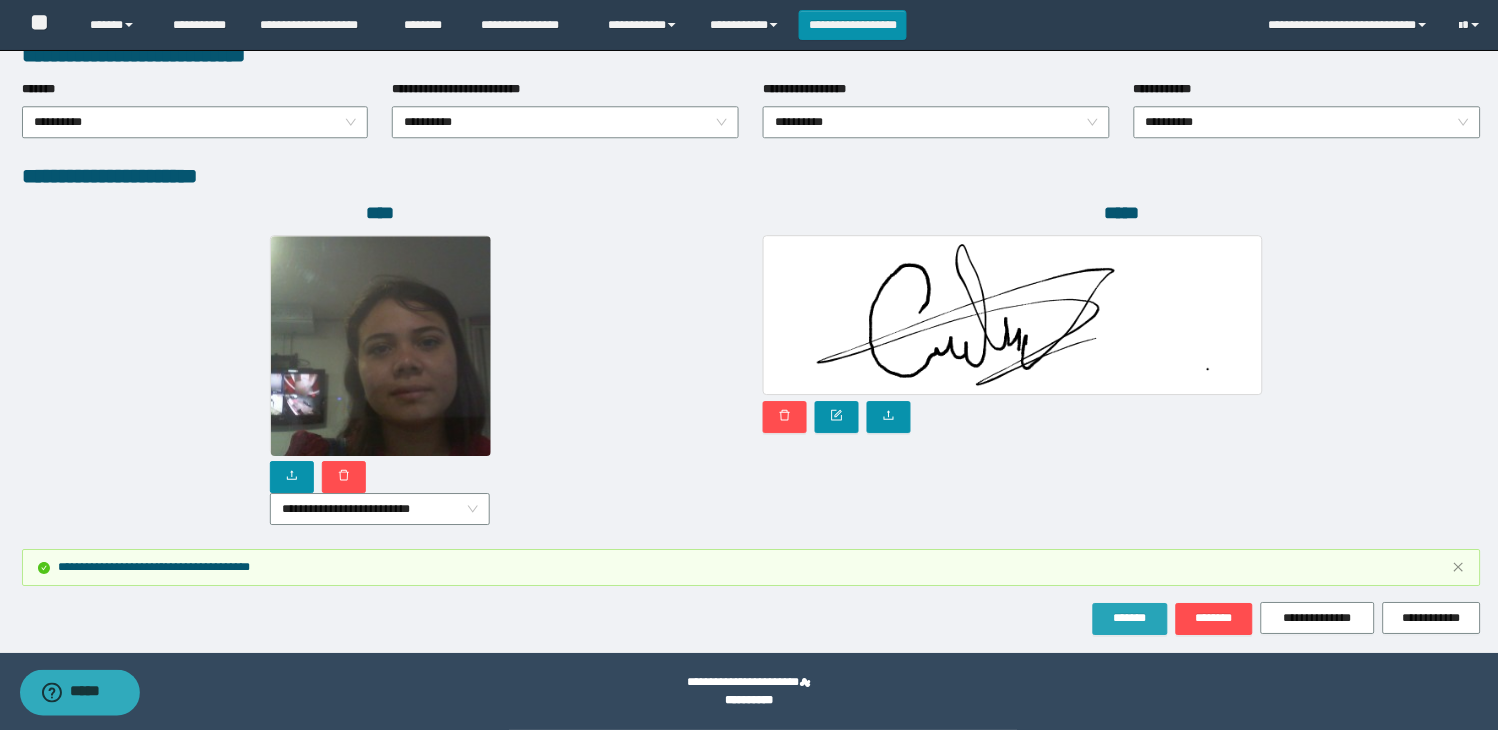 click on "*******" at bounding box center (1130, 618) 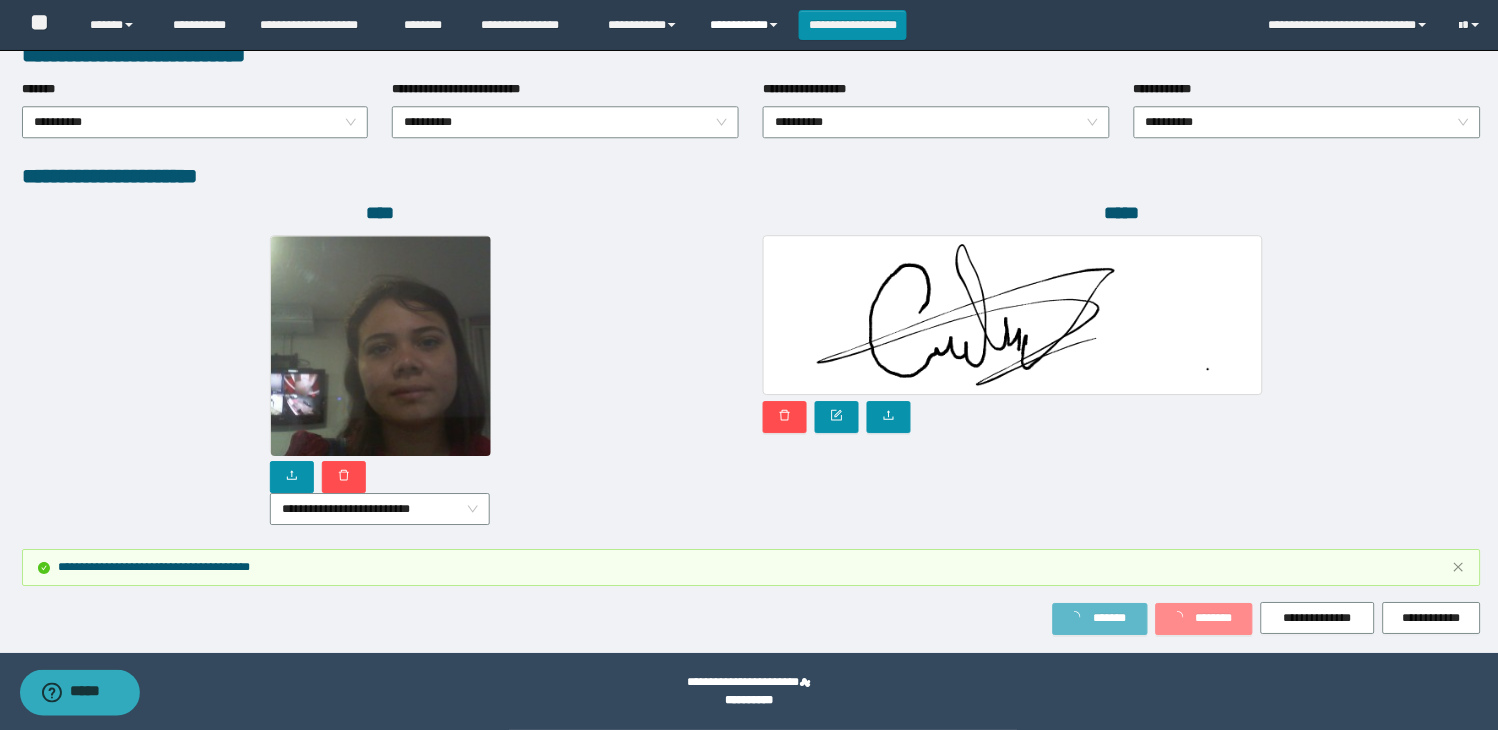 click on "**********" at bounding box center [746, 25] 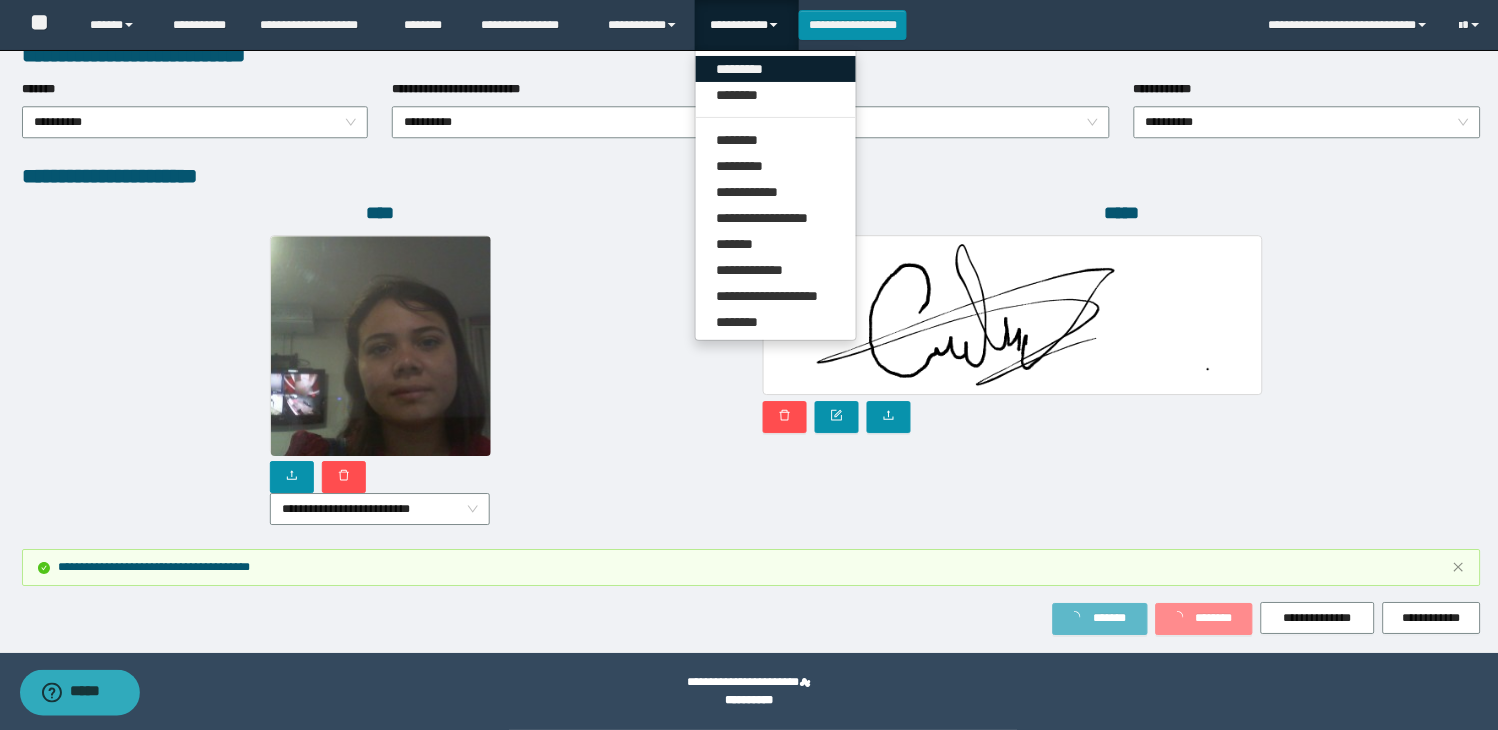 click on "*********" at bounding box center (776, 69) 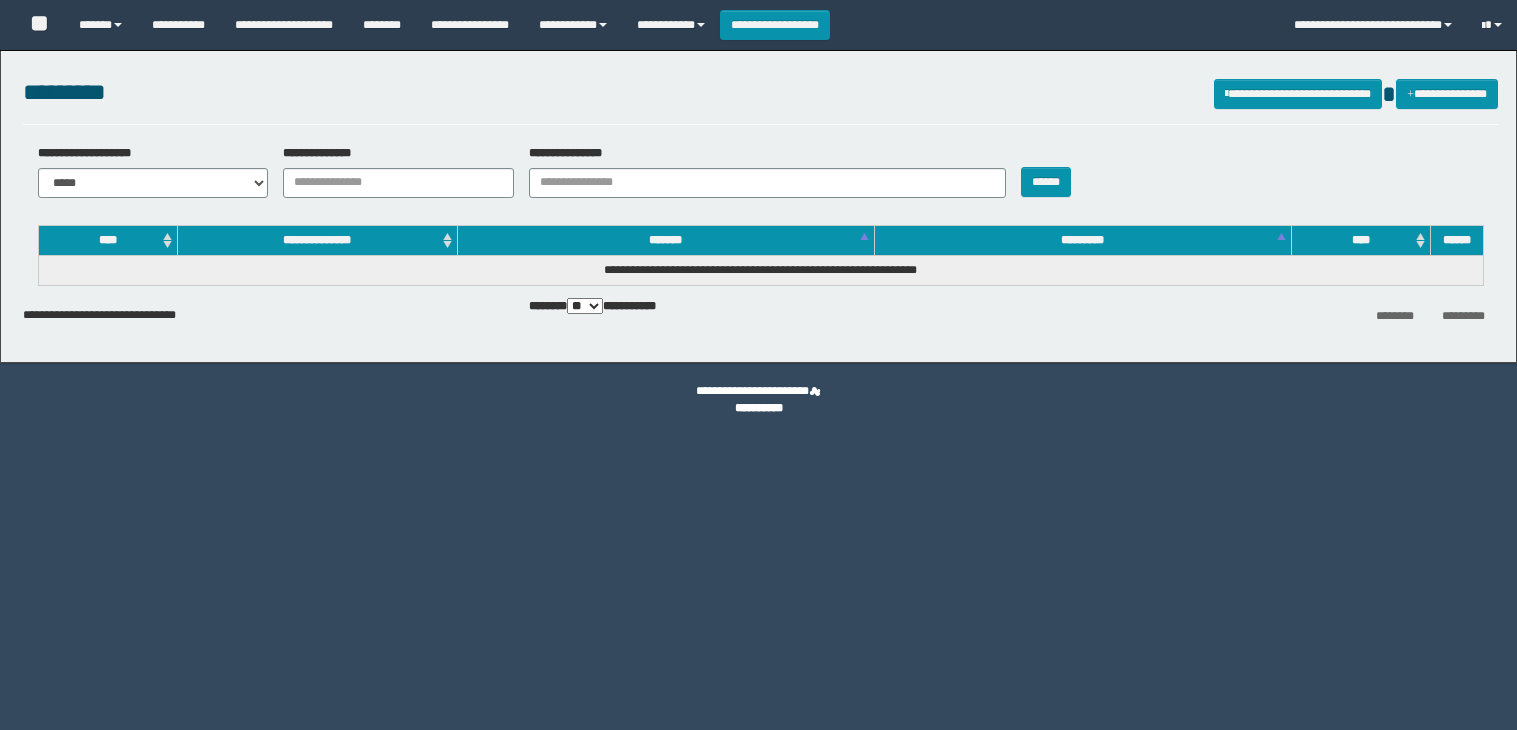 click on "**********" at bounding box center [398, 183] 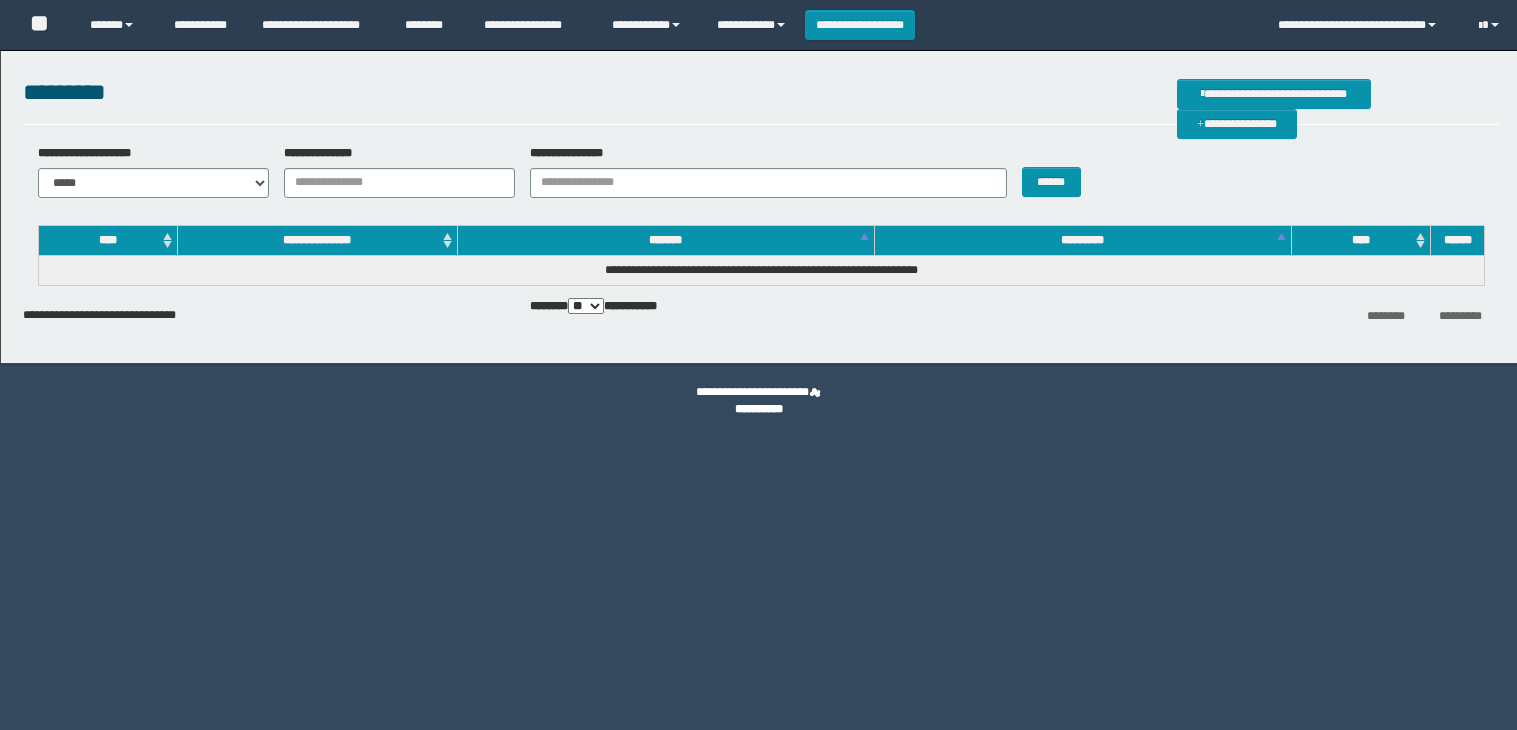scroll, scrollTop: 0, scrollLeft: 0, axis: both 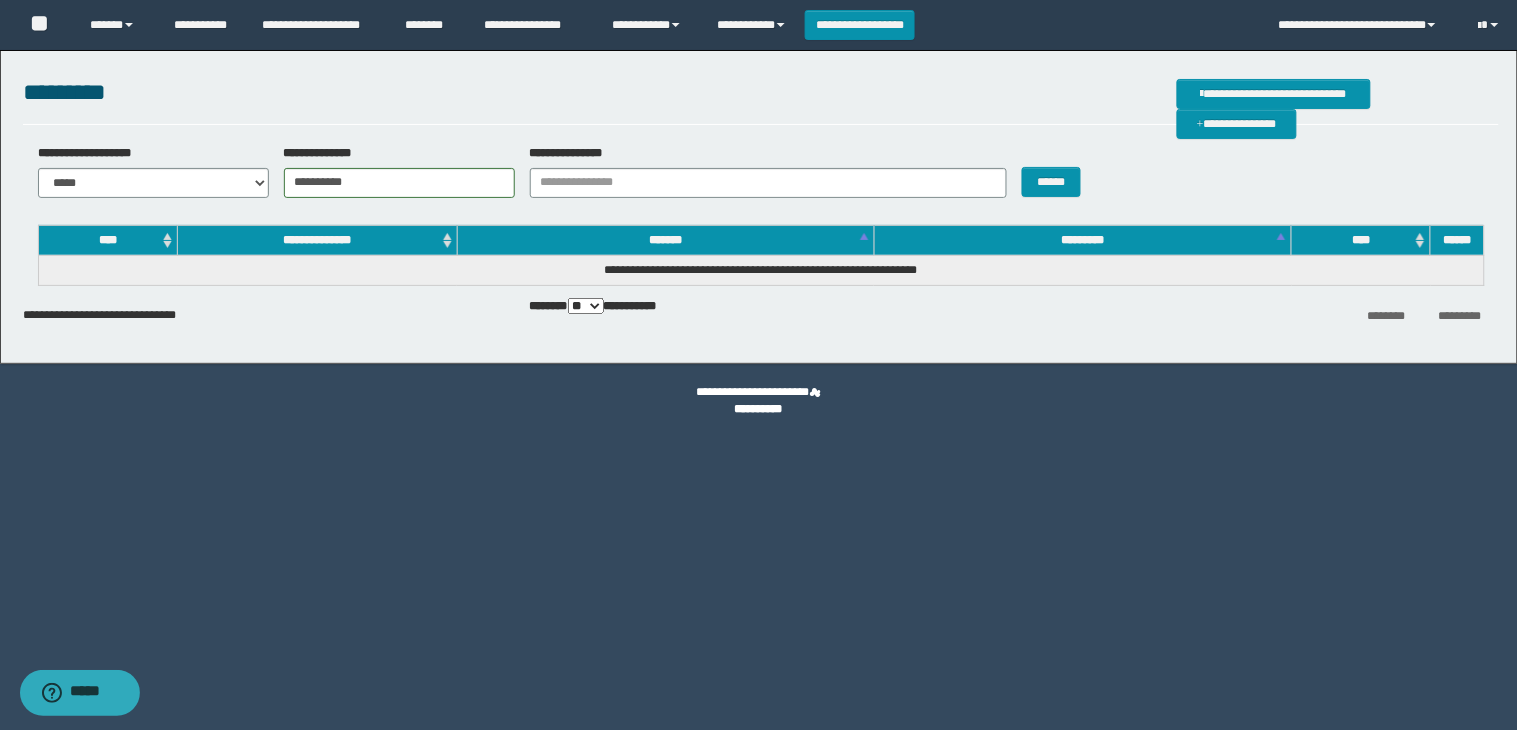 type on "**********" 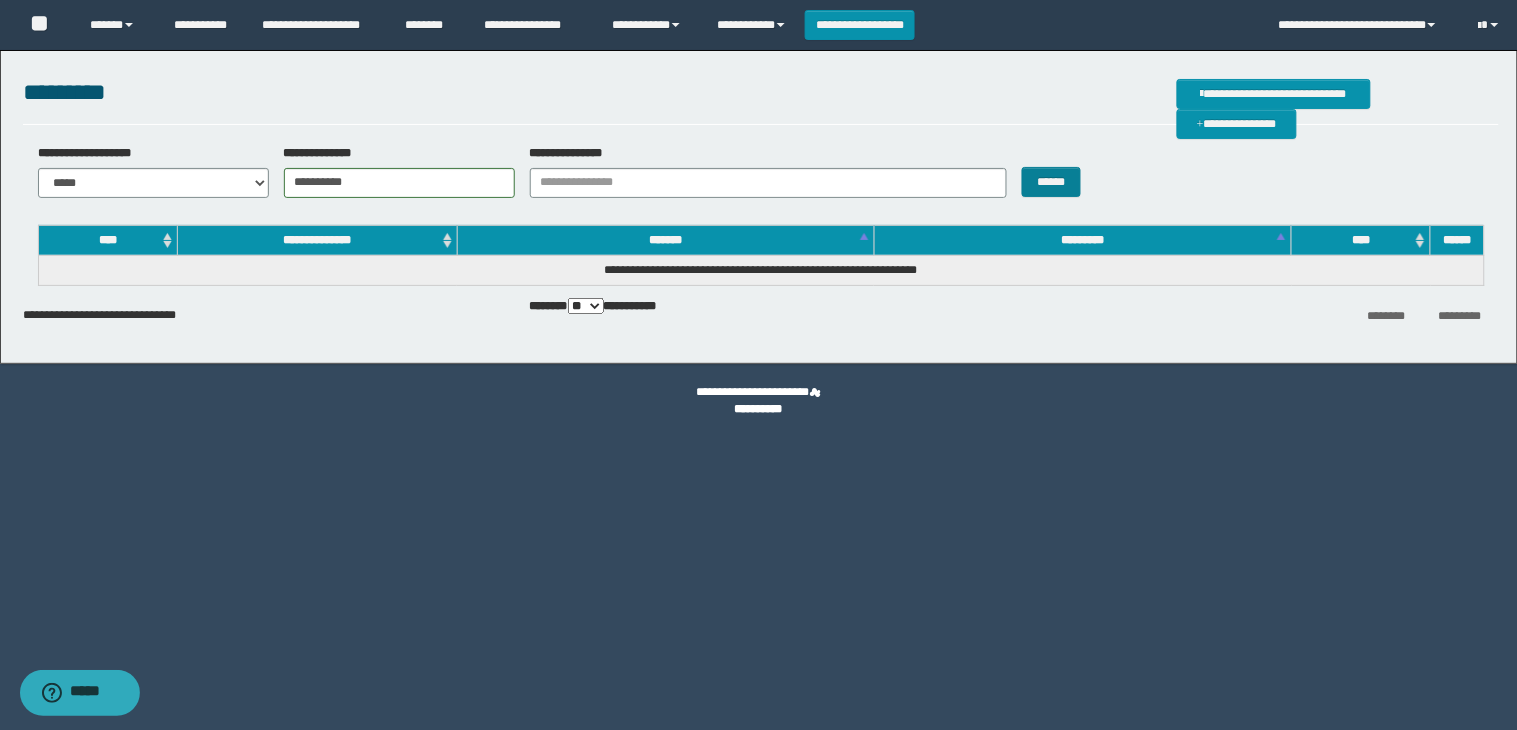 drag, startPoint x: 1085, startPoint y: 163, endPoint x: 1078, endPoint y: 174, distance: 13.038404 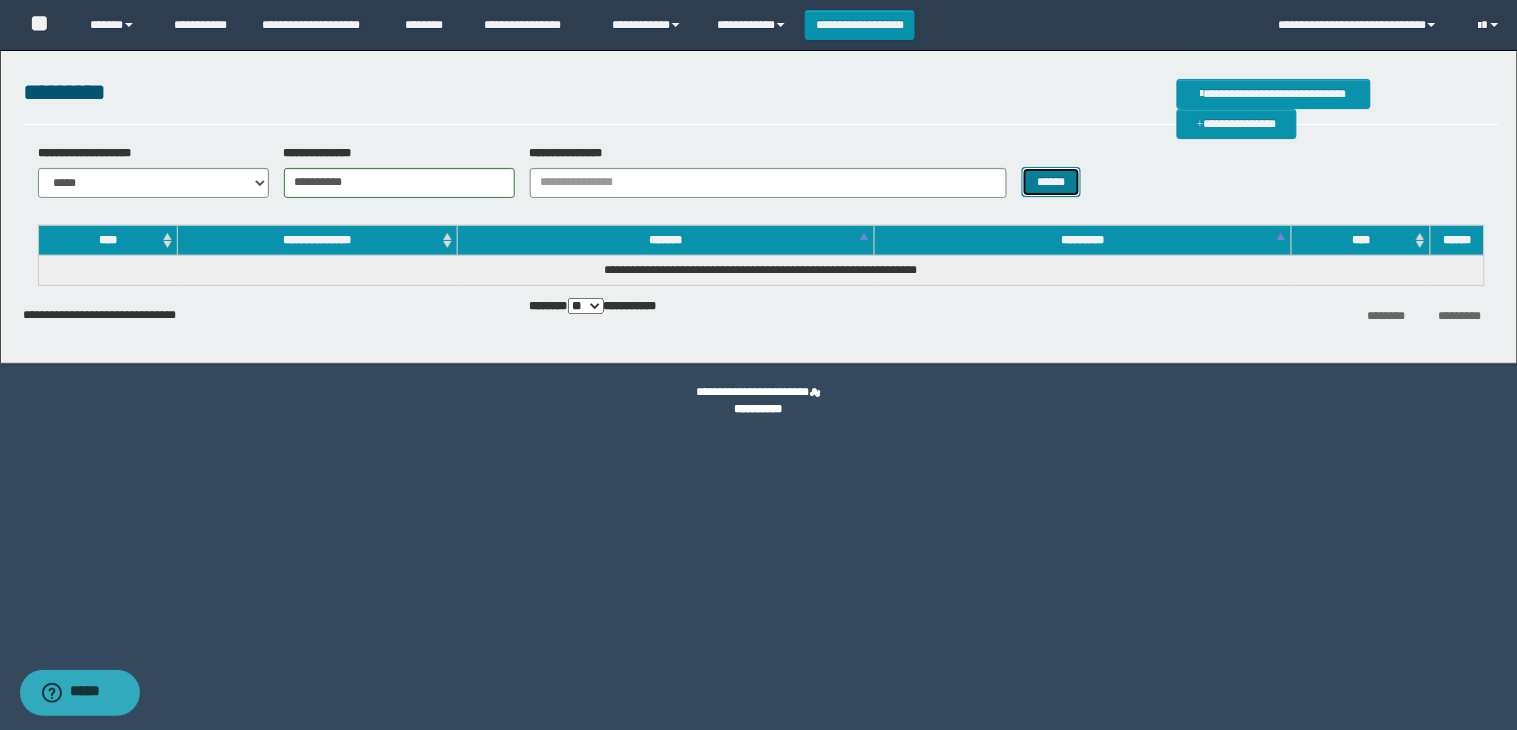 click on "******" at bounding box center [1052, 182] 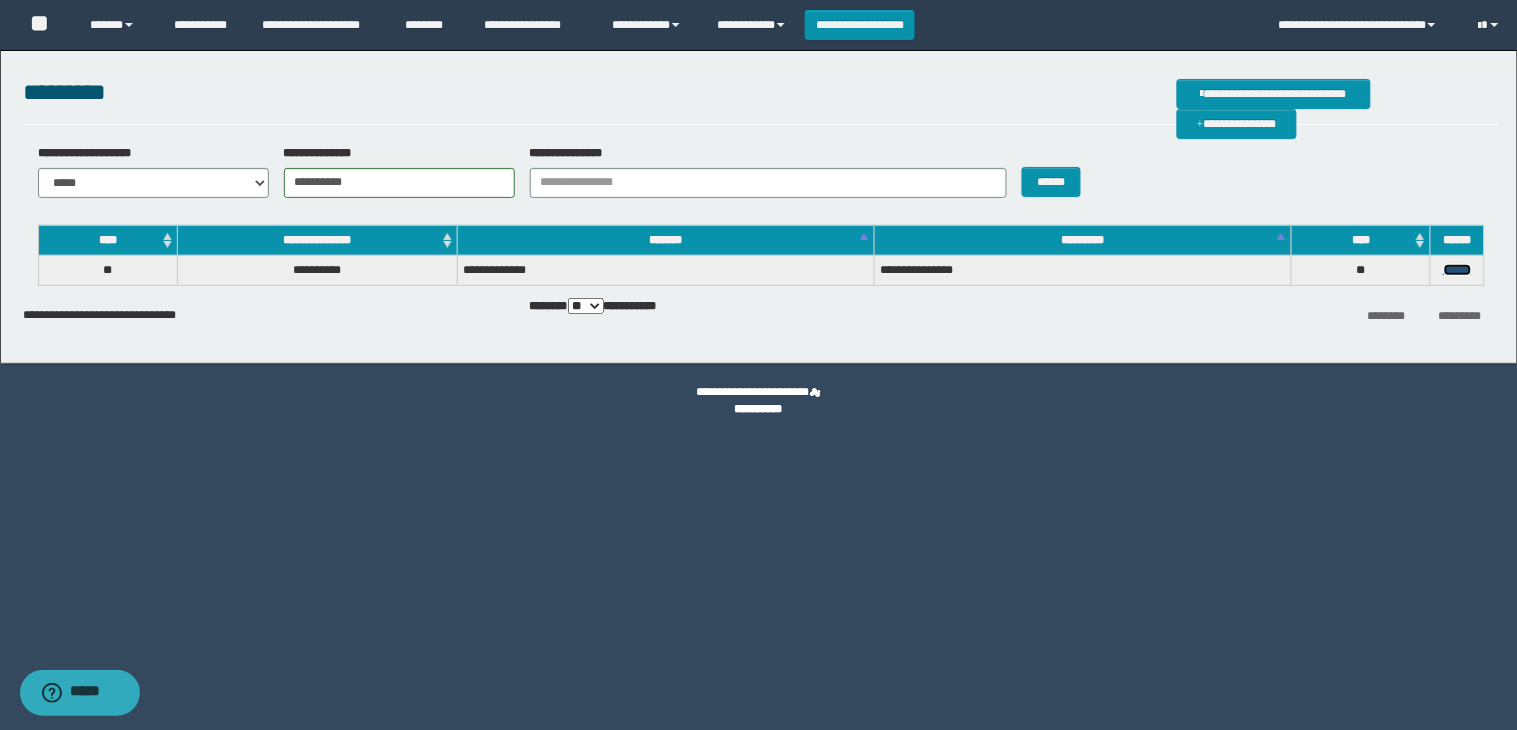 click on "******" at bounding box center (1458, 270) 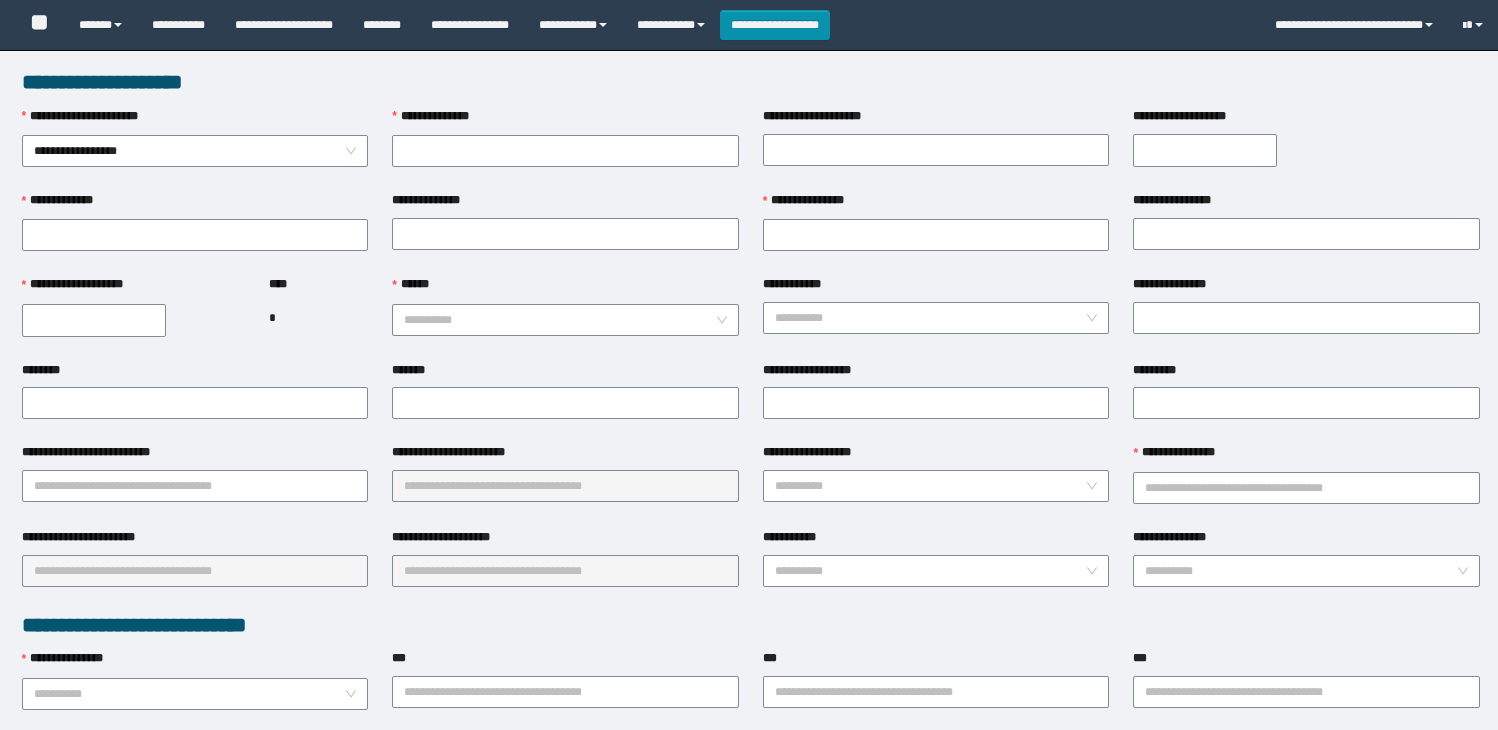 click on "**********" at bounding box center (380, 1573) 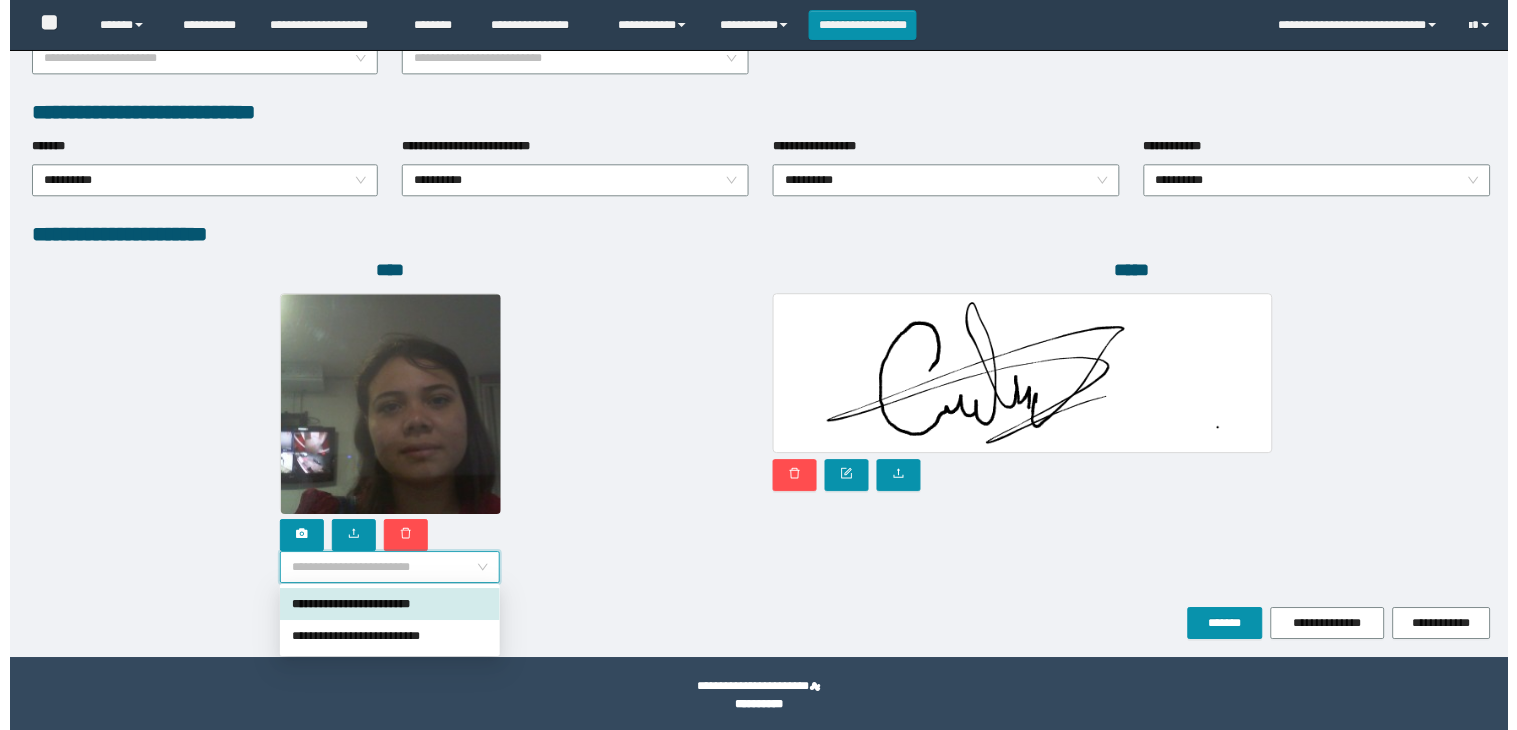 scroll, scrollTop: 1006, scrollLeft: 0, axis: vertical 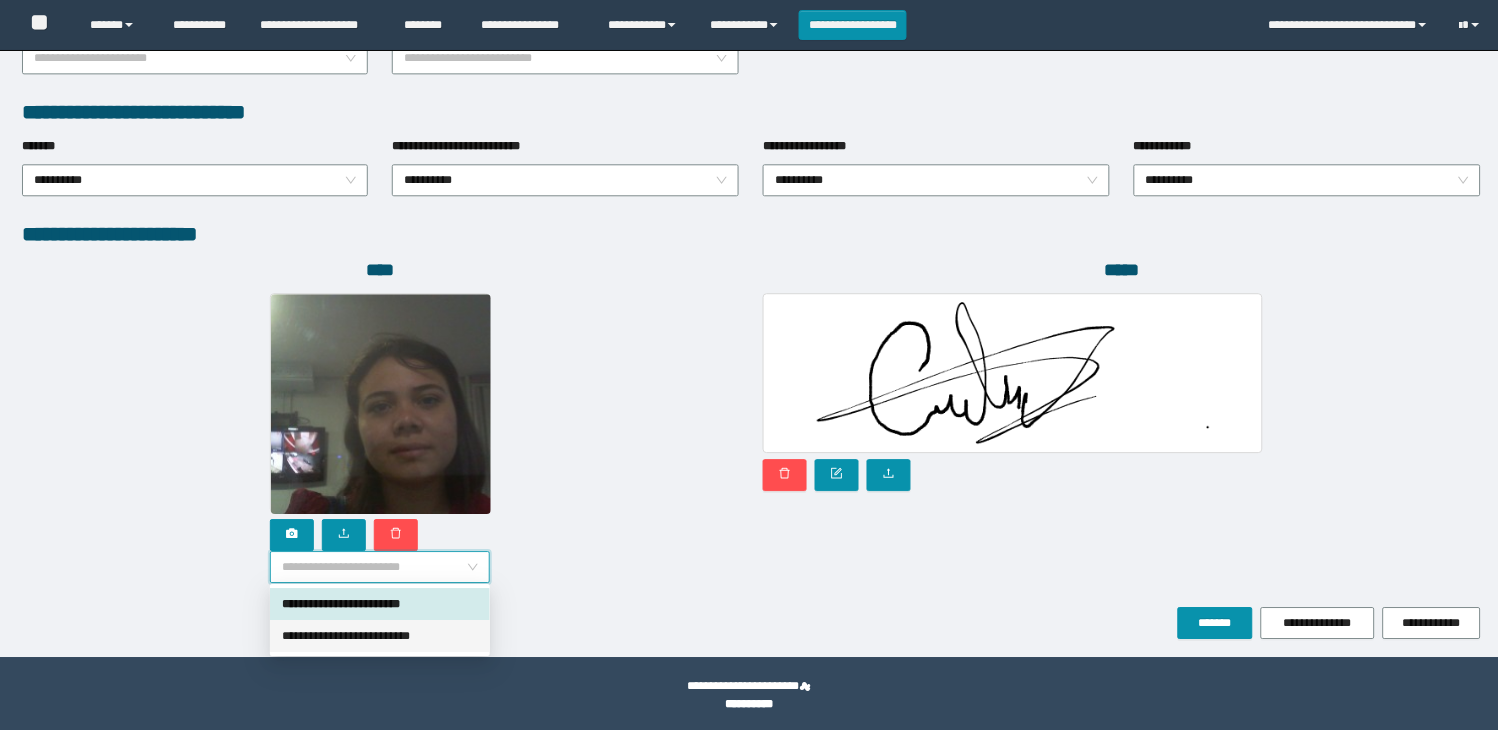 click on "**********" at bounding box center [380, 636] 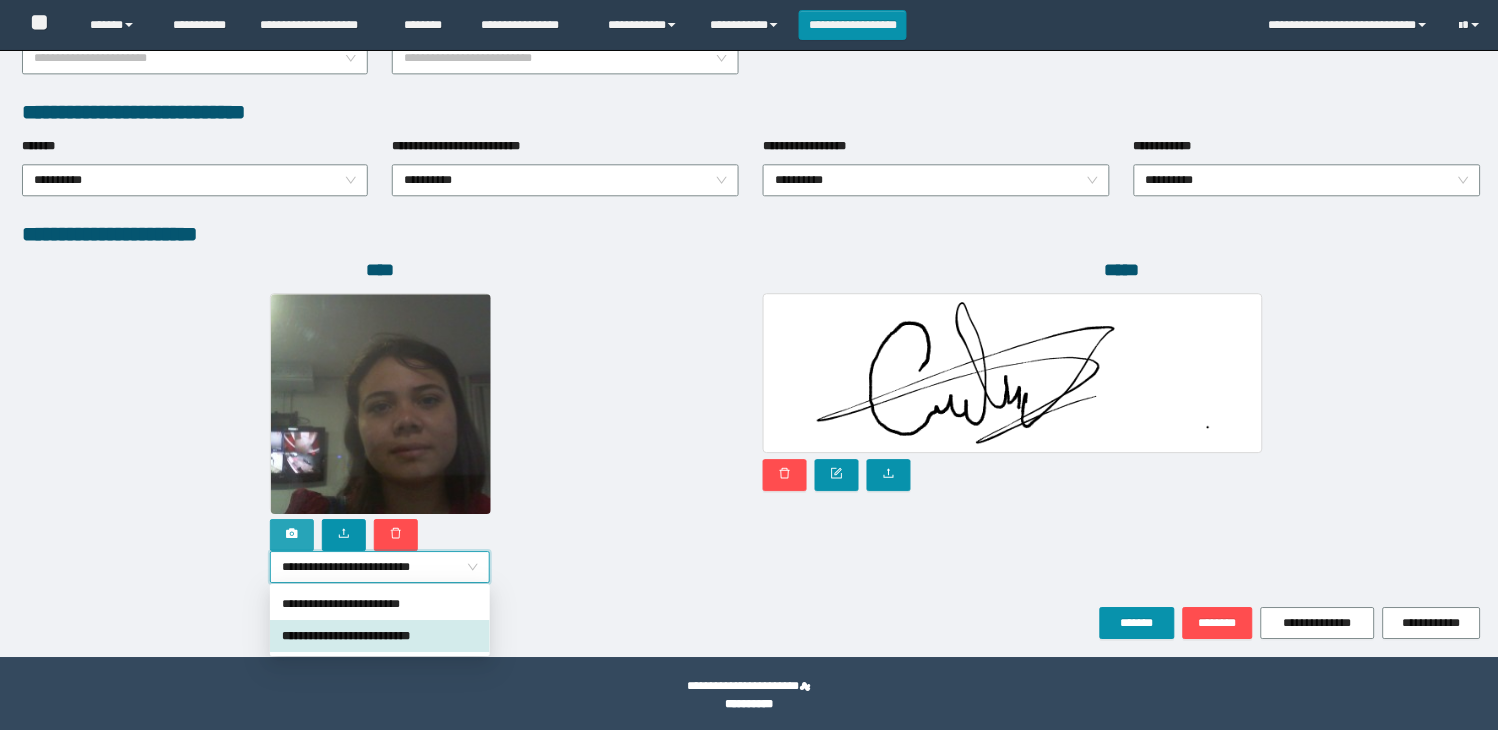 click at bounding box center (292, 535) 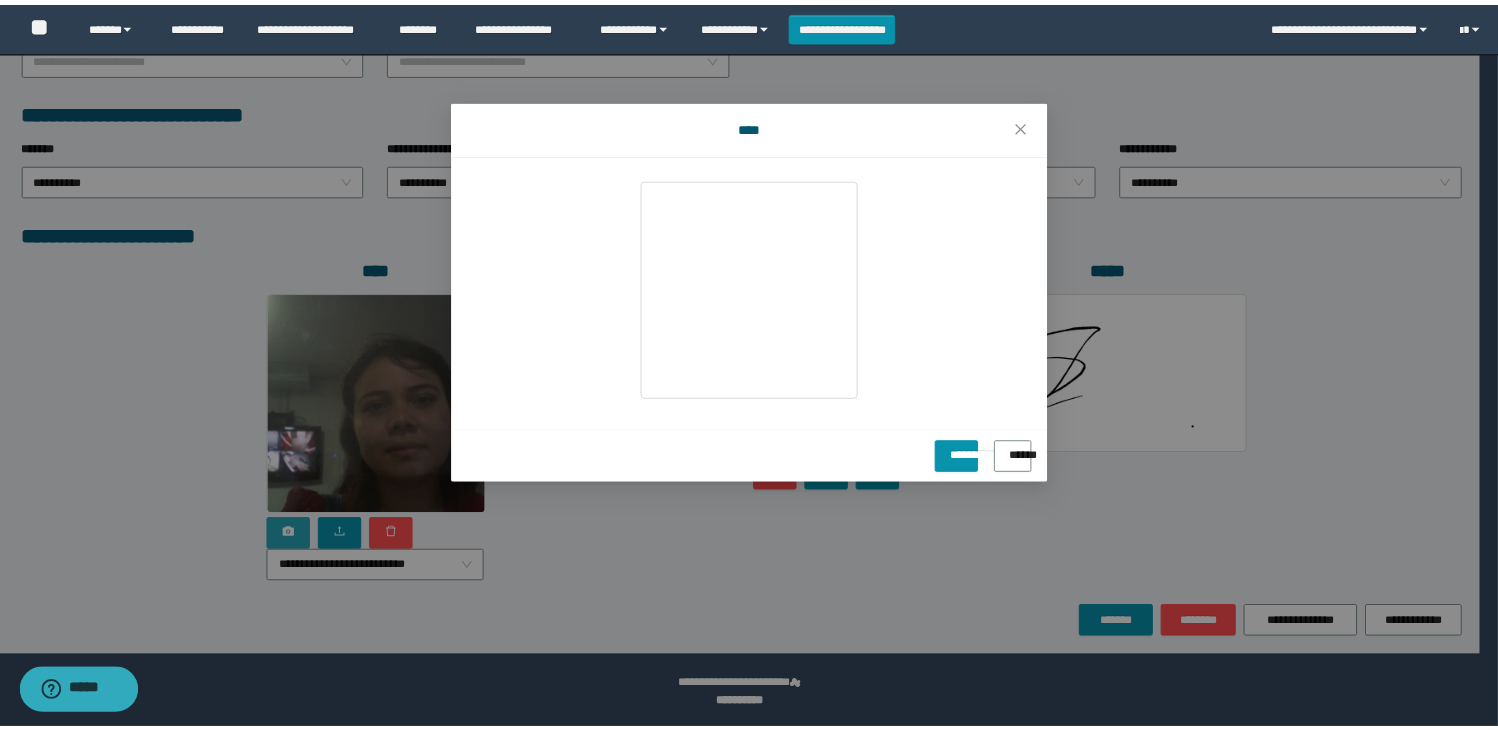 scroll, scrollTop: 0, scrollLeft: 0, axis: both 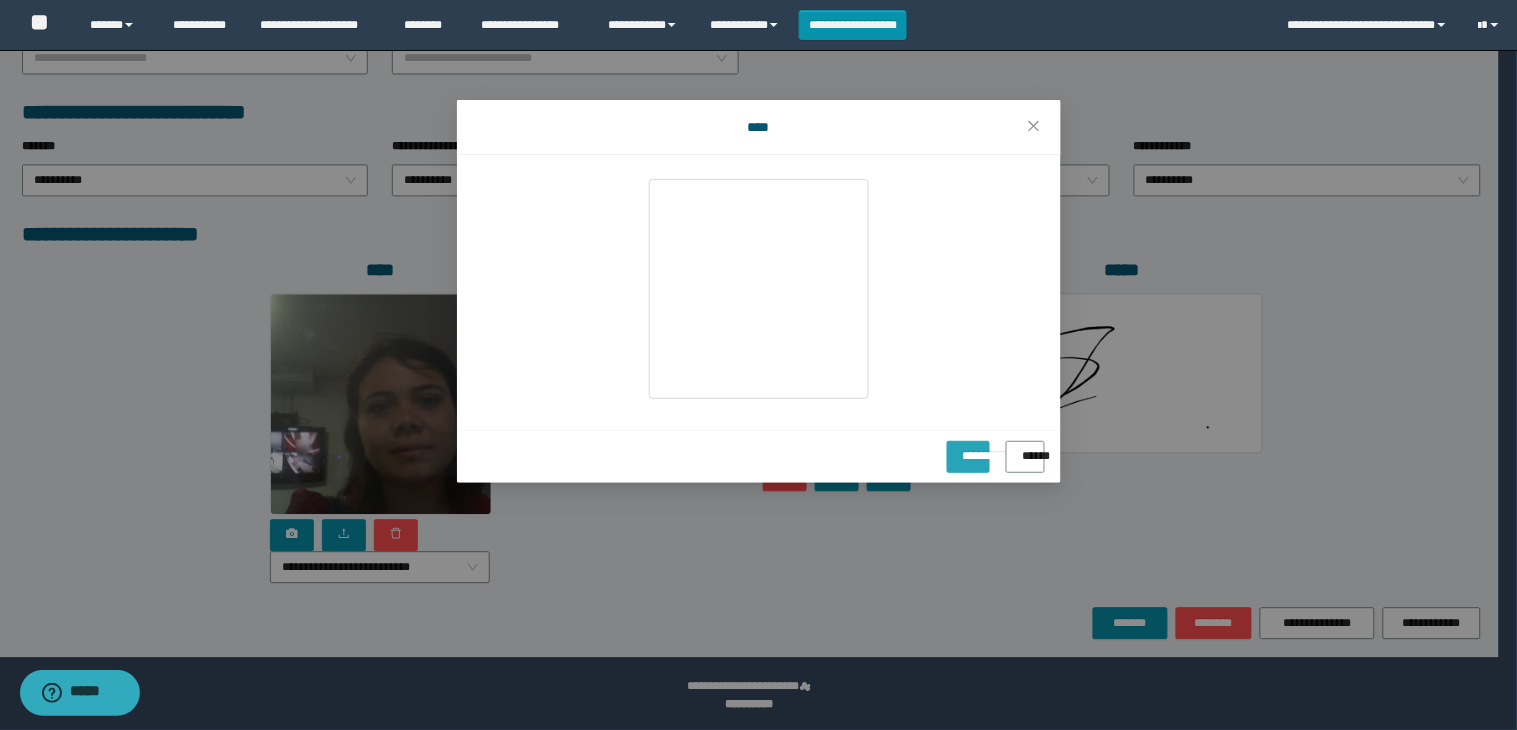 click on "**********" at bounding box center (969, 449) 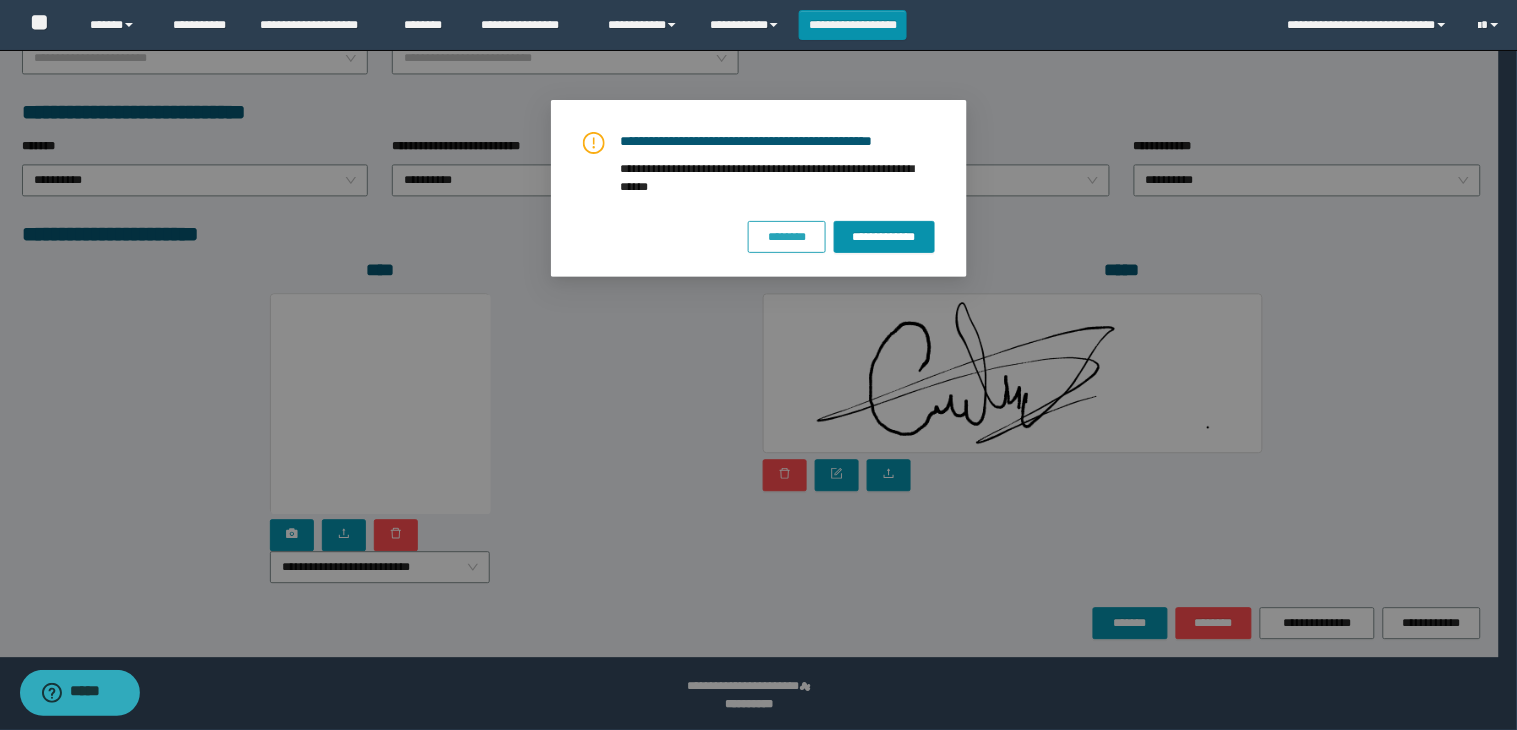 click on "********" at bounding box center [786, 237] 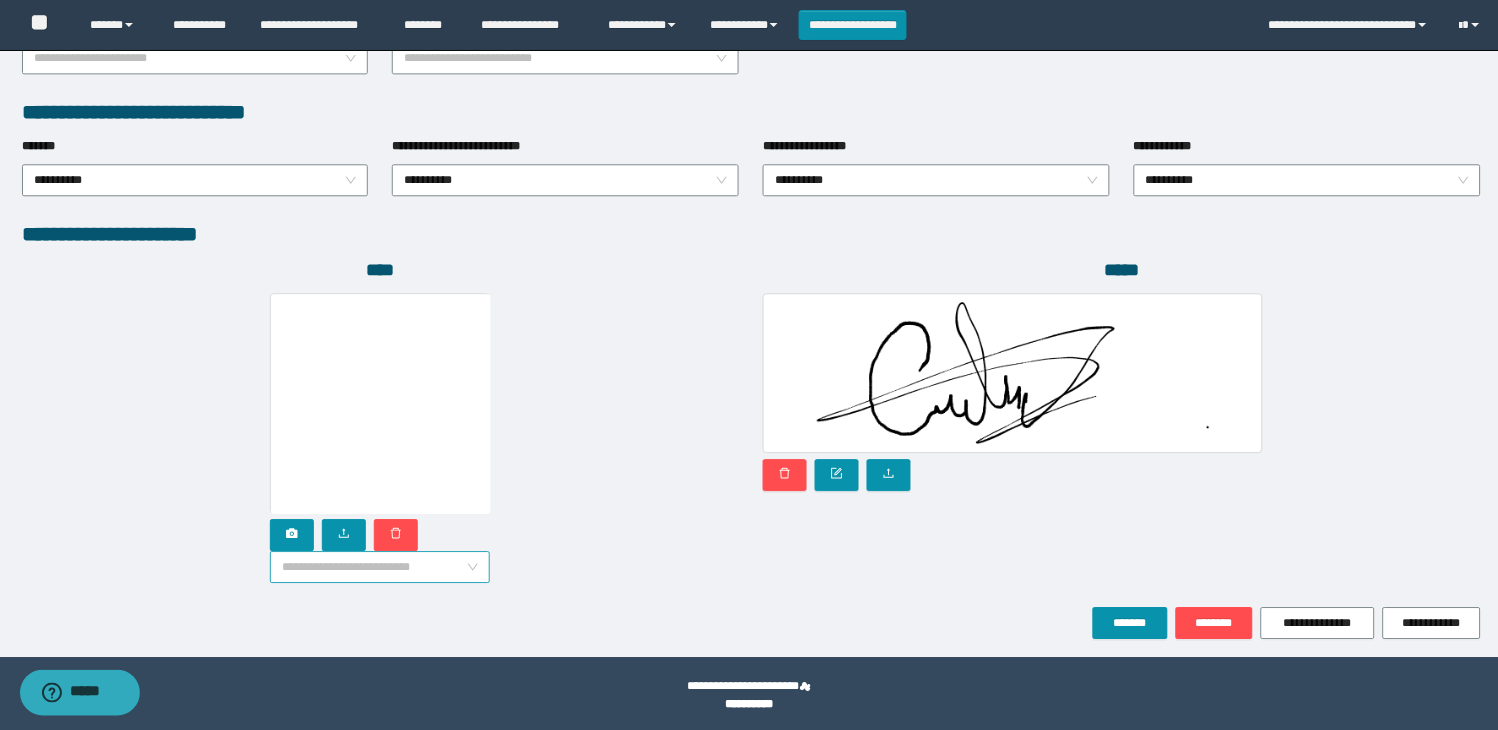 click on "**********" at bounding box center (380, 567) 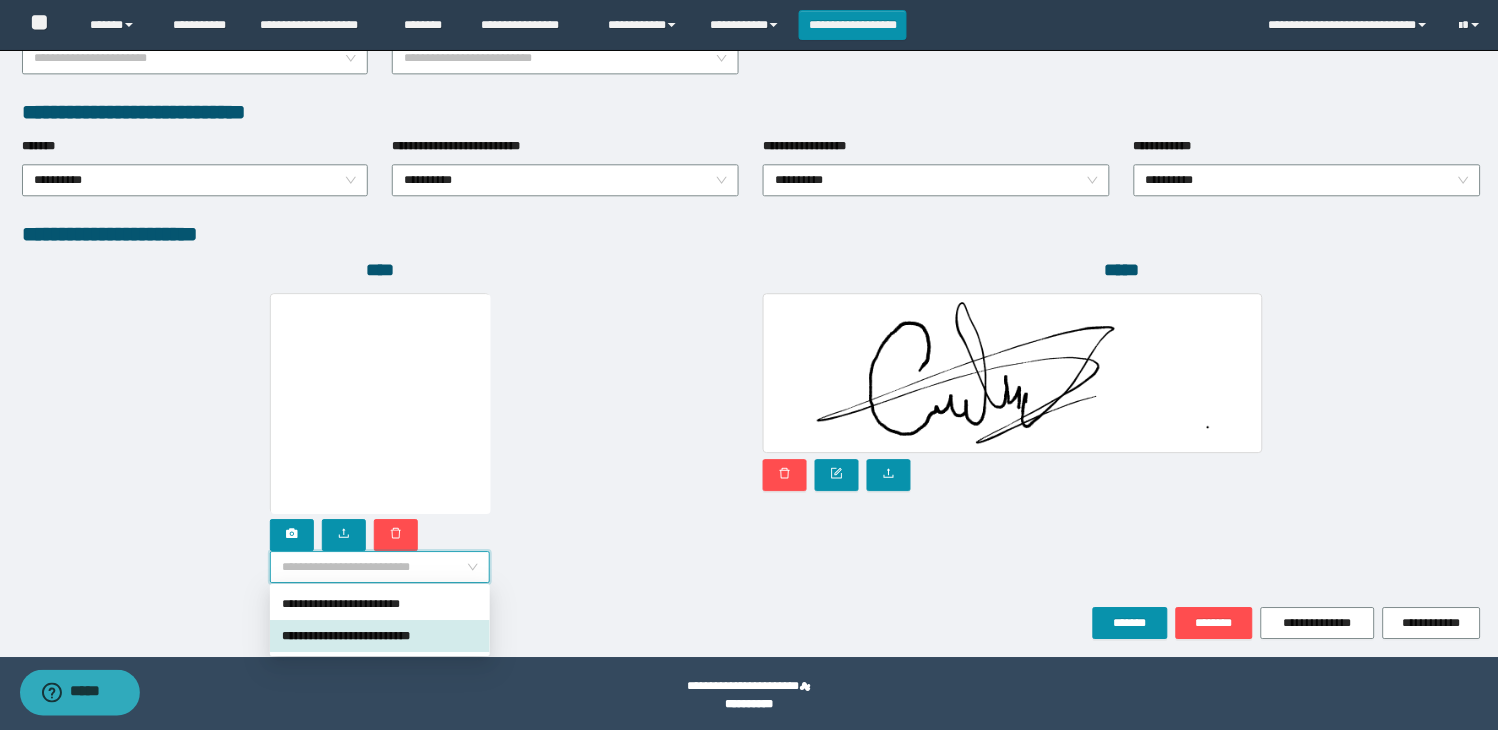 click on "**********" at bounding box center (380, 636) 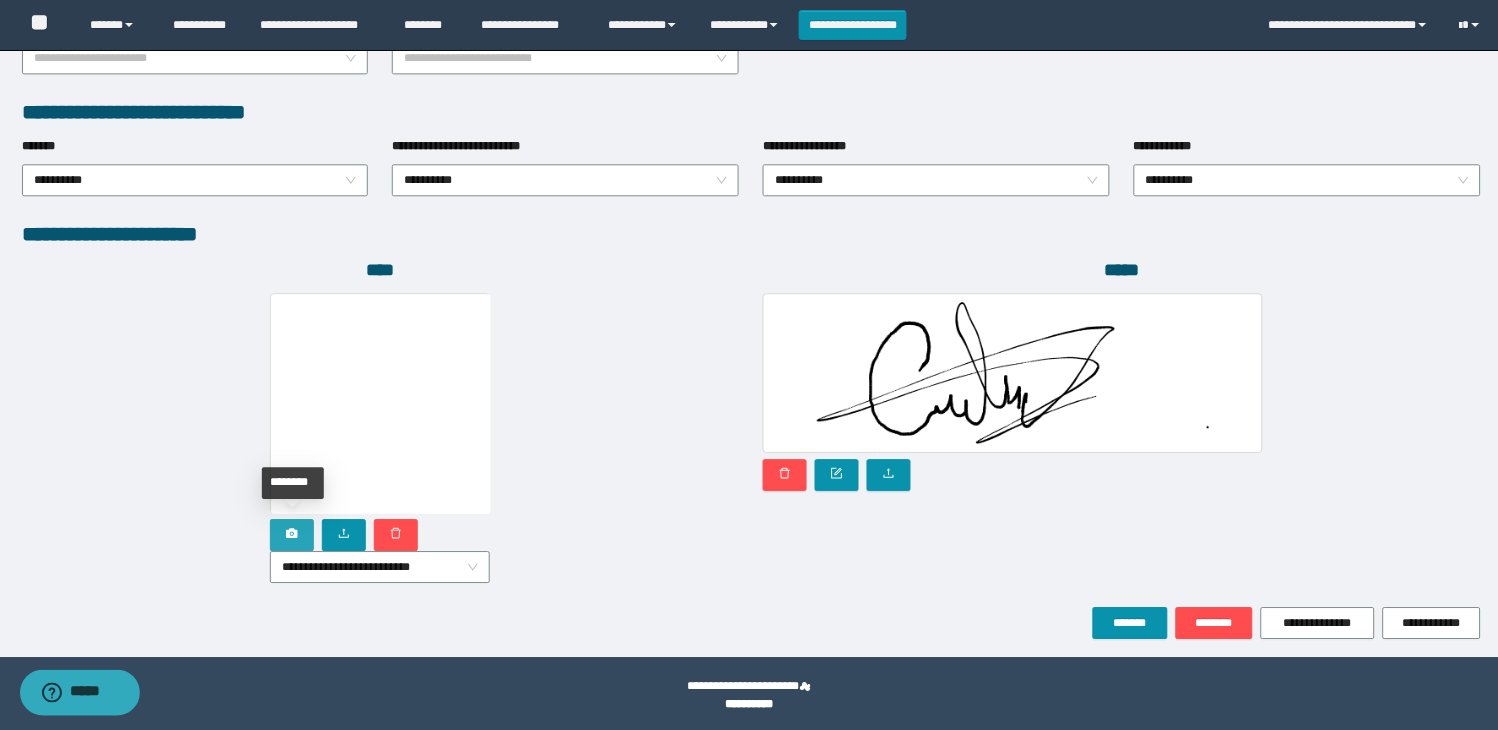 click 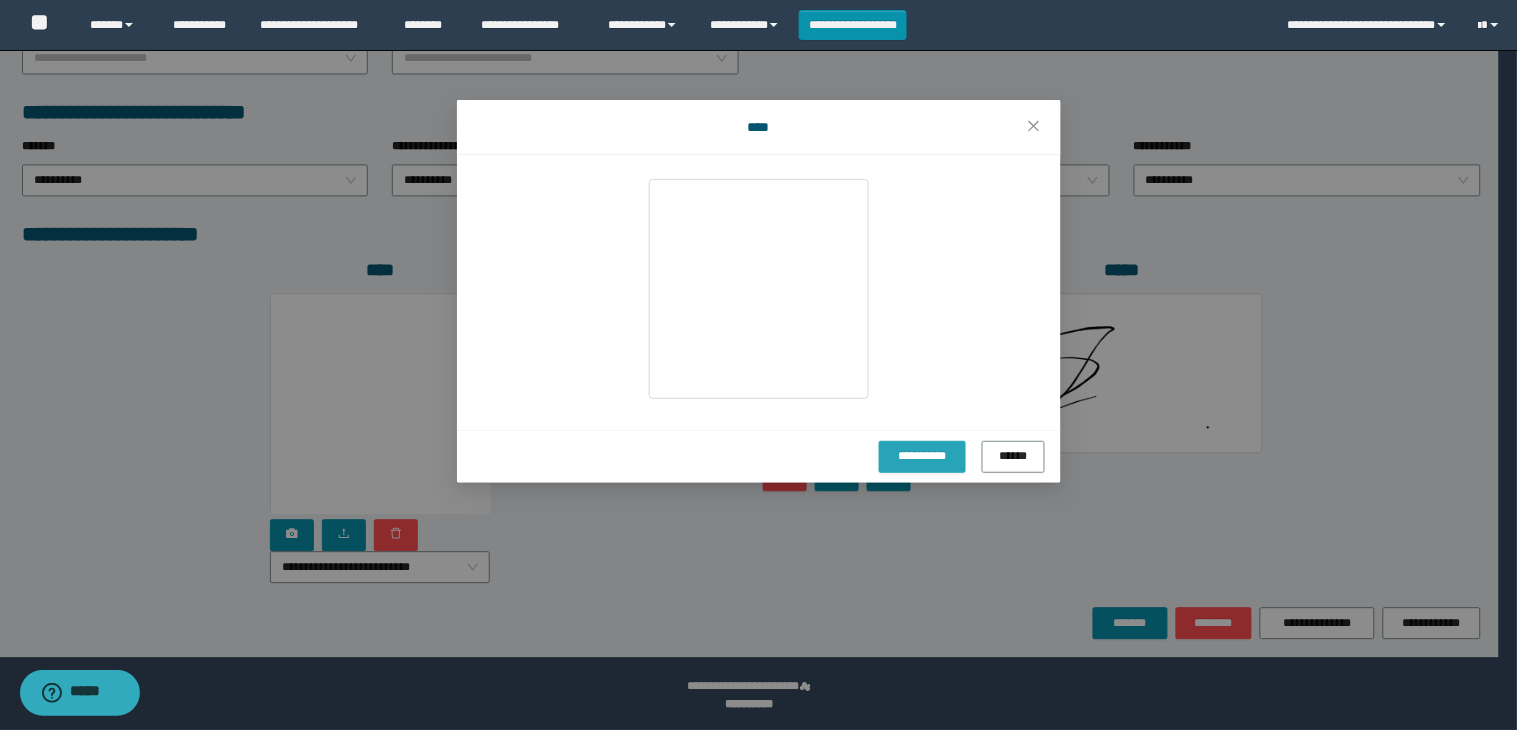 click on "**********" at bounding box center (922, 456) 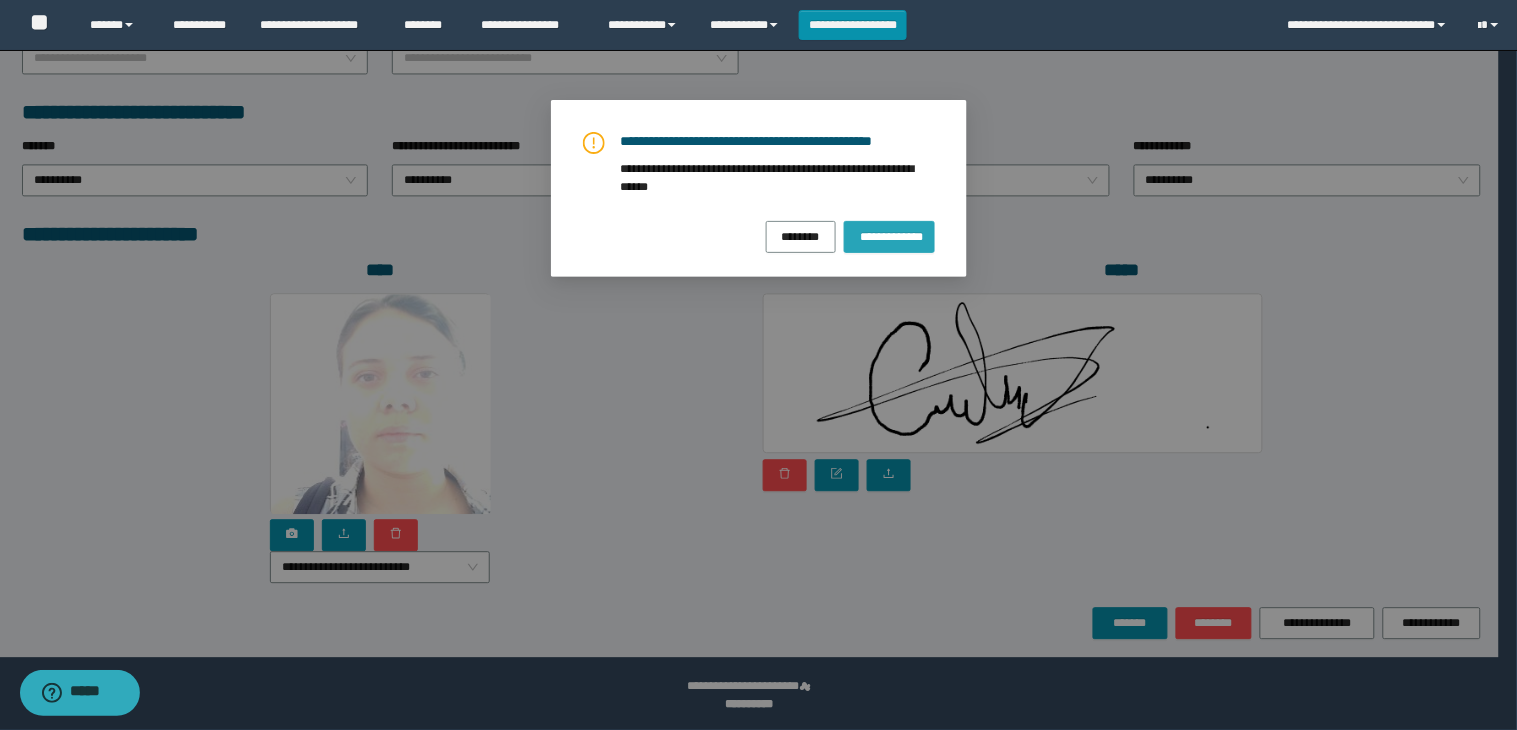click on "**********" at bounding box center (889, 236) 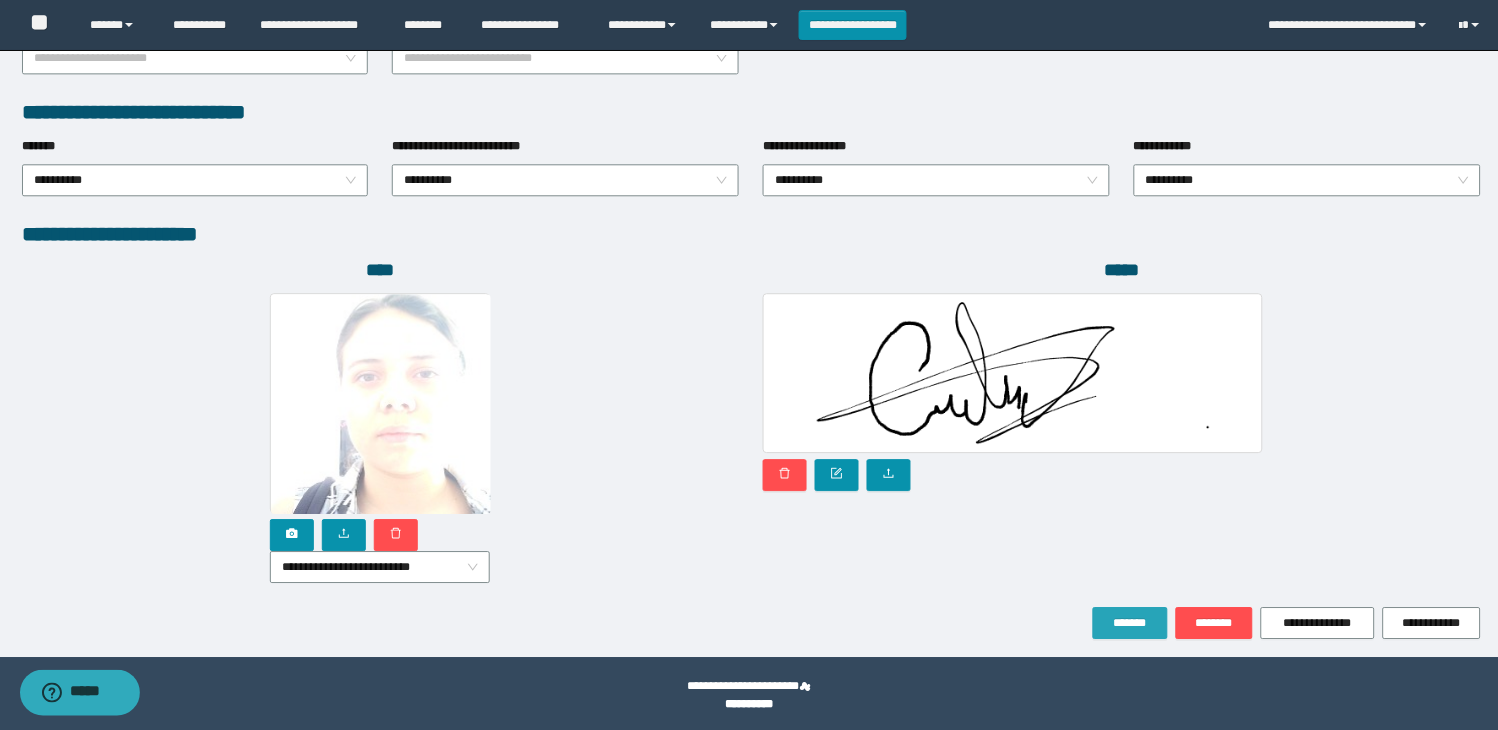 drag, startPoint x: 1136, startPoint y: 618, endPoint x: 1093, endPoint y: 615, distance: 43.104523 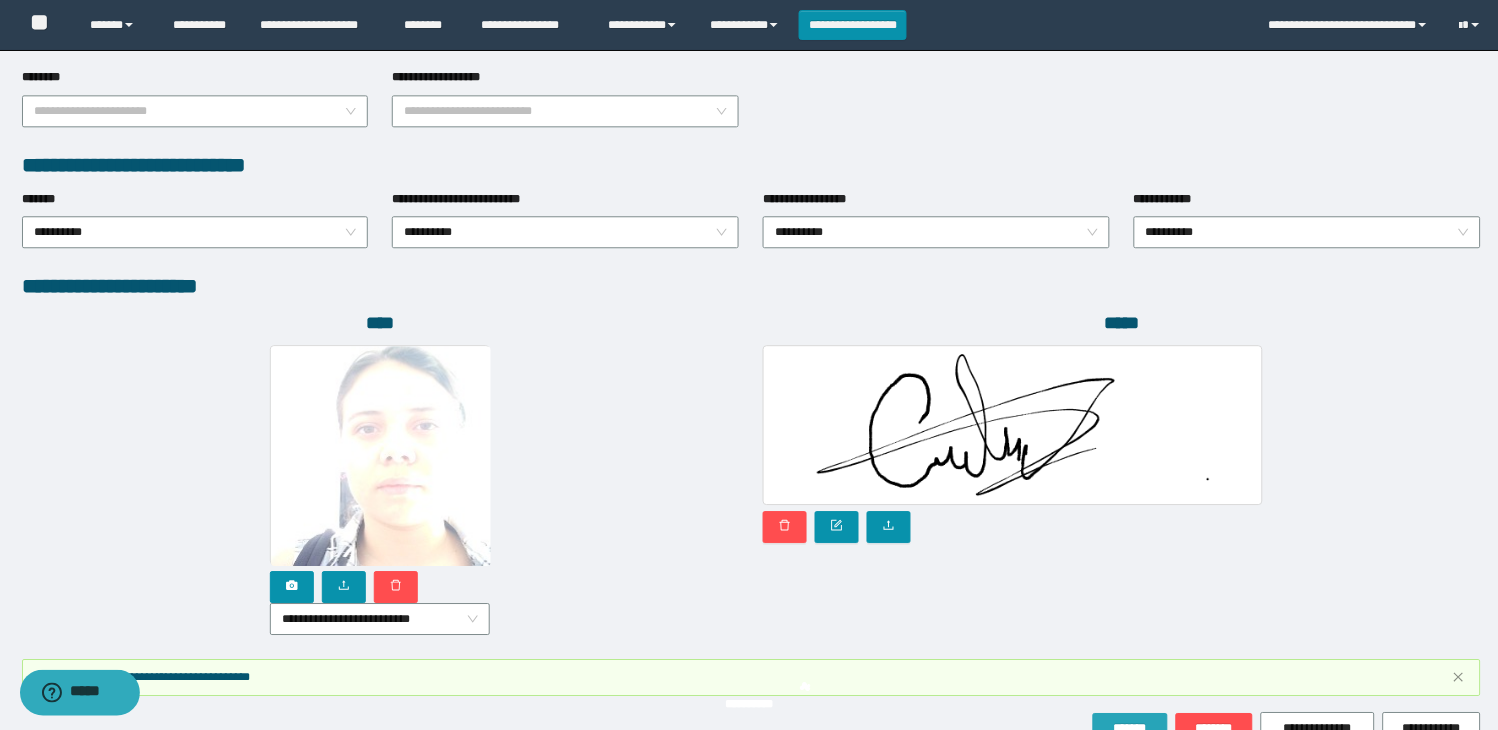 scroll, scrollTop: 1060, scrollLeft: 0, axis: vertical 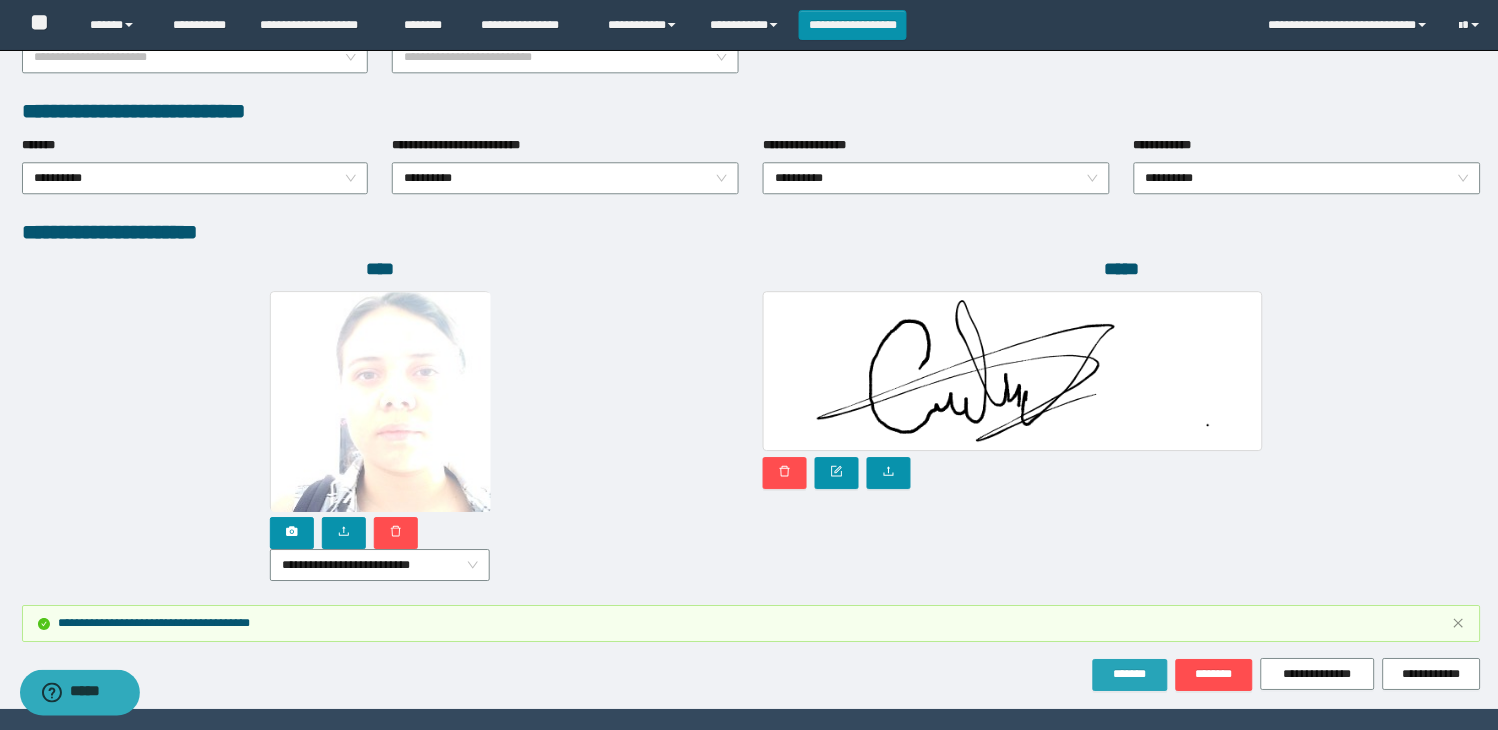 click on "*******" at bounding box center [1130, 674] 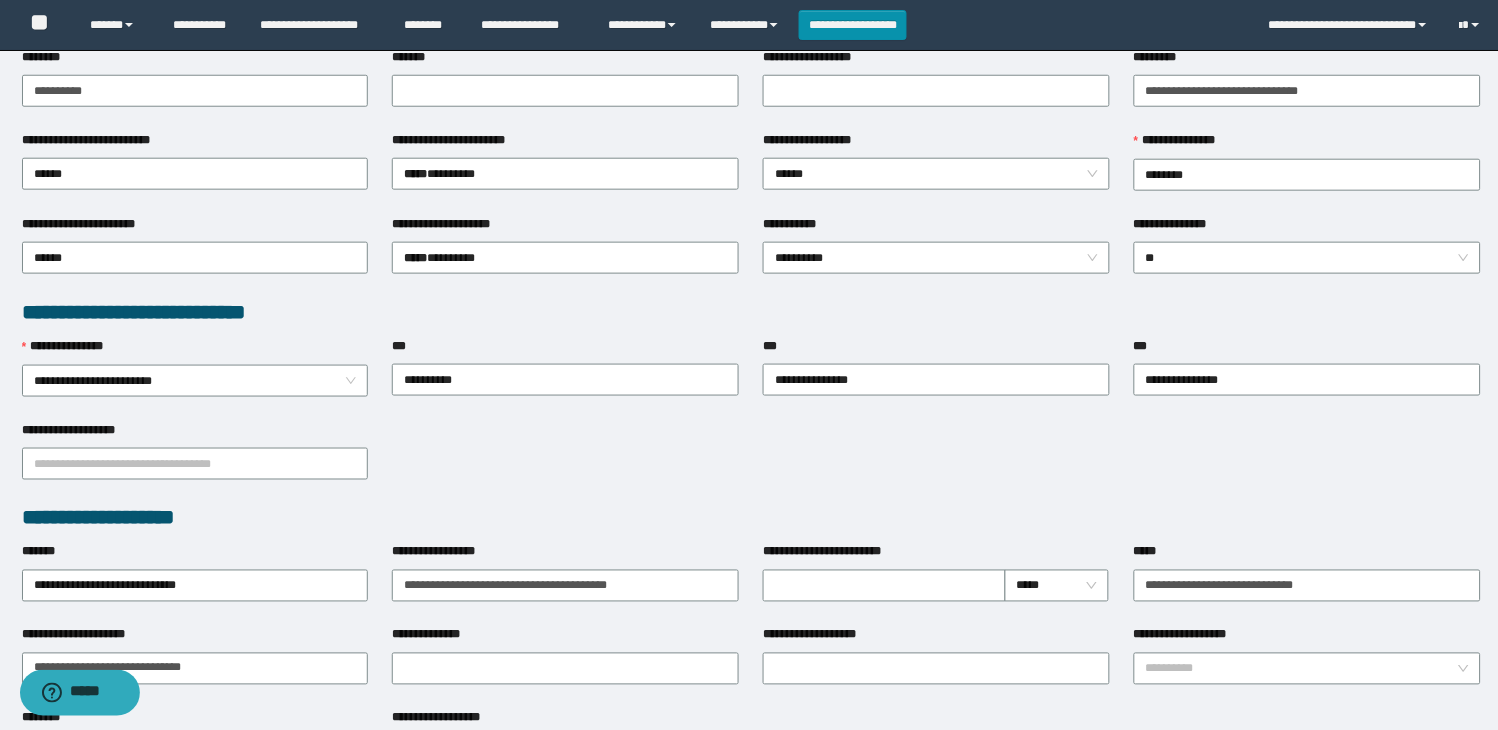scroll, scrollTop: 0, scrollLeft: 0, axis: both 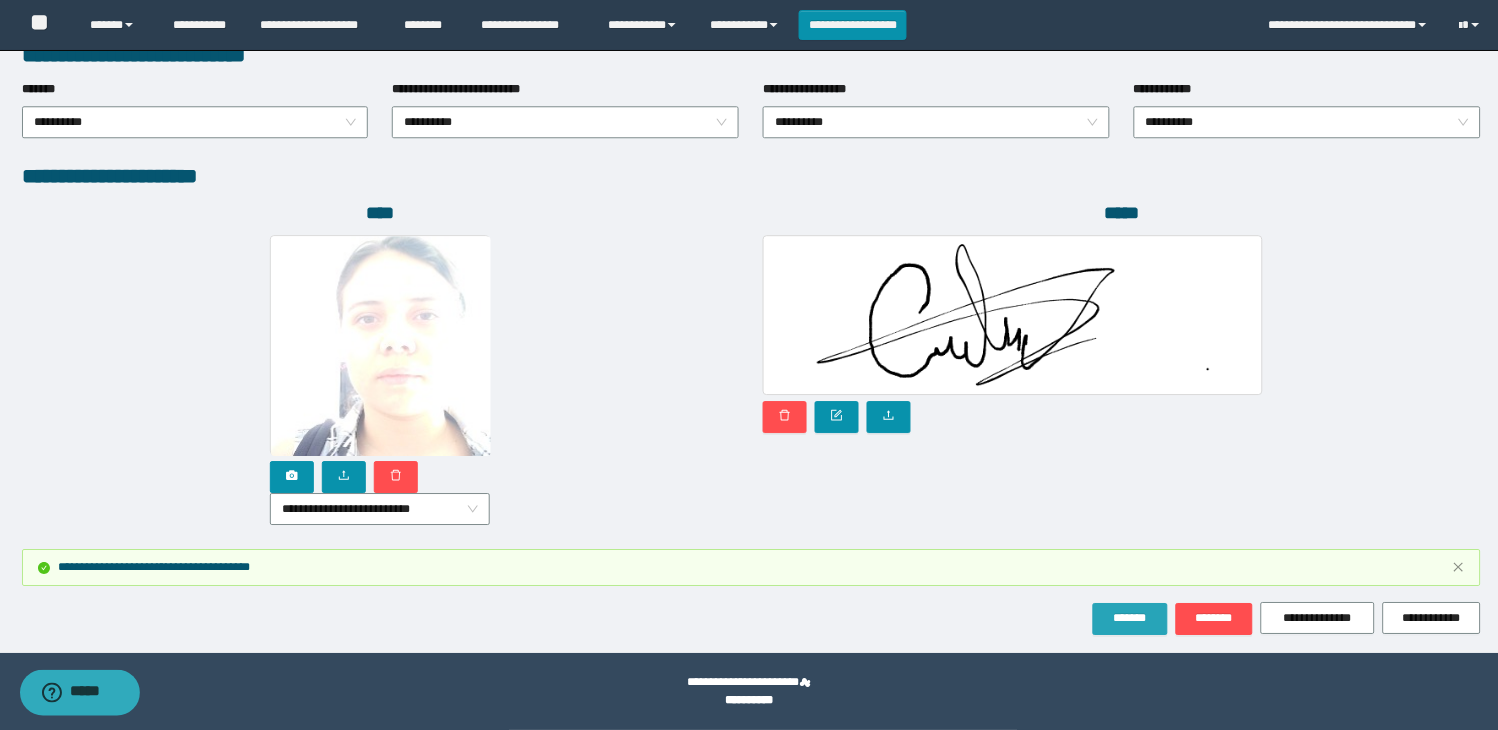 click on "*******" at bounding box center [1130, 618] 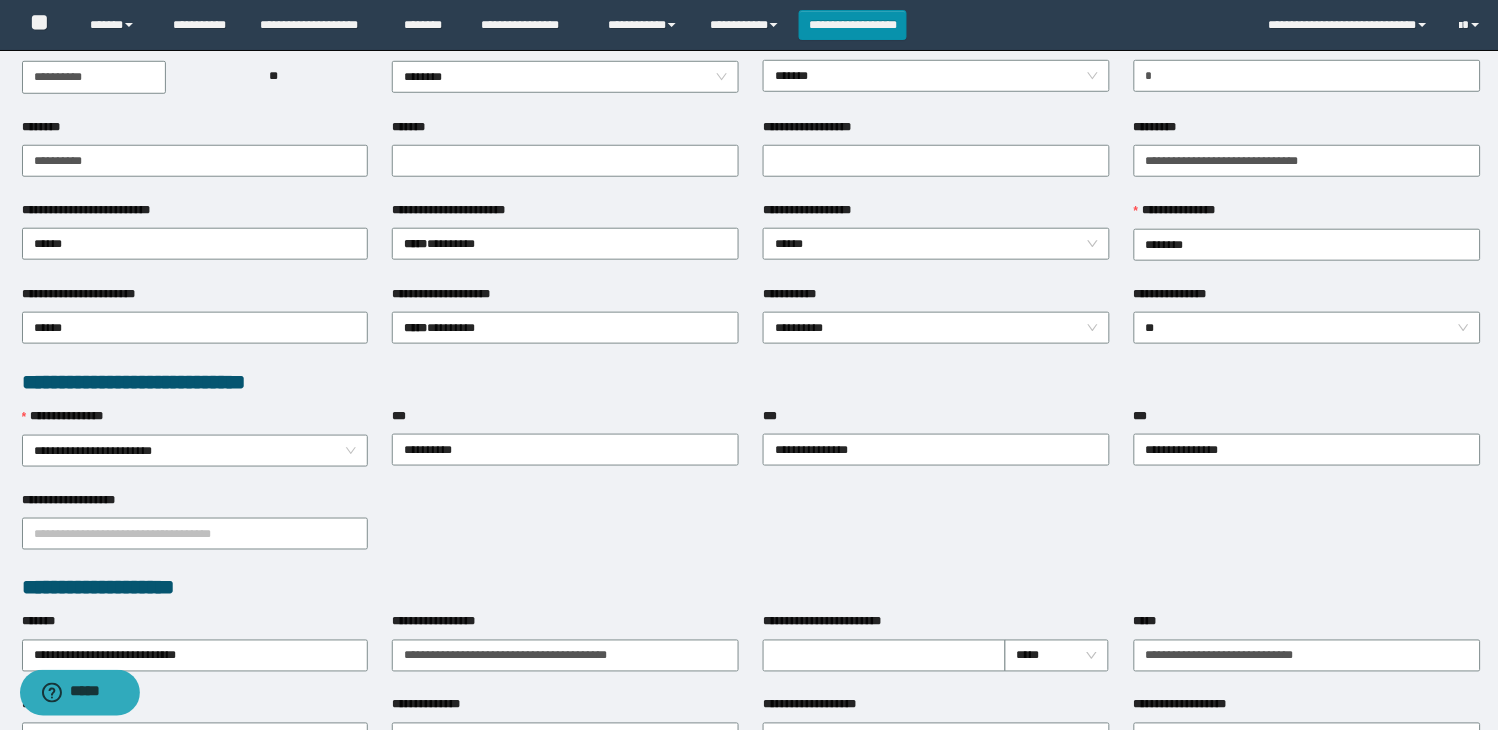 scroll, scrollTop: 0, scrollLeft: 0, axis: both 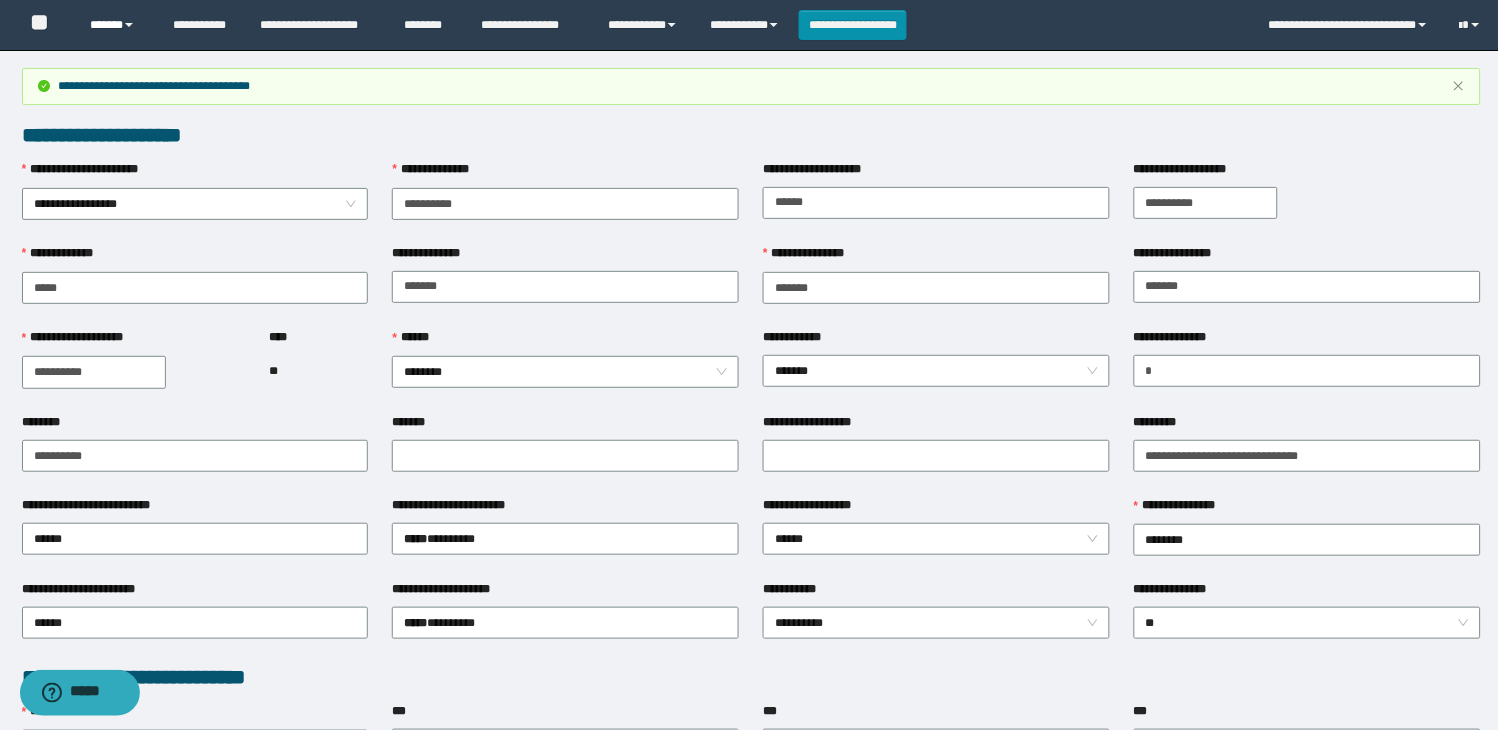 click on "******" at bounding box center [116, 25] 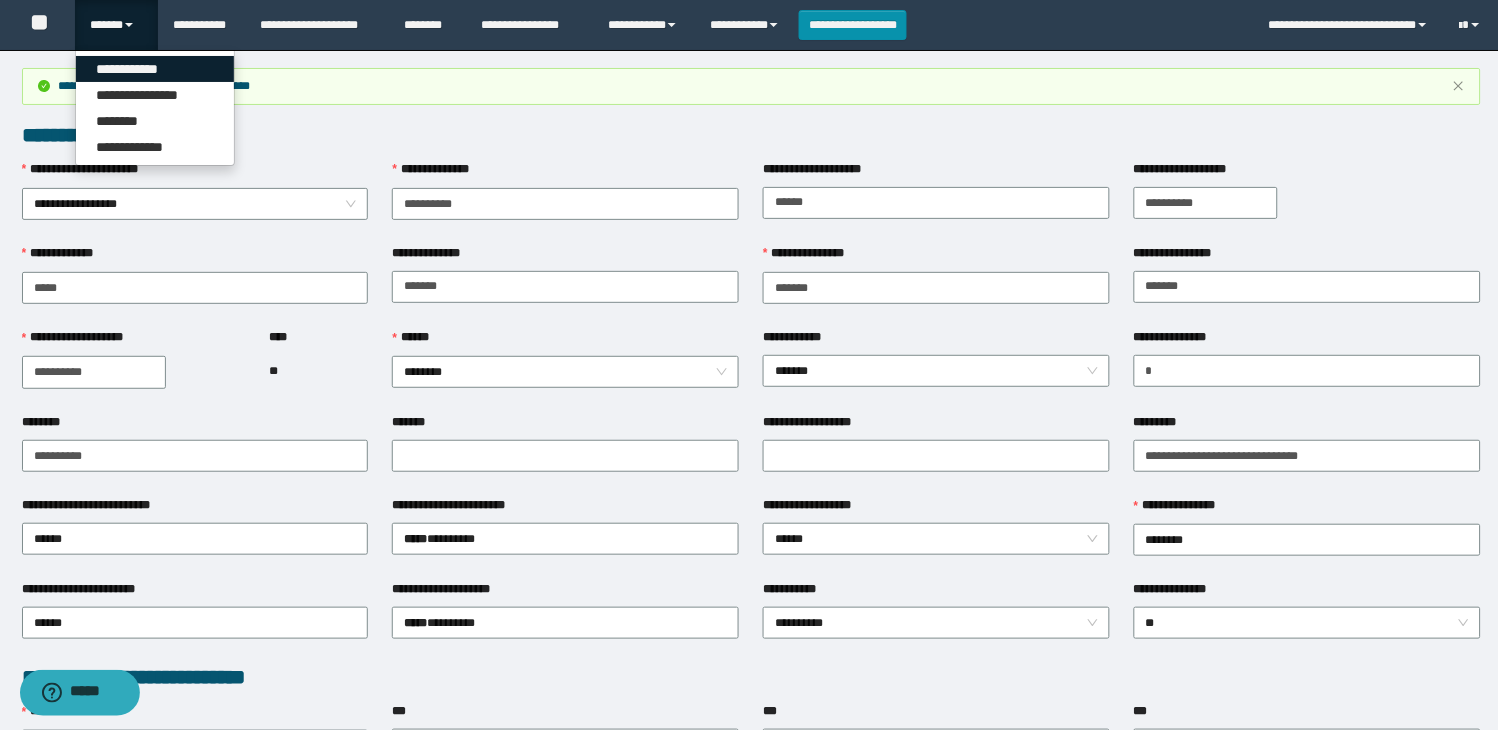click on "**********" at bounding box center (155, 69) 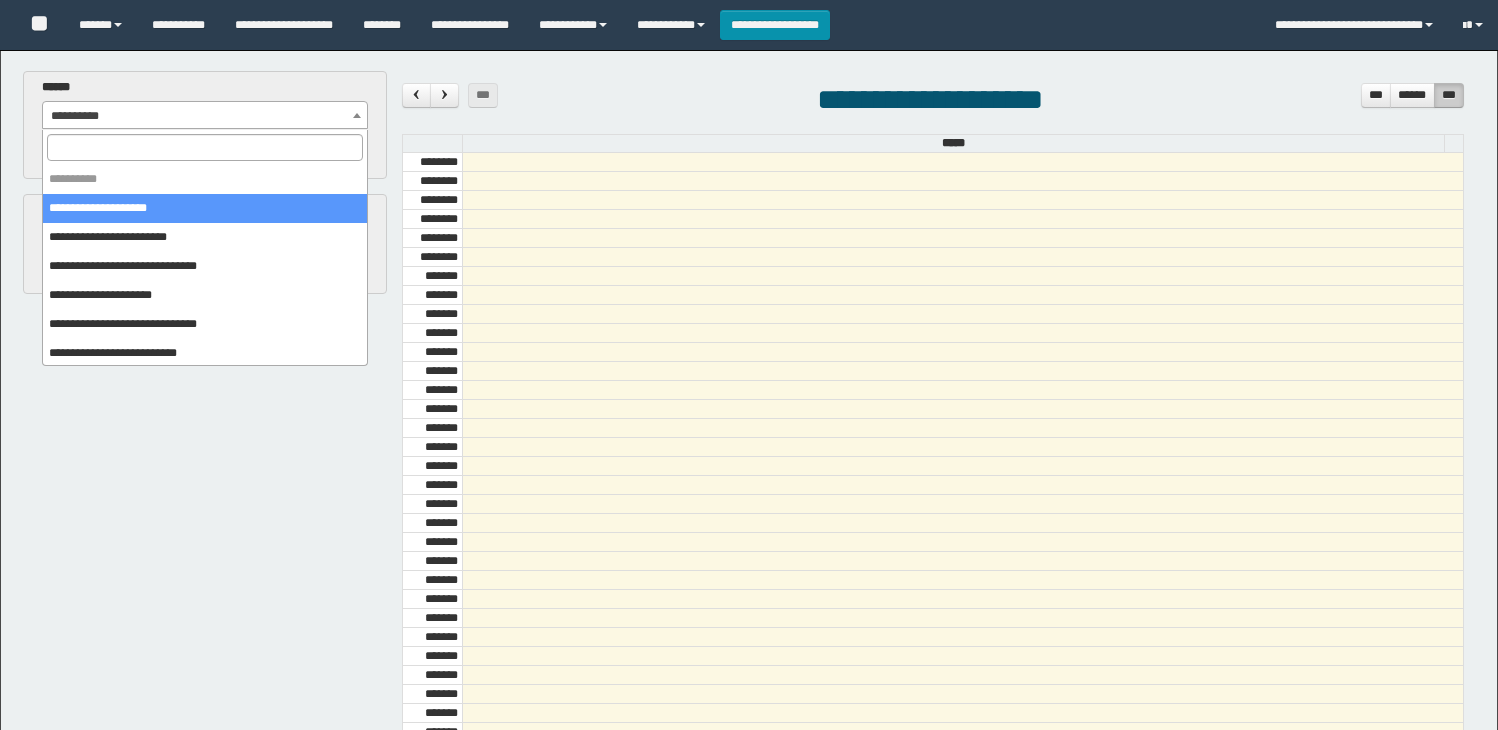 click on "**********" at bounding box center (205, 116) 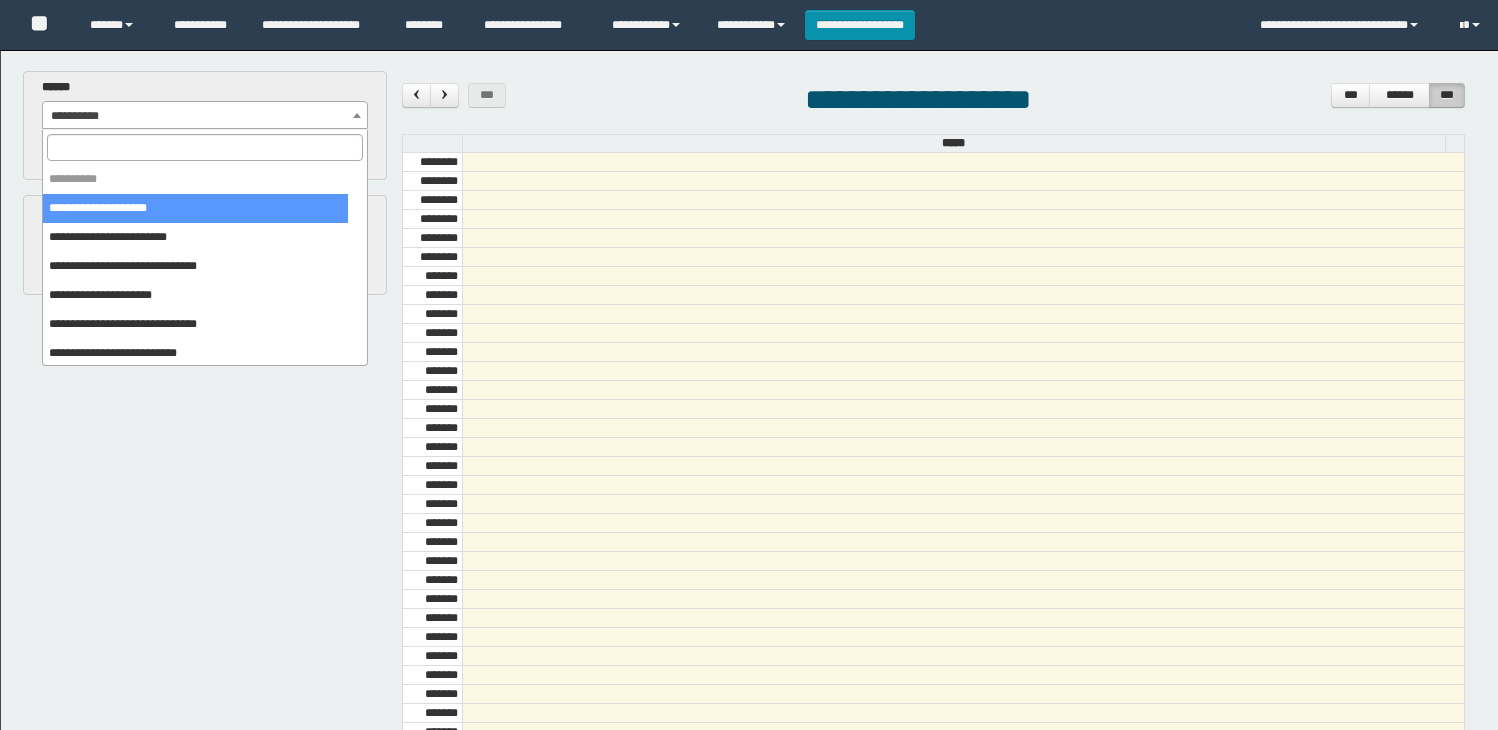 scroll, scrollTop: 0, scrollLeft: 0, axis: both 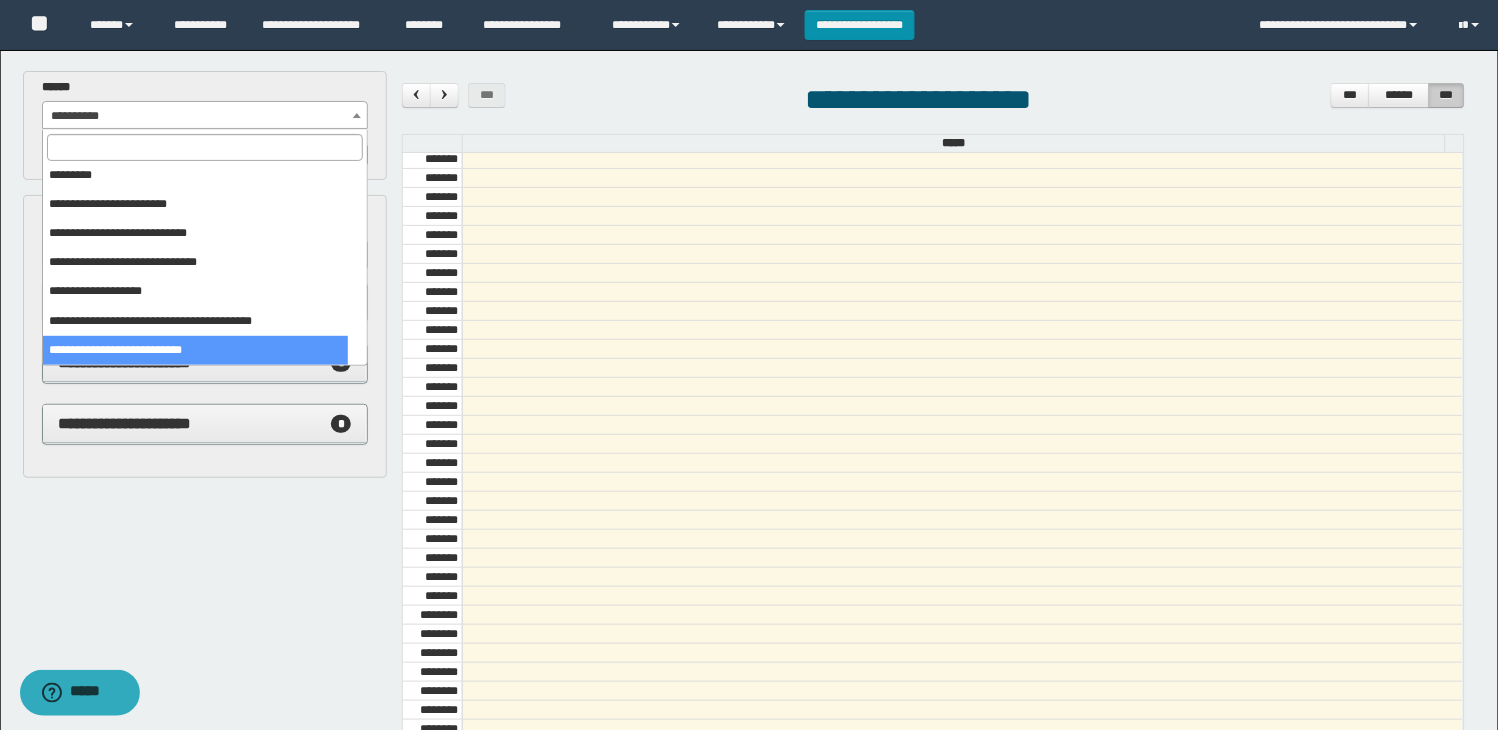 select on "******" 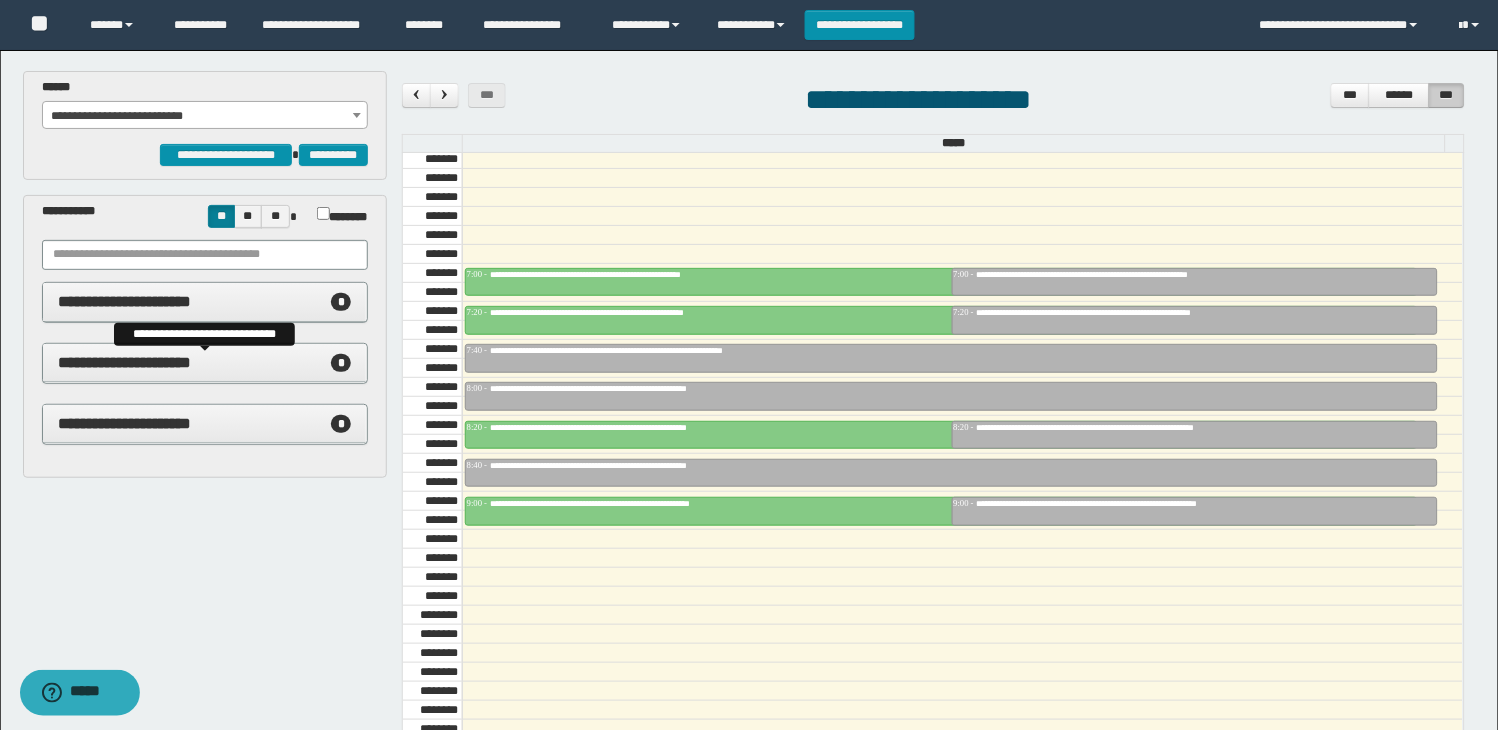click on "**********" at bounding box center [205, 363] 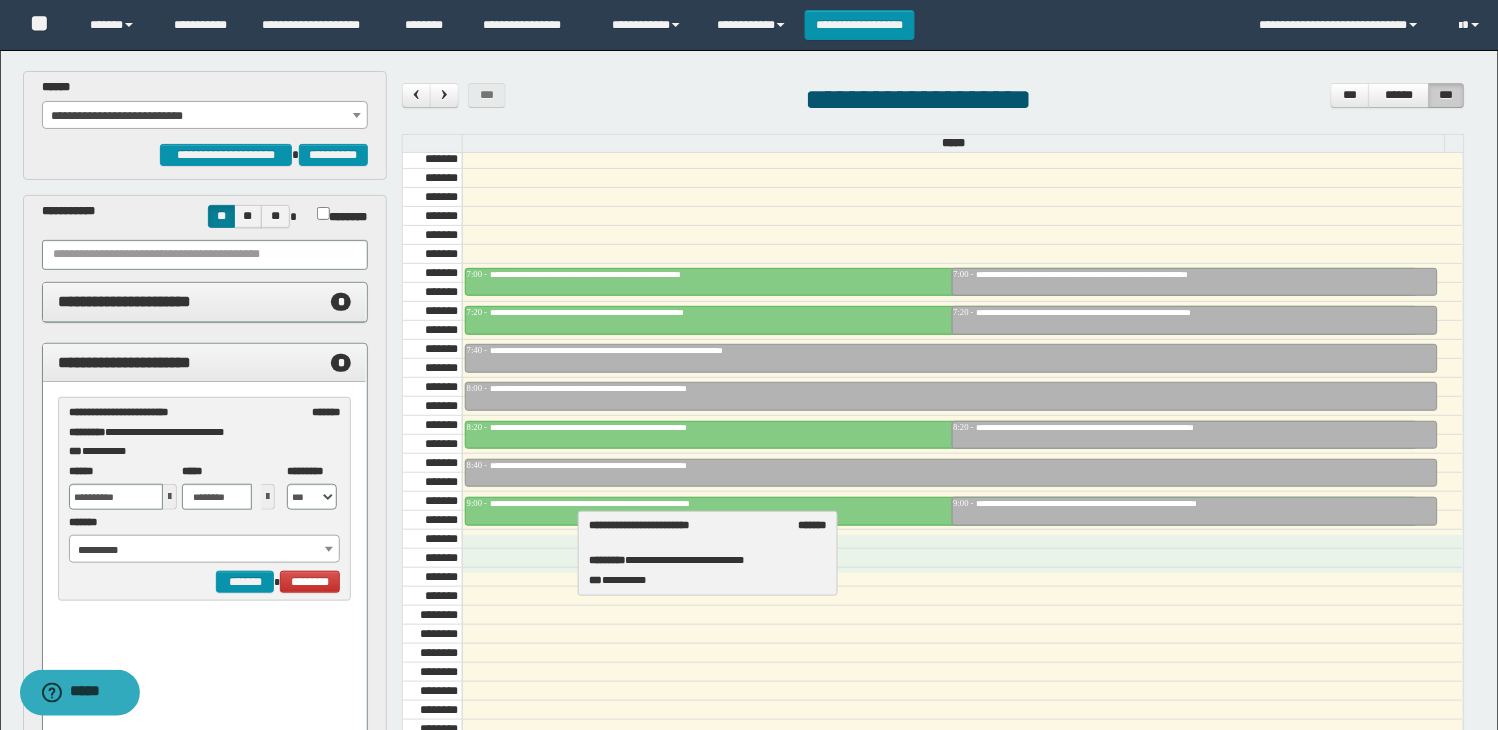 drag, startPoint x: 187, startPoint y: 433, endPoint x: 707, endPoint y: 546, distance: 532.1362 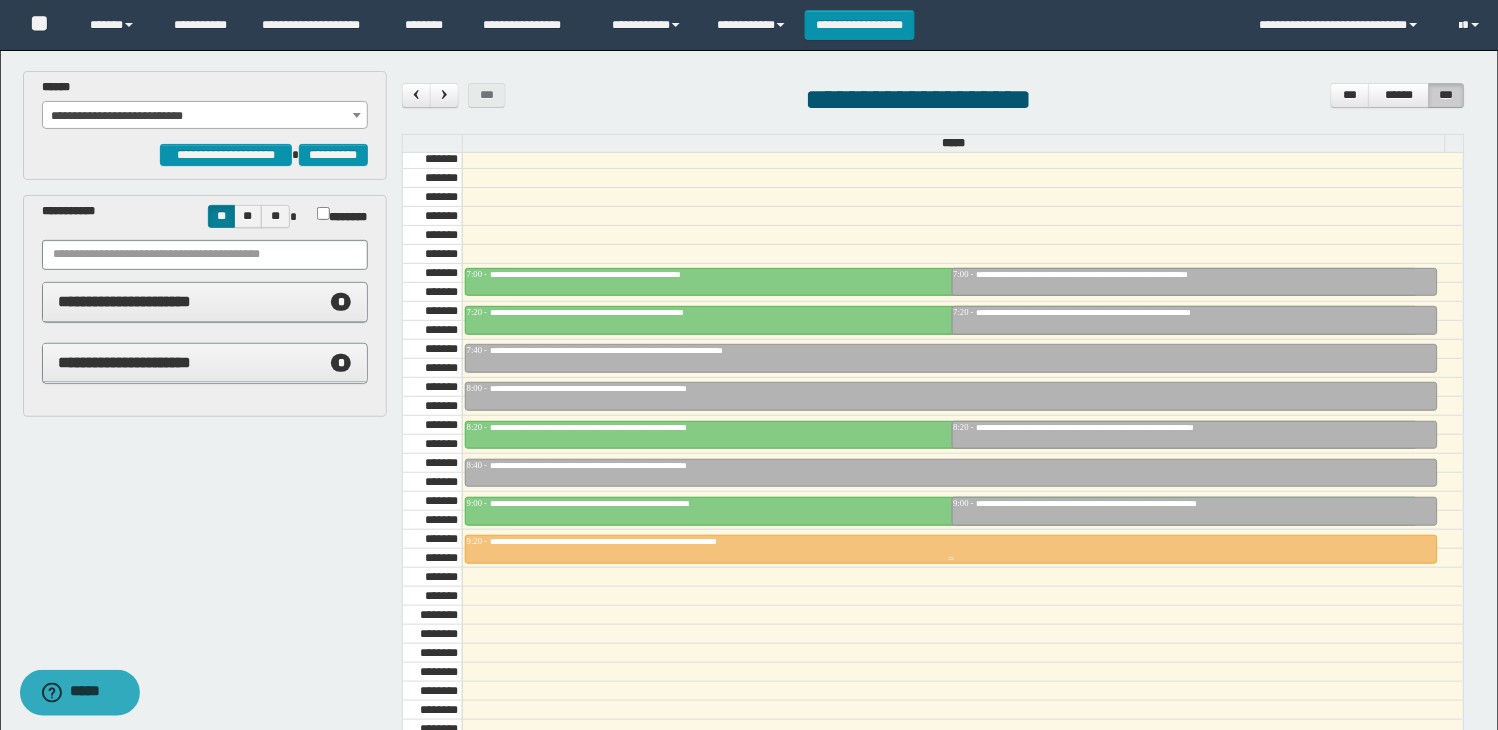 click at bounding box center (952, 549) 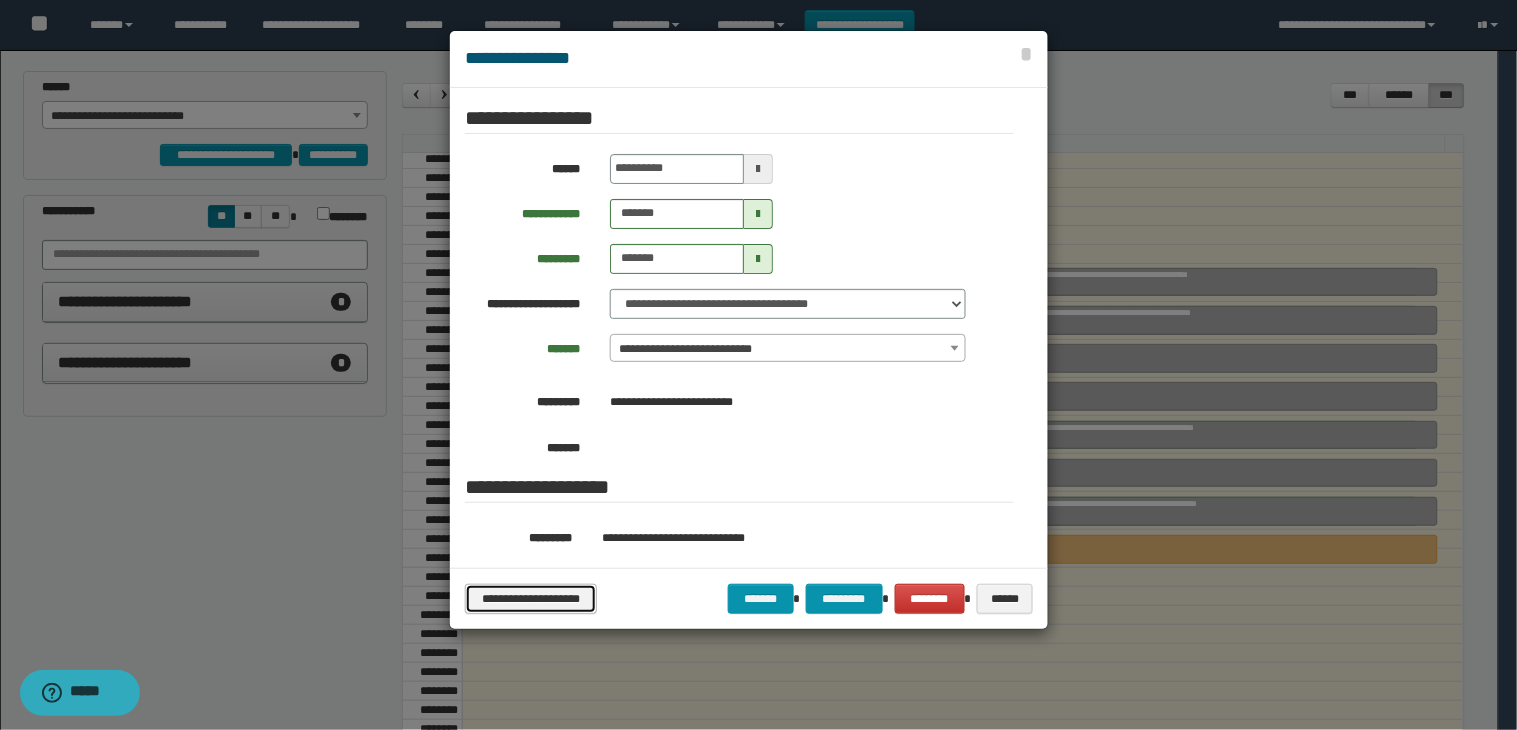 drag, startPoint x: 512, startPoint y: 598, endPoint x: 683, endPoint y: 633, distance: 174.54512 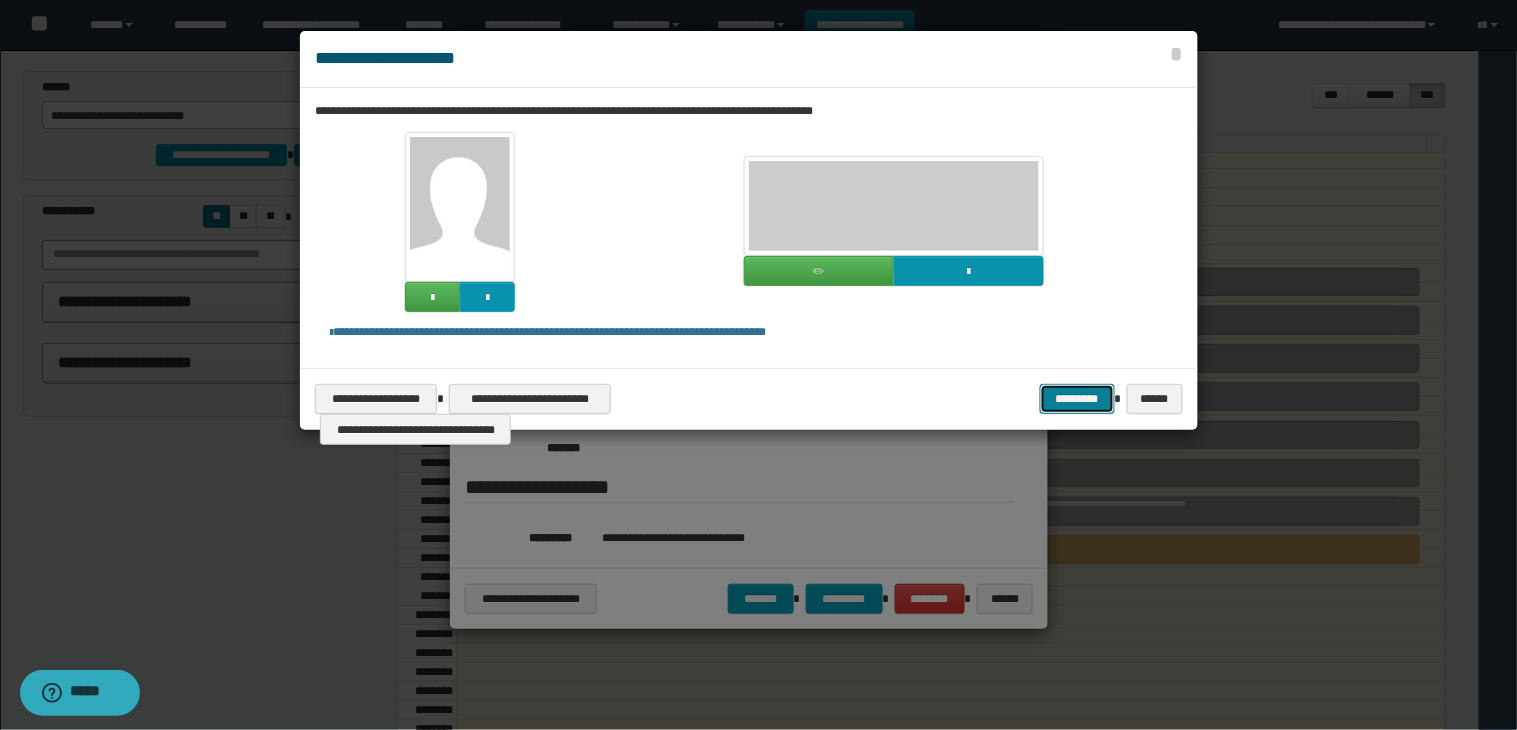 click on "*********" at bounding box center [1077, 399] 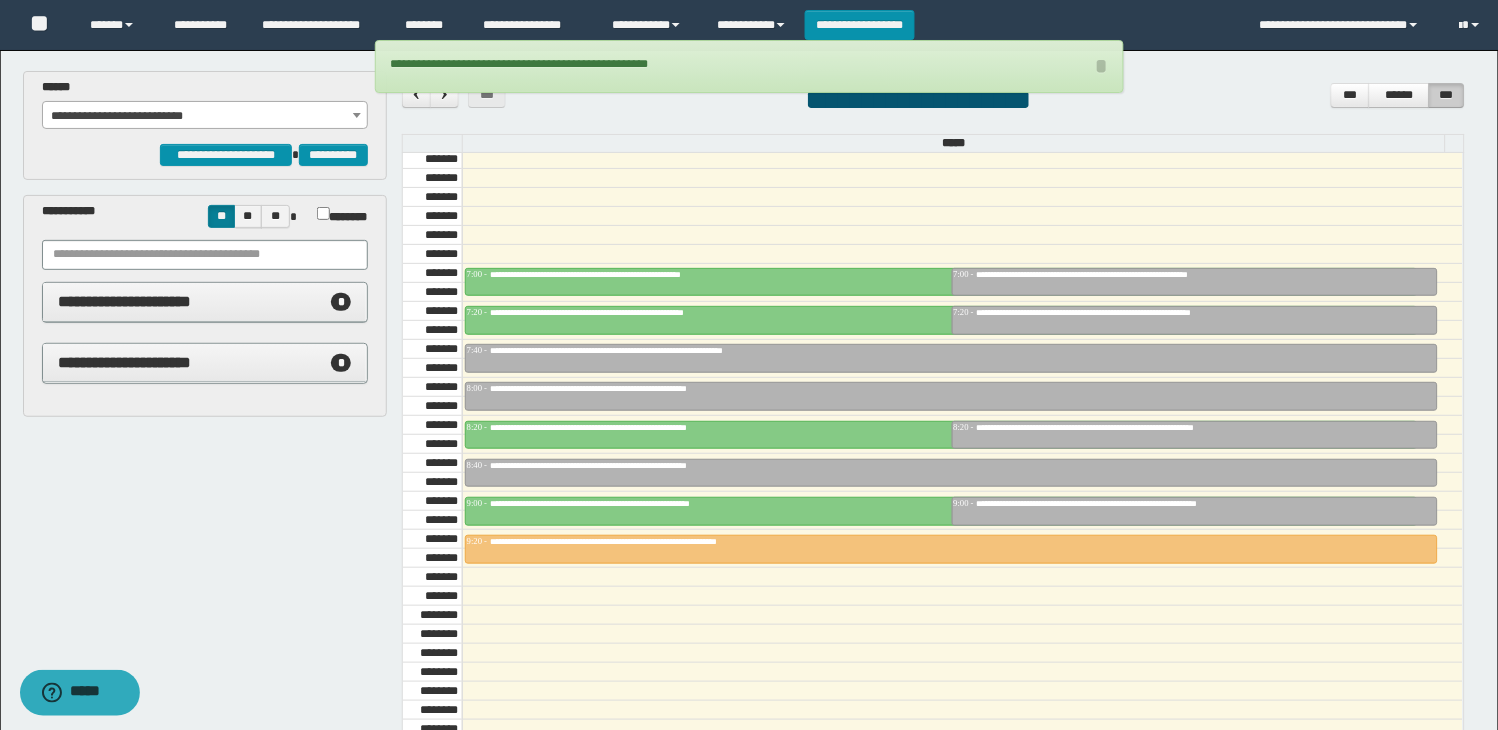 click at bounding box center (962, 634) 